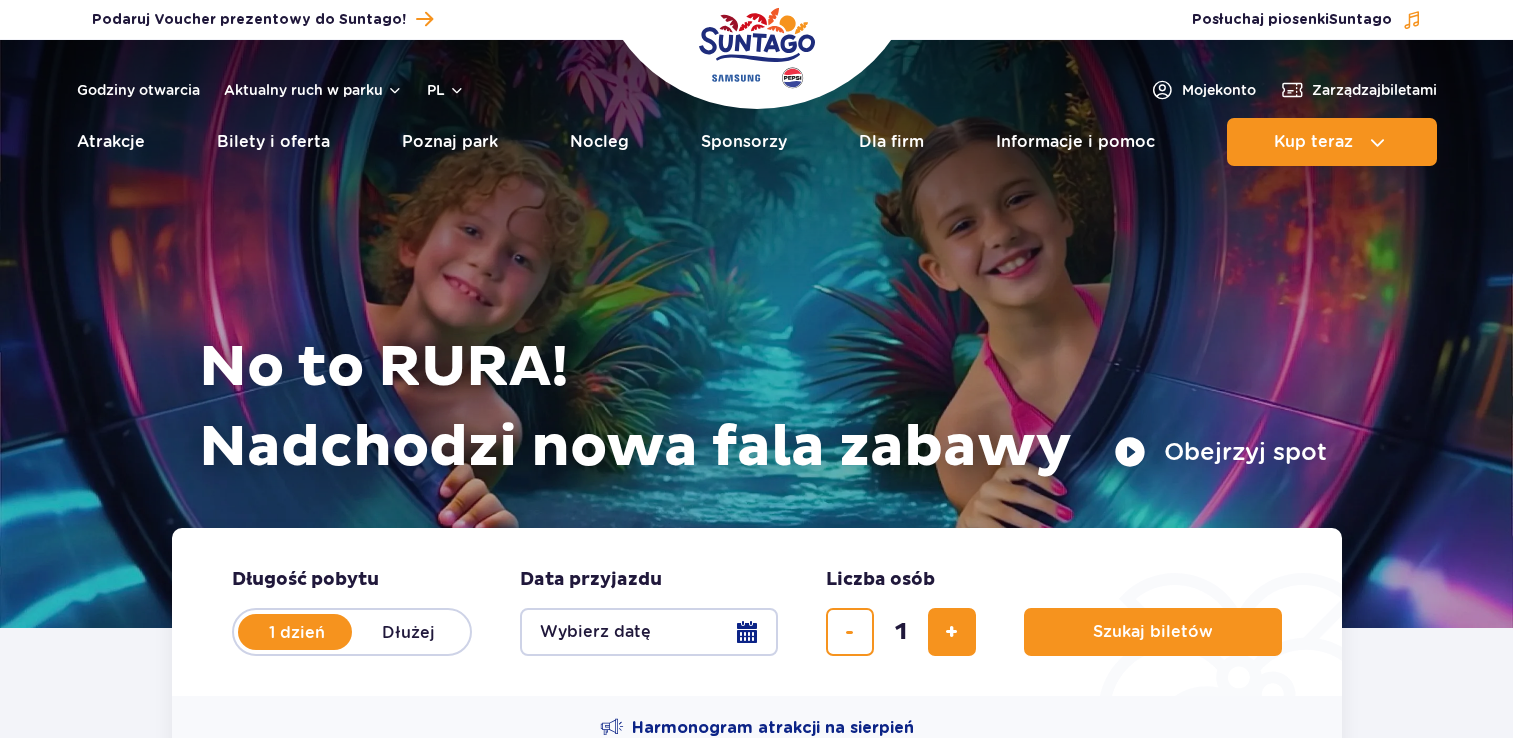 scroll, scrollTop: 0, scrollLeft: 0, axis: both 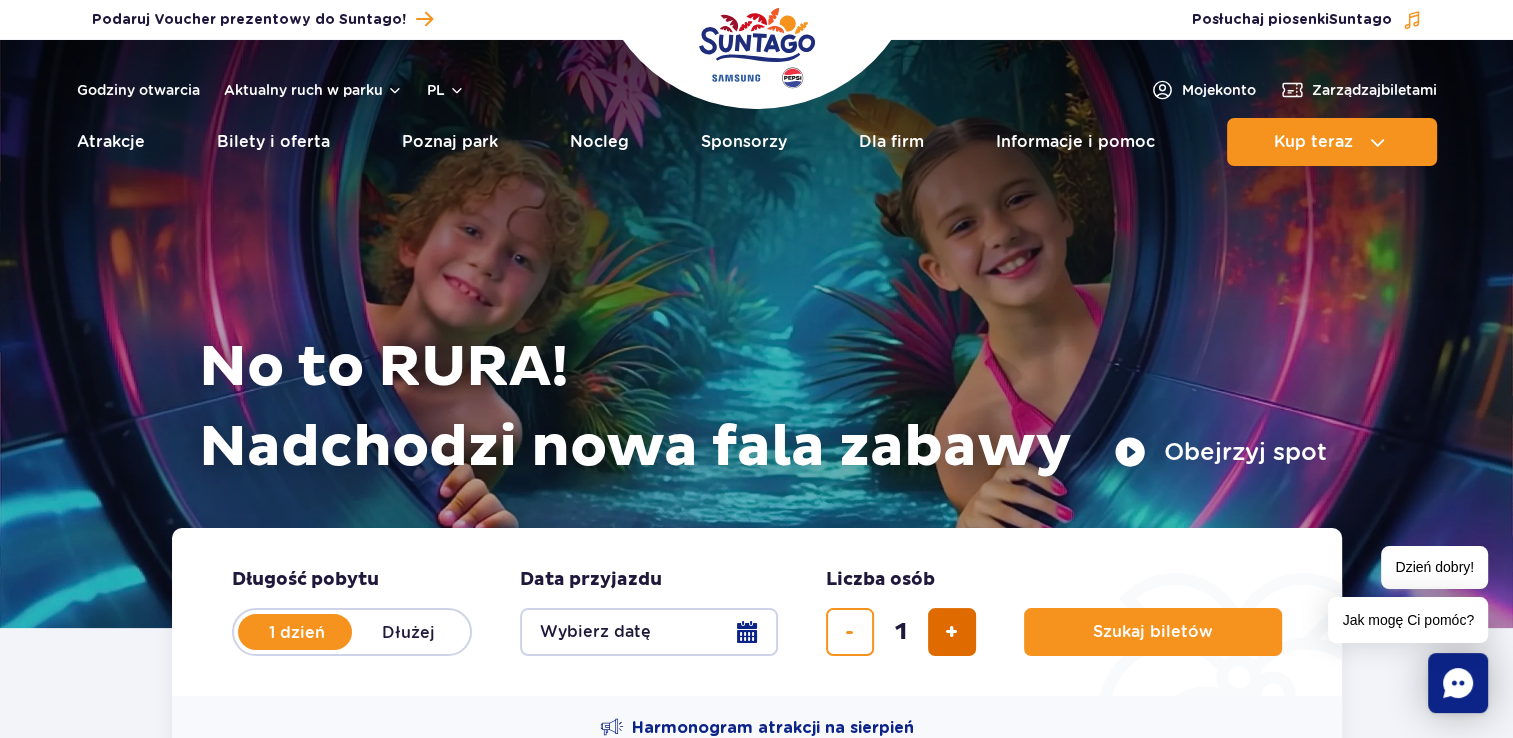 click at bounding box center (951, 632) 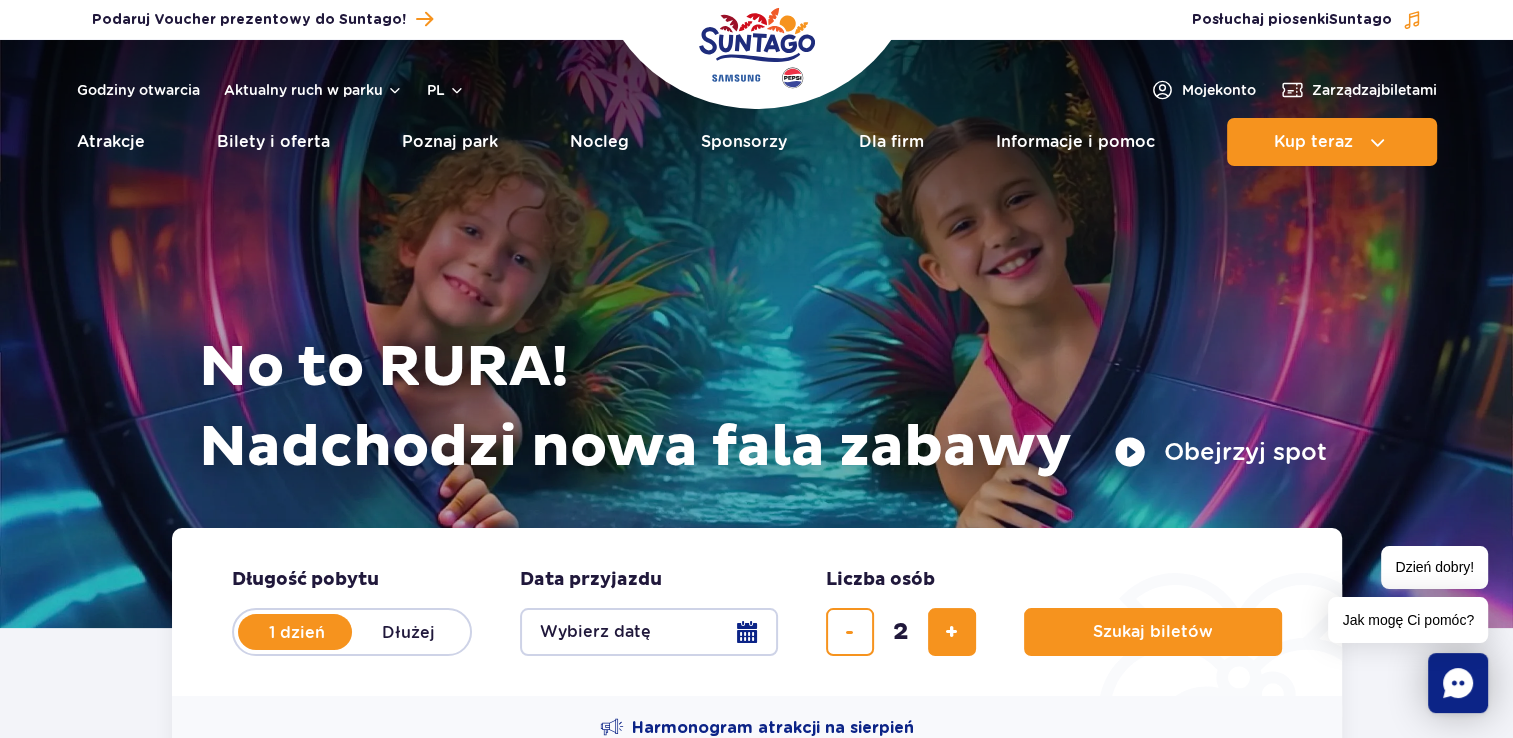 click on "Wybierz datę" at bounding box center [649, 632] 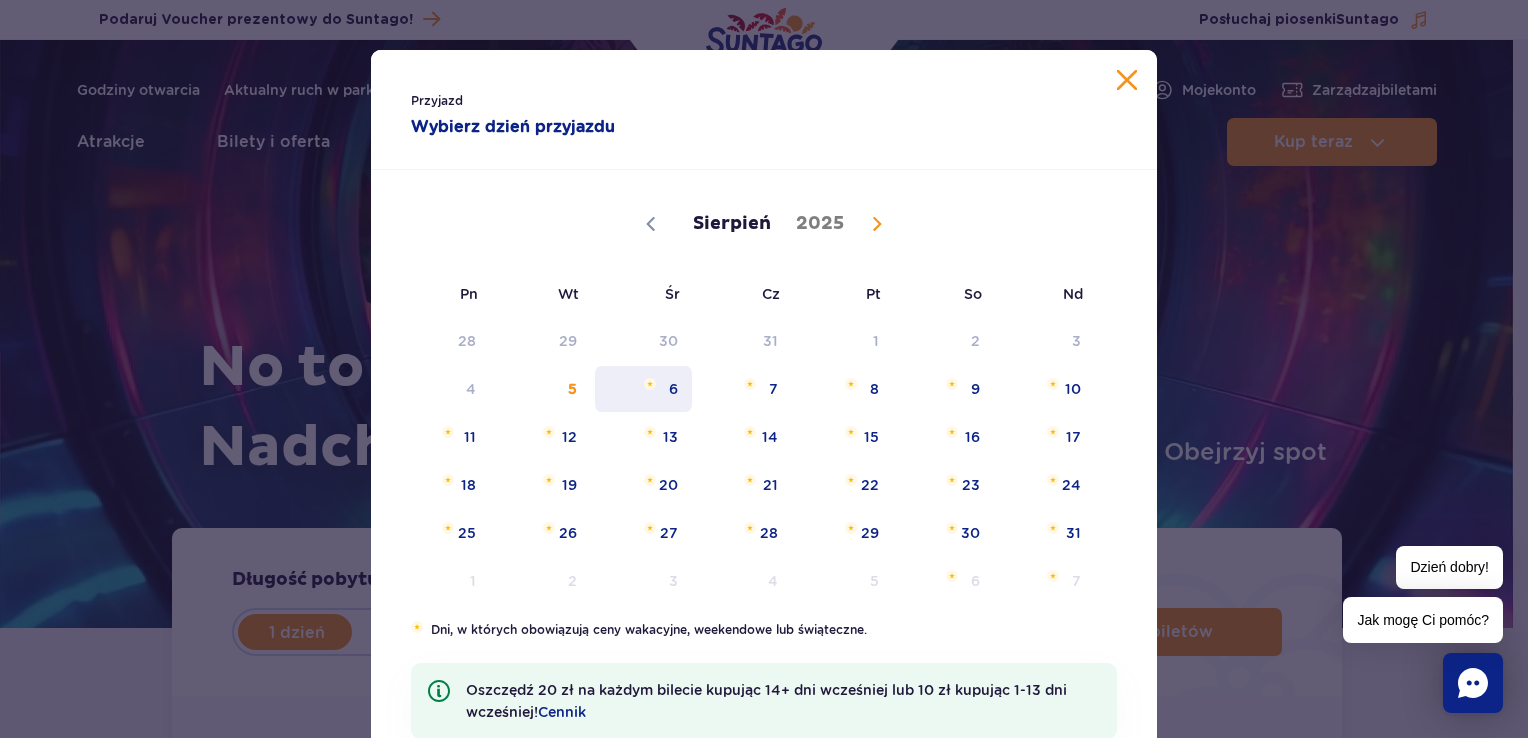 click on "6" at bounding box center [643, 389] 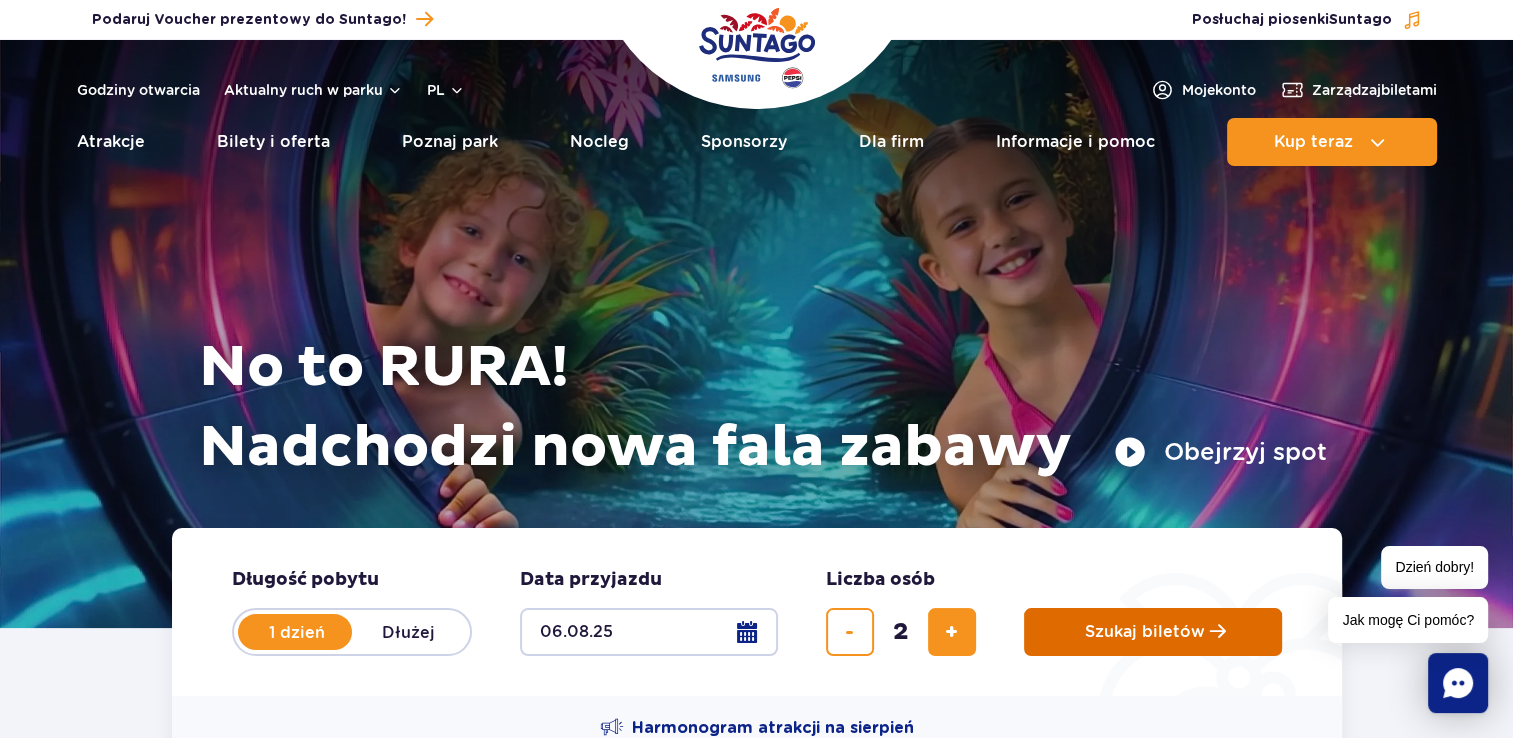 click on "Szukaj biletów" at bounding box center (1145, 632) 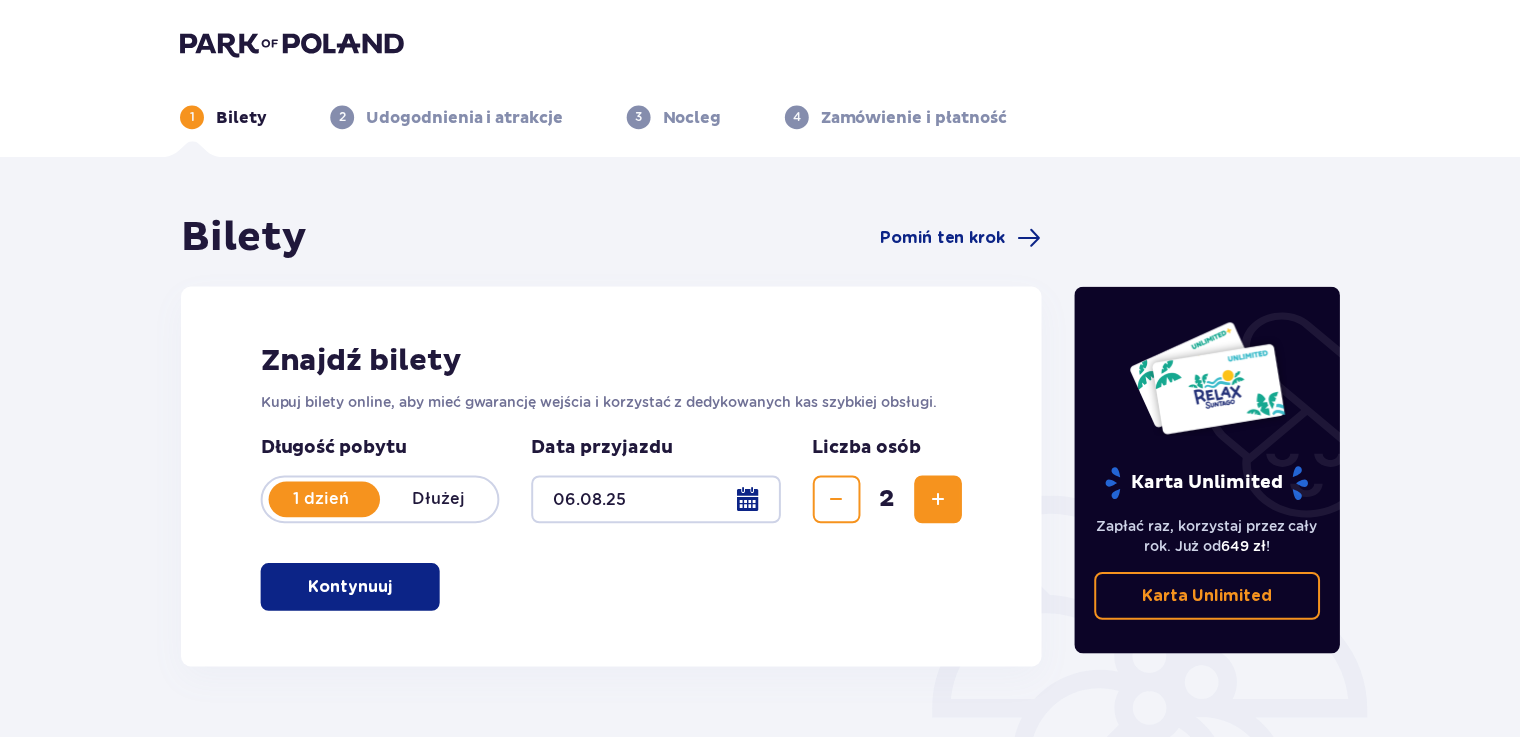 scroll, scrollTop: 0, scrollLeft: 0, axis: both 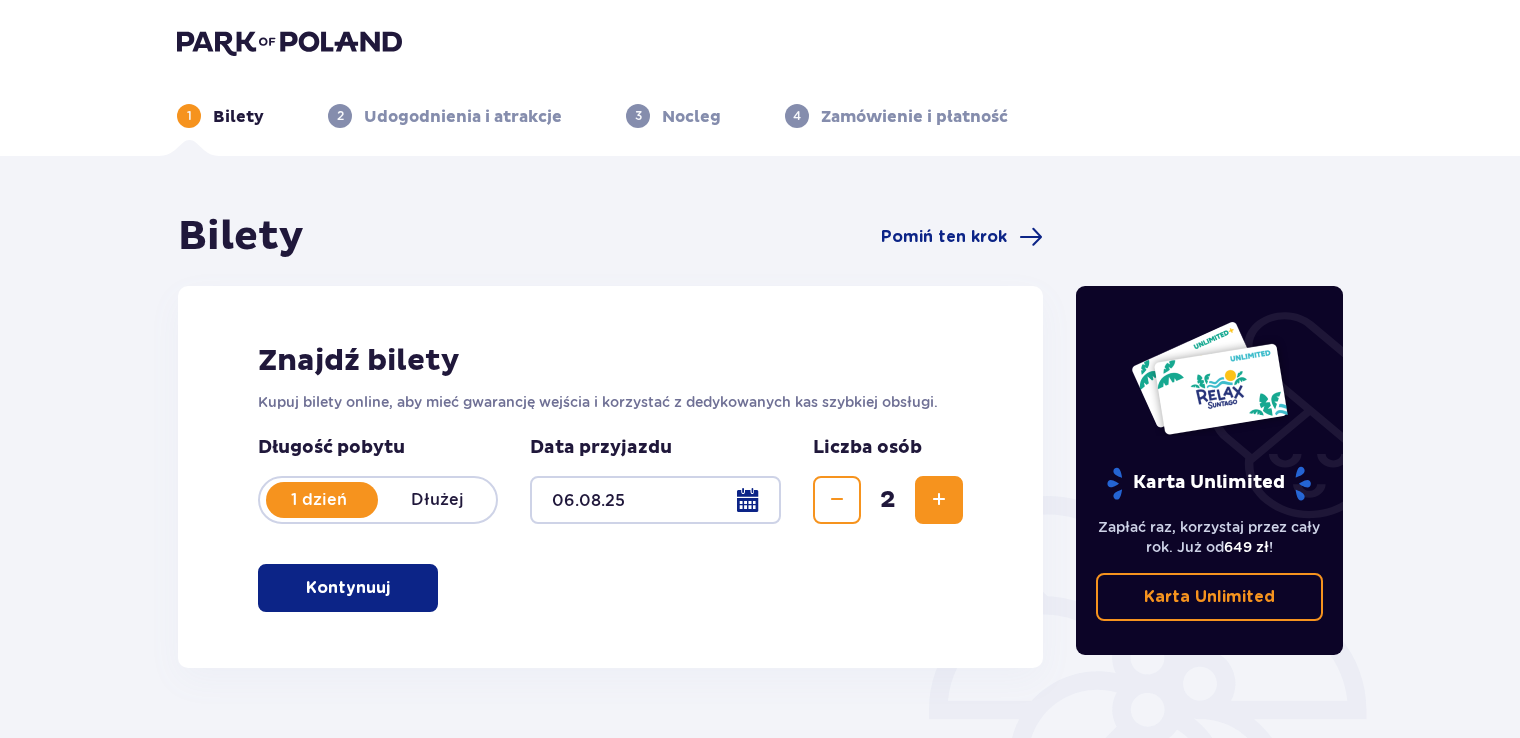 click on "Kontynuuj" at bounding box center (348, 588) 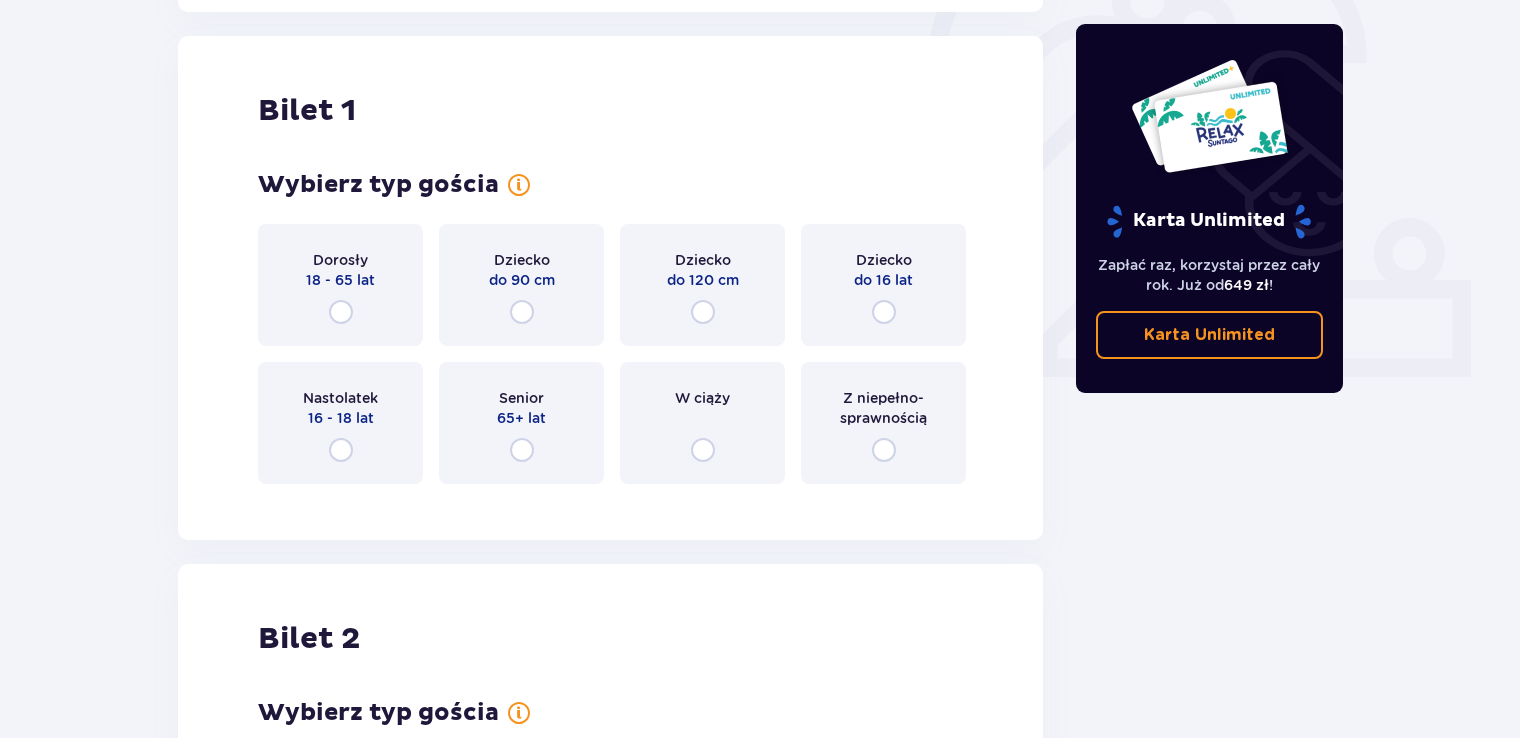 scroll, scrollTop: 668, scrollLeft: 0, axis: vertical 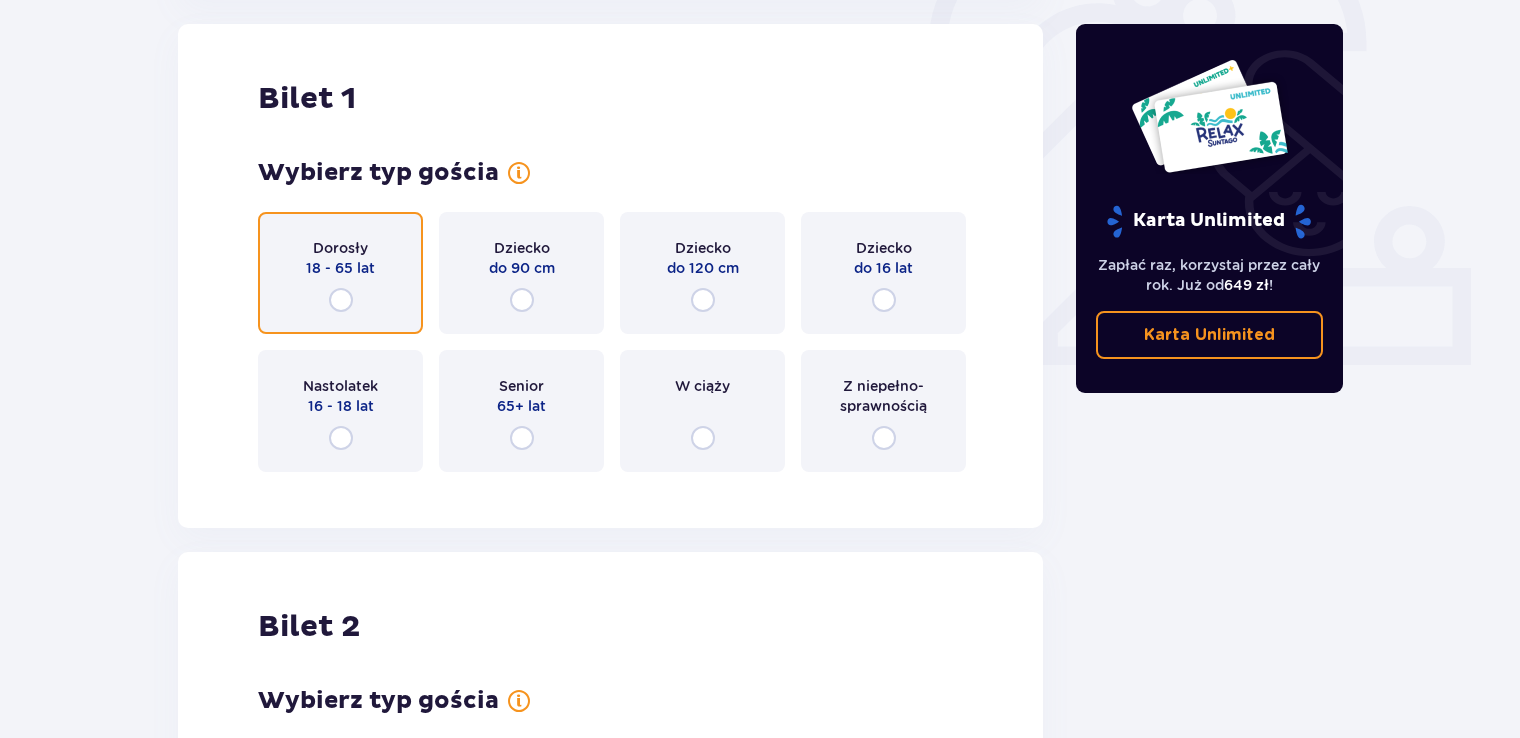click at bounding box center [341, 300] 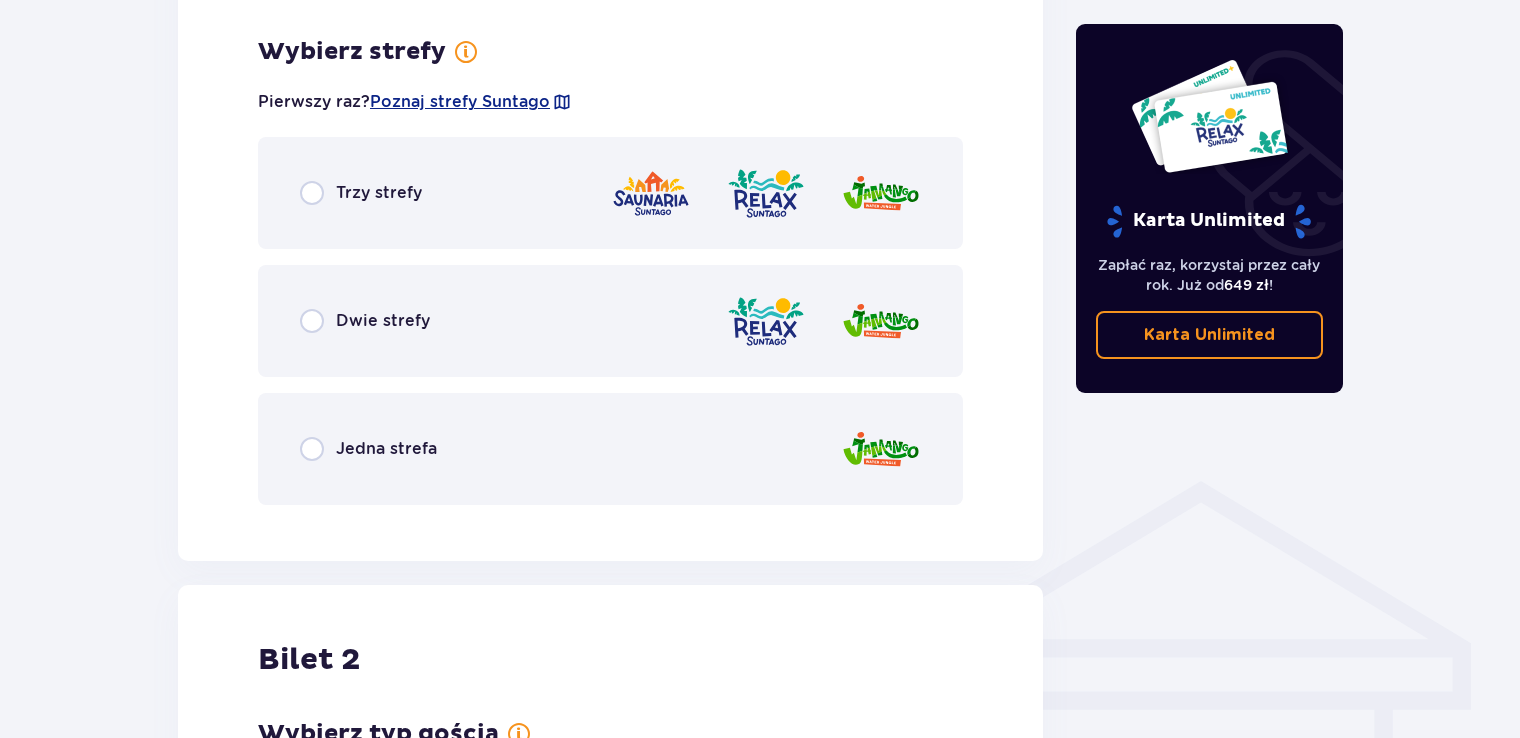 scroll, scrollTop: 1156, scrollLeft: 0, axis: vertical 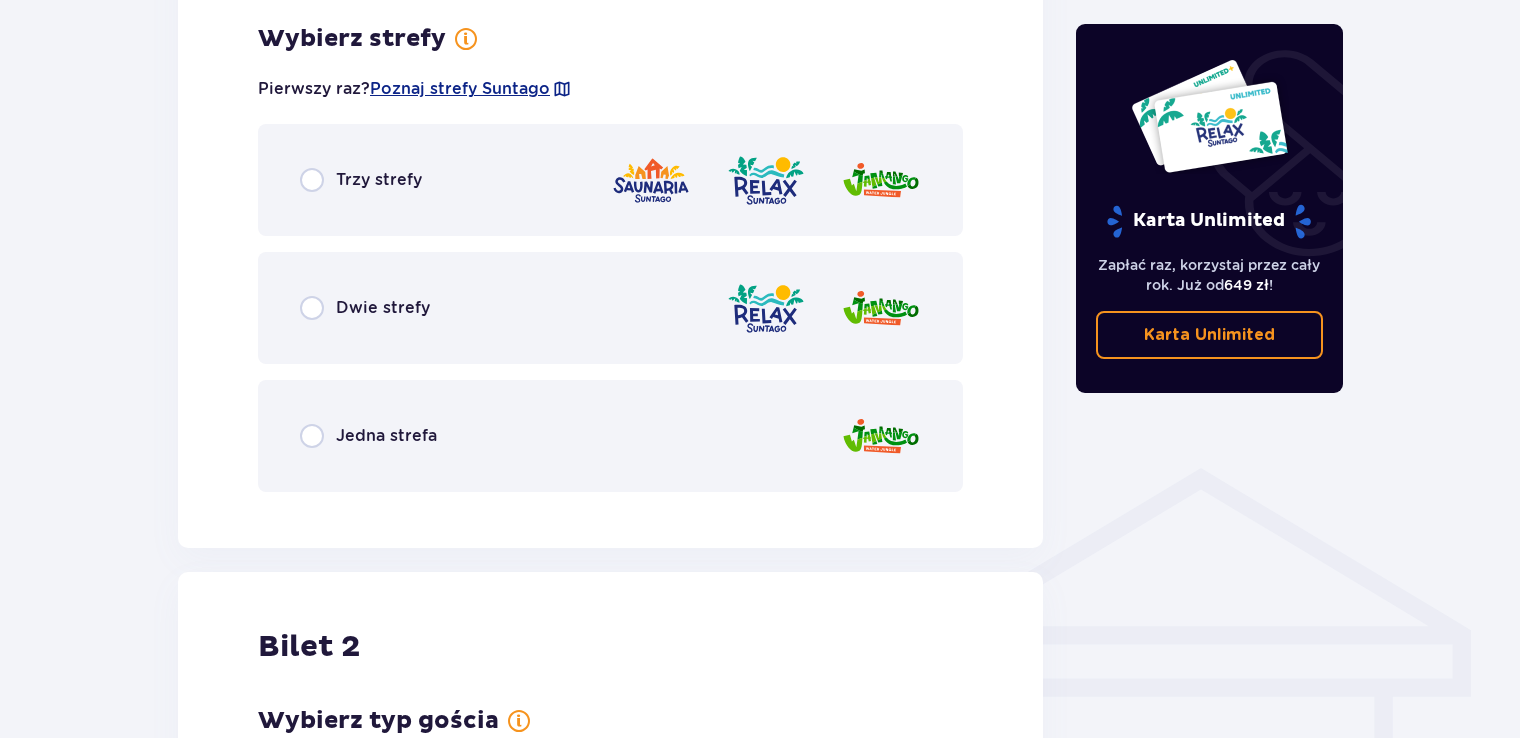 click on "Jedna strefa" at bounding box center [610, 436] 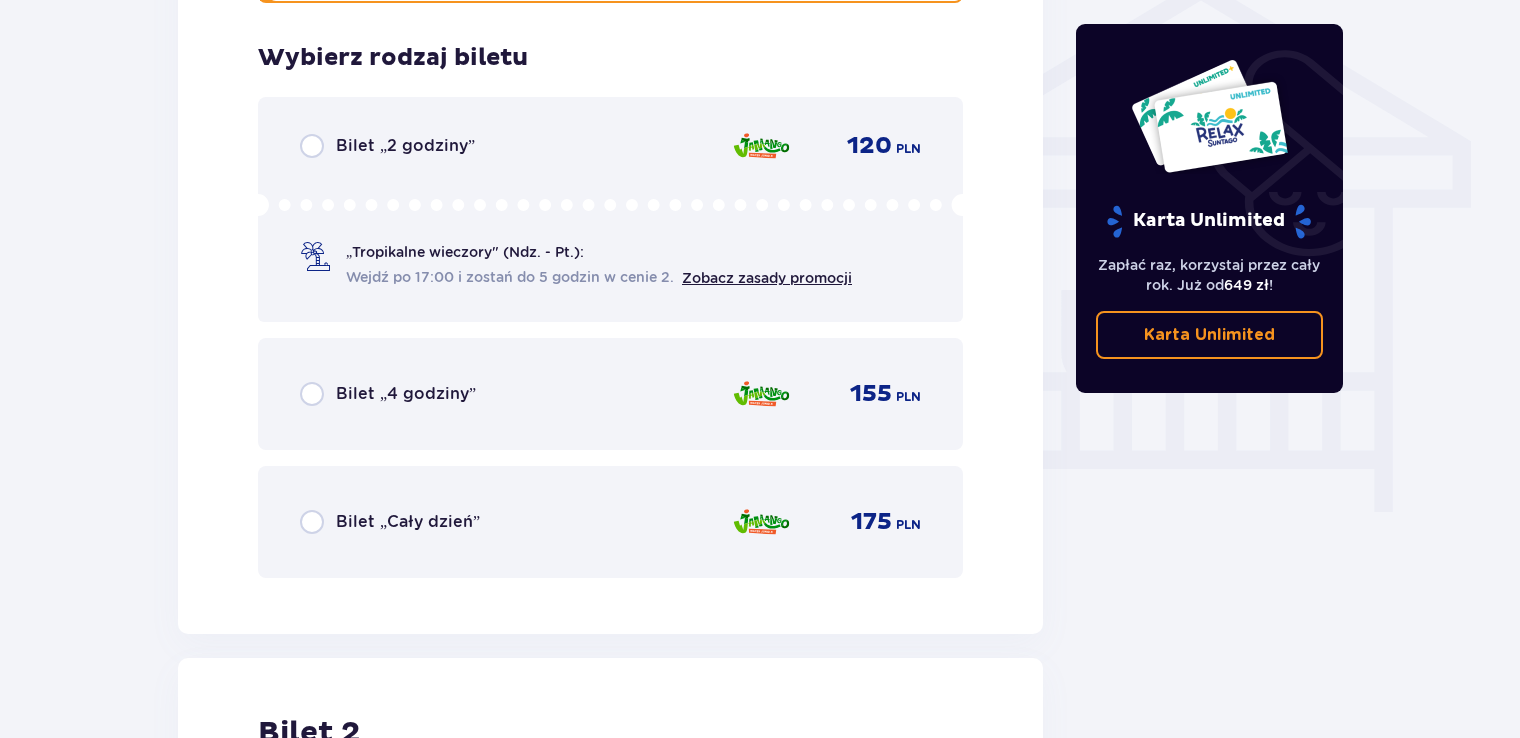 scroll, scrollTop: 1664, scrollLeft: 0, axis: vertical 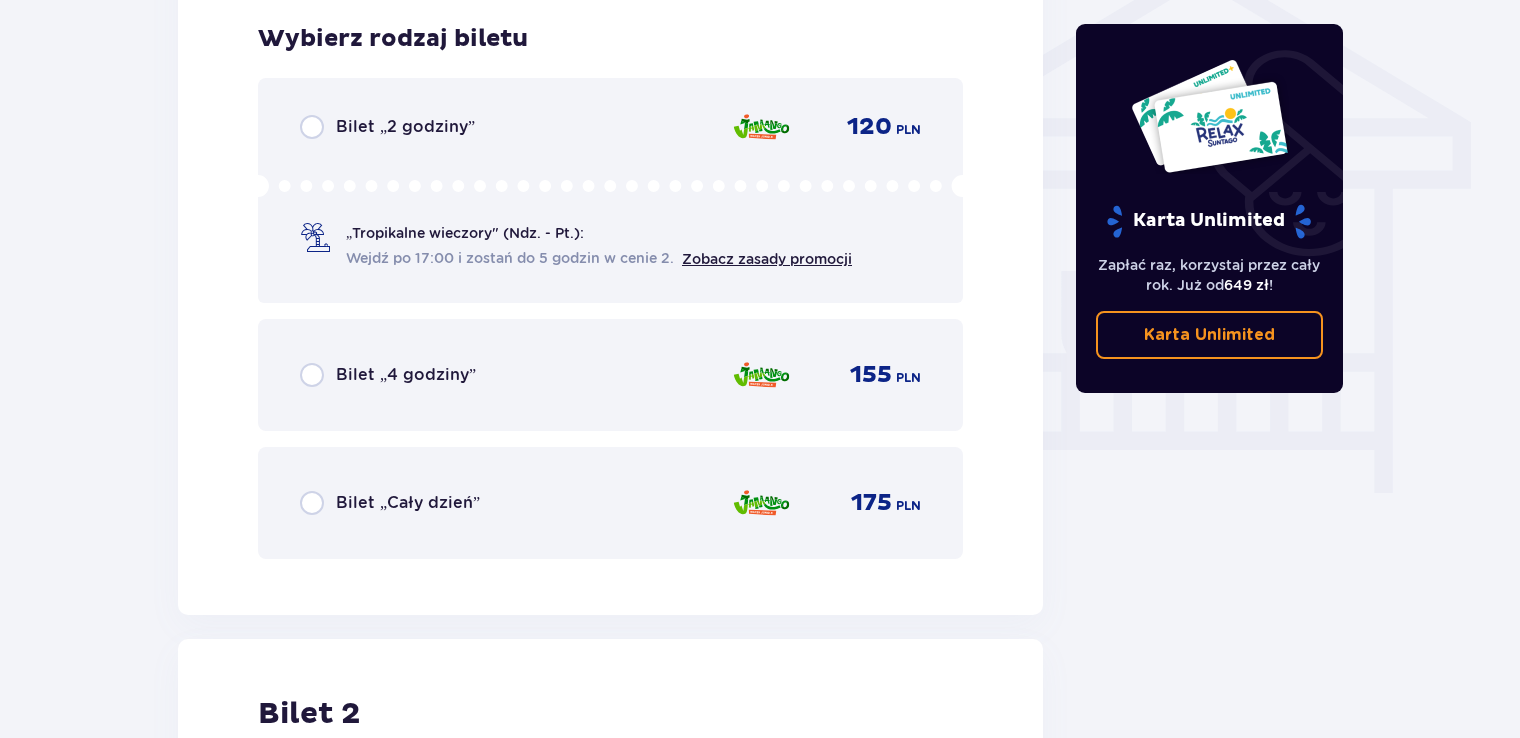 click on "Bilet „4 godziny”" at bounding box center [406, 375] 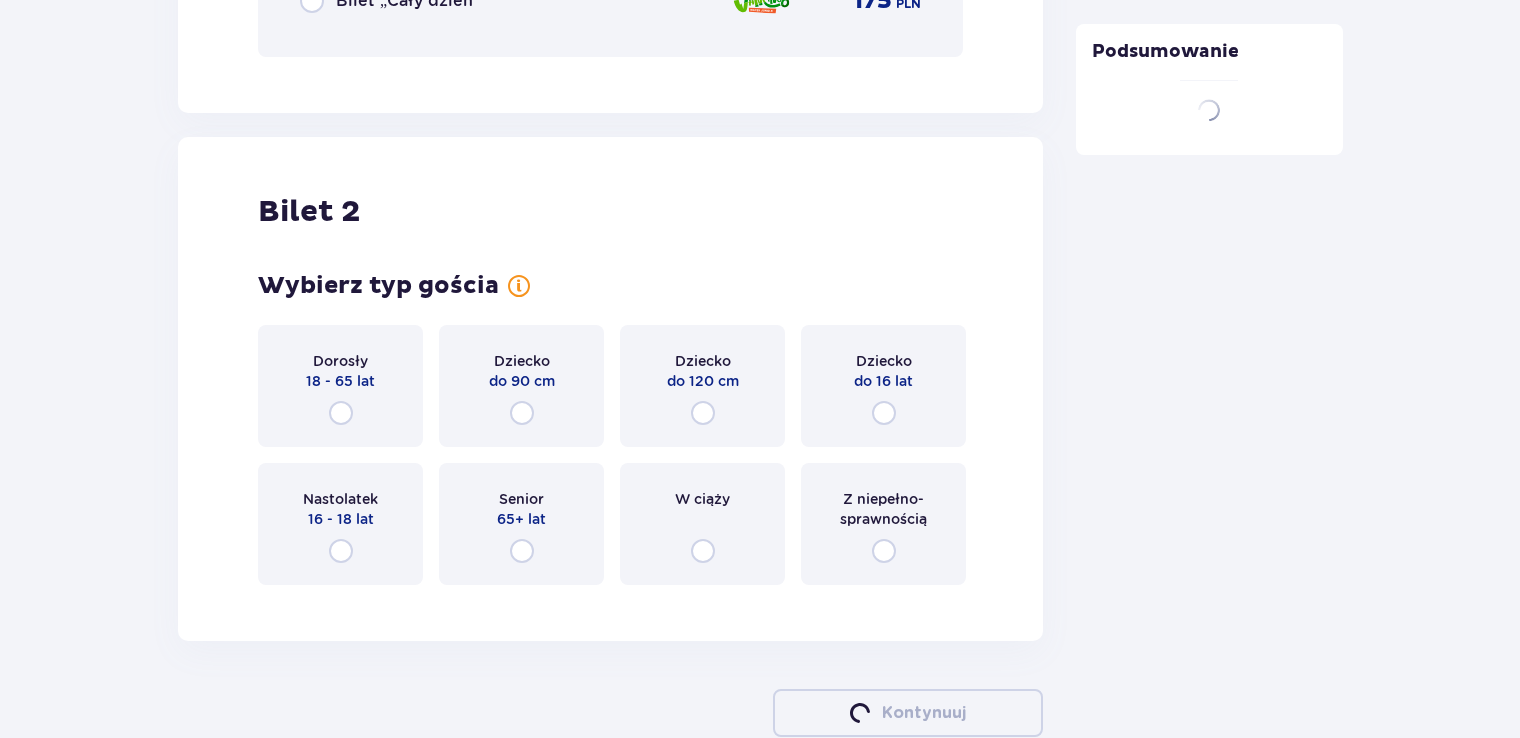 scroll, scrollTop: 2278, scrollLeft: 0, axis: vertical 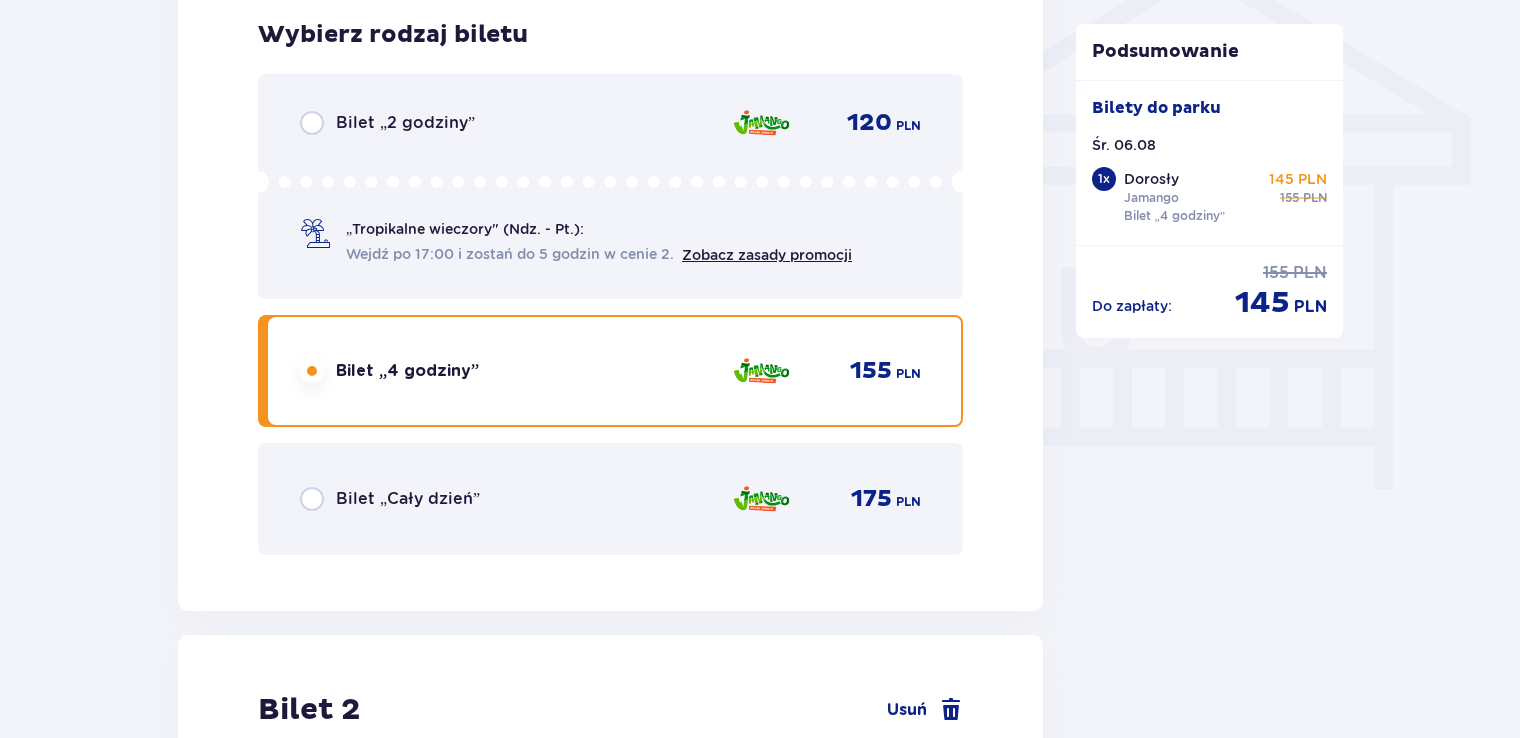 click on "Bilet „2 godziny” 120 PLN „Tropikalne wieczory" ([DAY]. - [DAY].): Wejdź po 17:00 i zostań do 5 godzin w cenie 2. Zobacz zasady promocji" at bounding box center (610, 186) 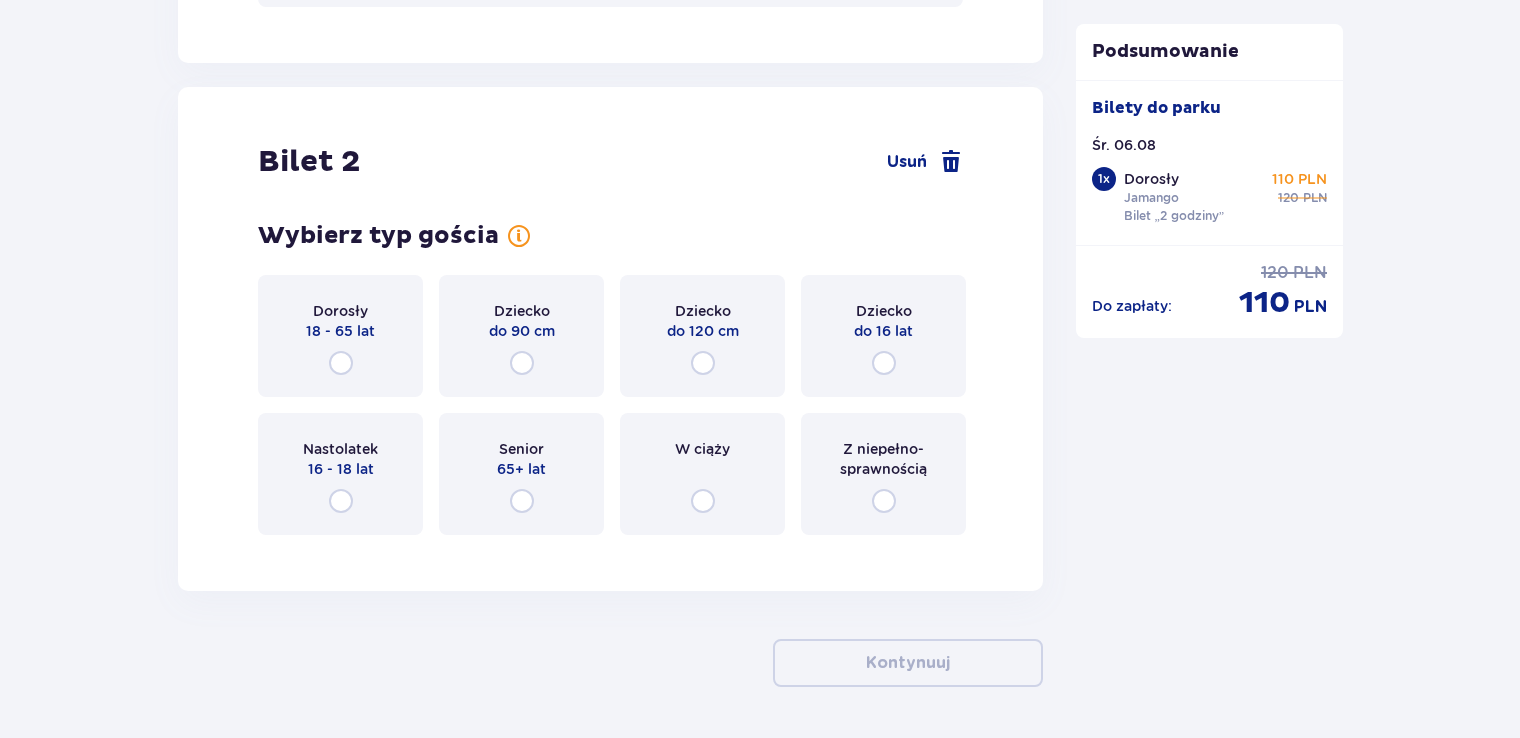 scroll, scrollTop: 2278, scrollLeft: 0, axis: vertical 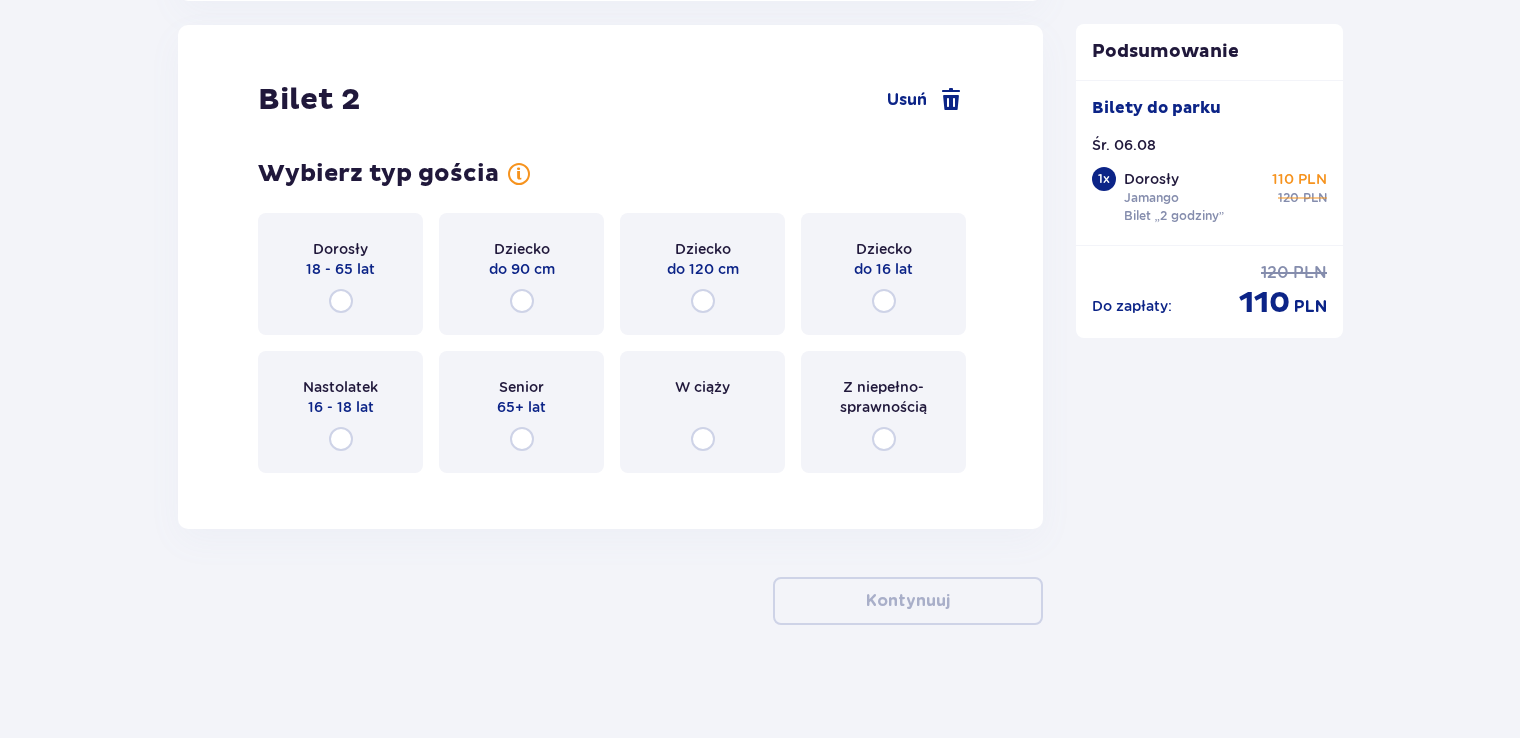drag, startPoint x: 1519, startPoint y: 560, endPoint x: 1513, endPoint y: 374, distance: 186.09676 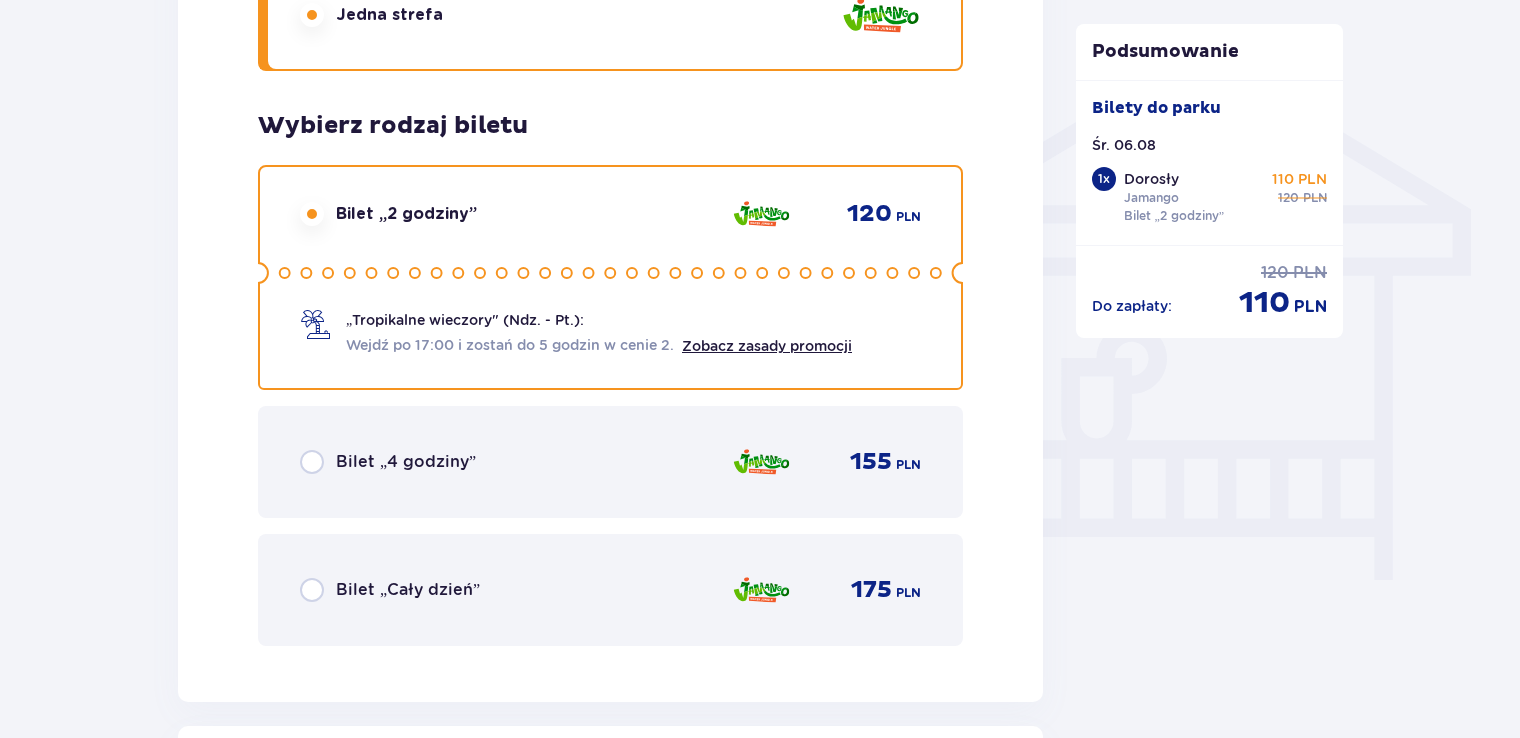 scroll, scrollTop: 1590, scrollLeft: 0, axis: vertical 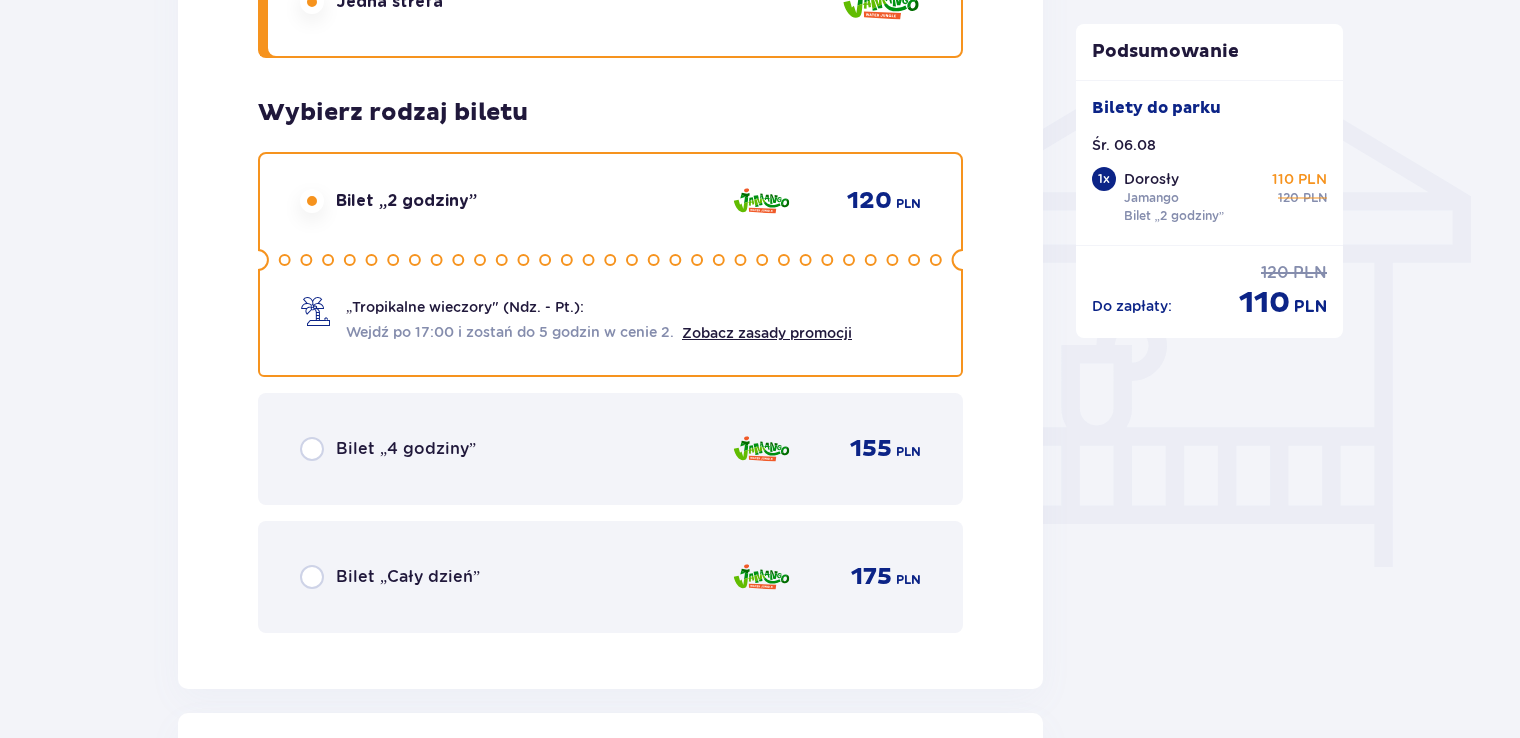 click on "Bilet „Cały dzień” 175 PLN" at bounding box center (610, 577) 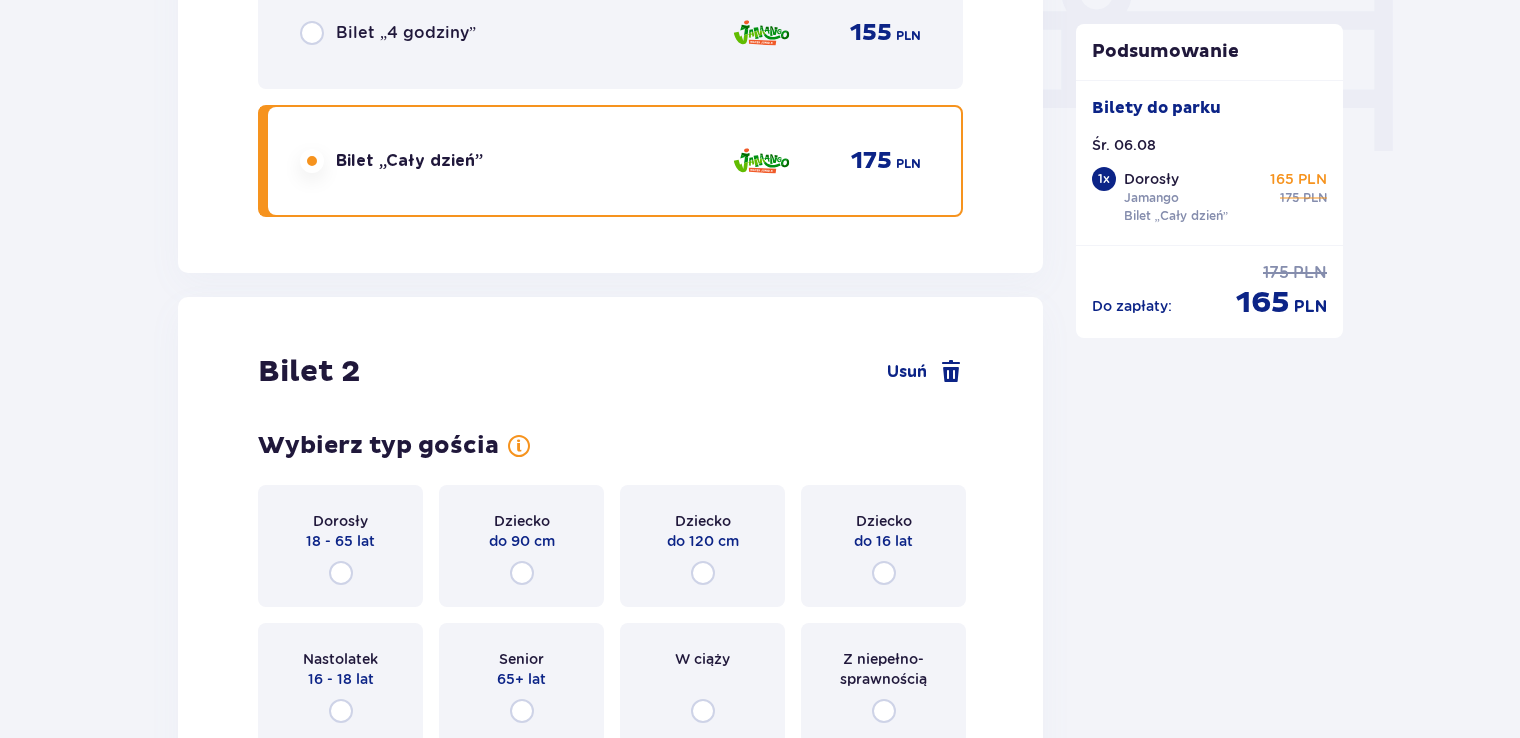 scroll, scrollTop: 2278, scrollLeft: 0, axis: vertical 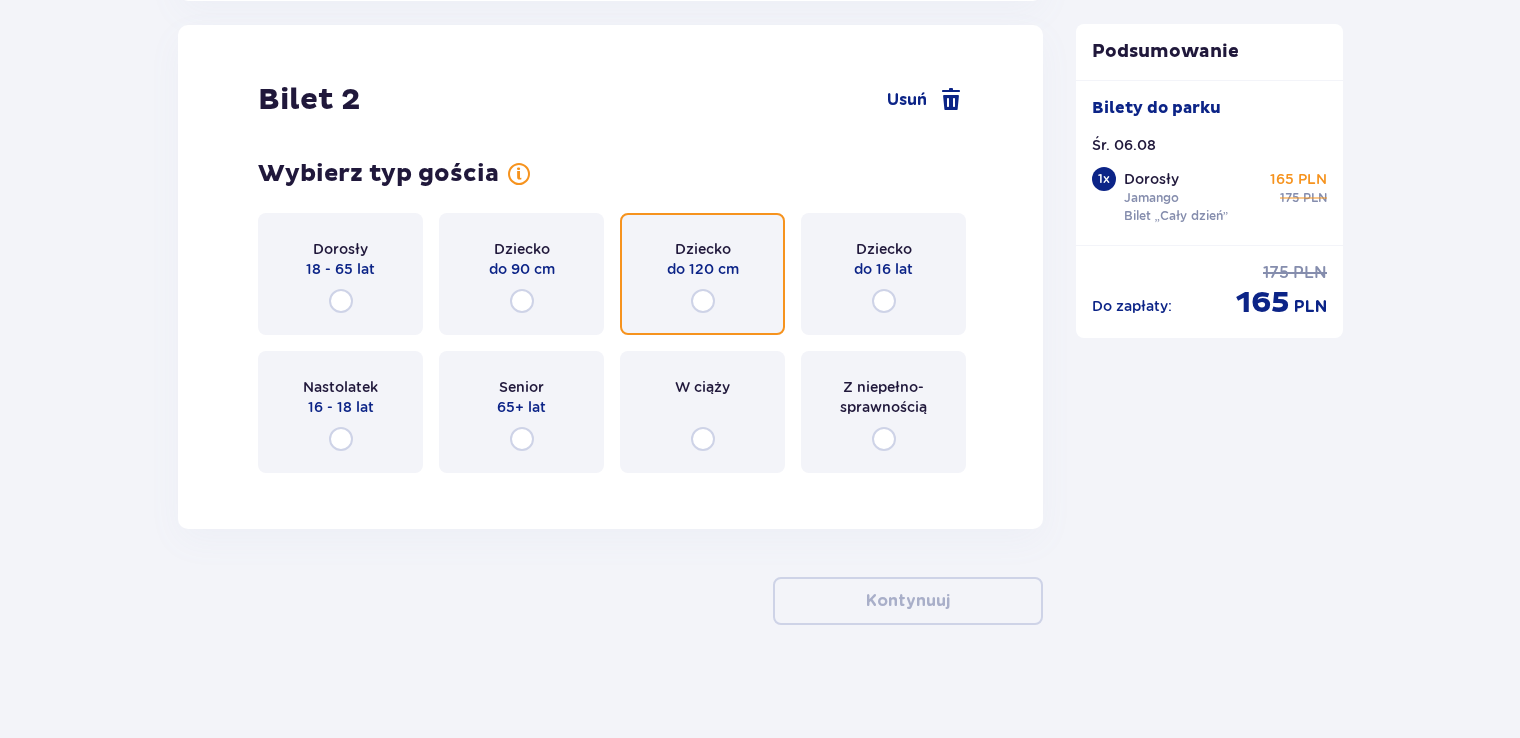 click at bounding box center (703, 301) 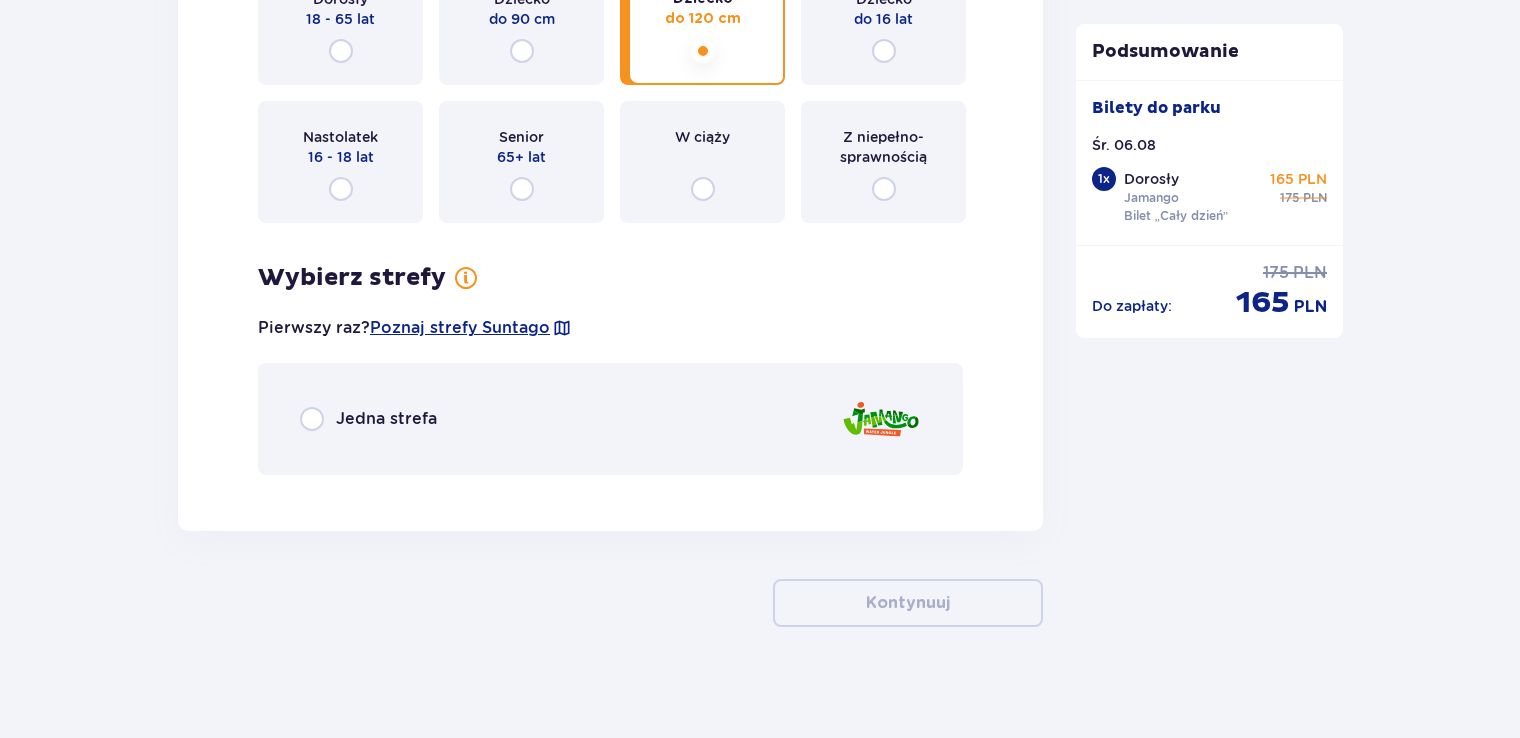 scroll, scrollTop: 2536, scrollLeft: 0, axis: vertical 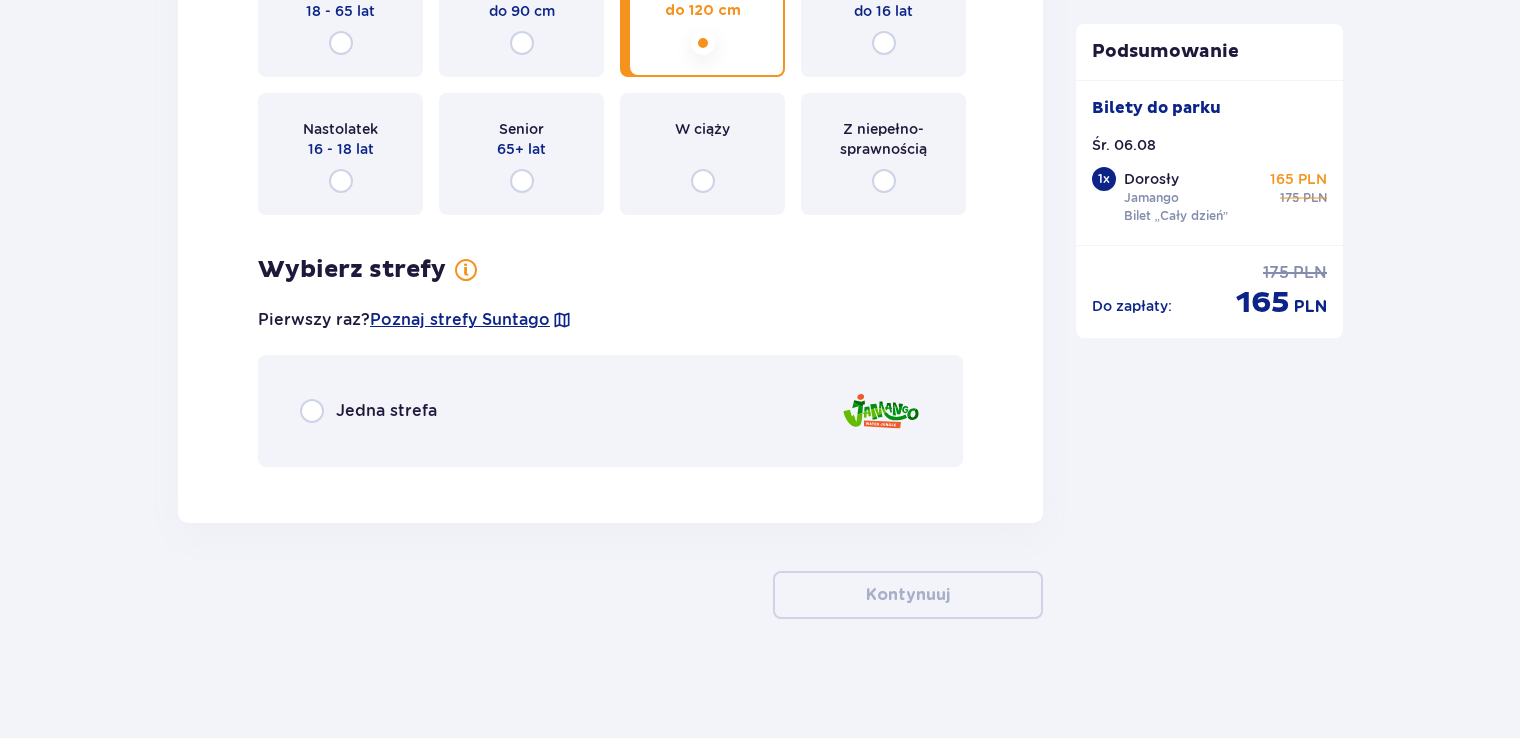 click on "Jedna strefa" at bounding box center [386, 411] 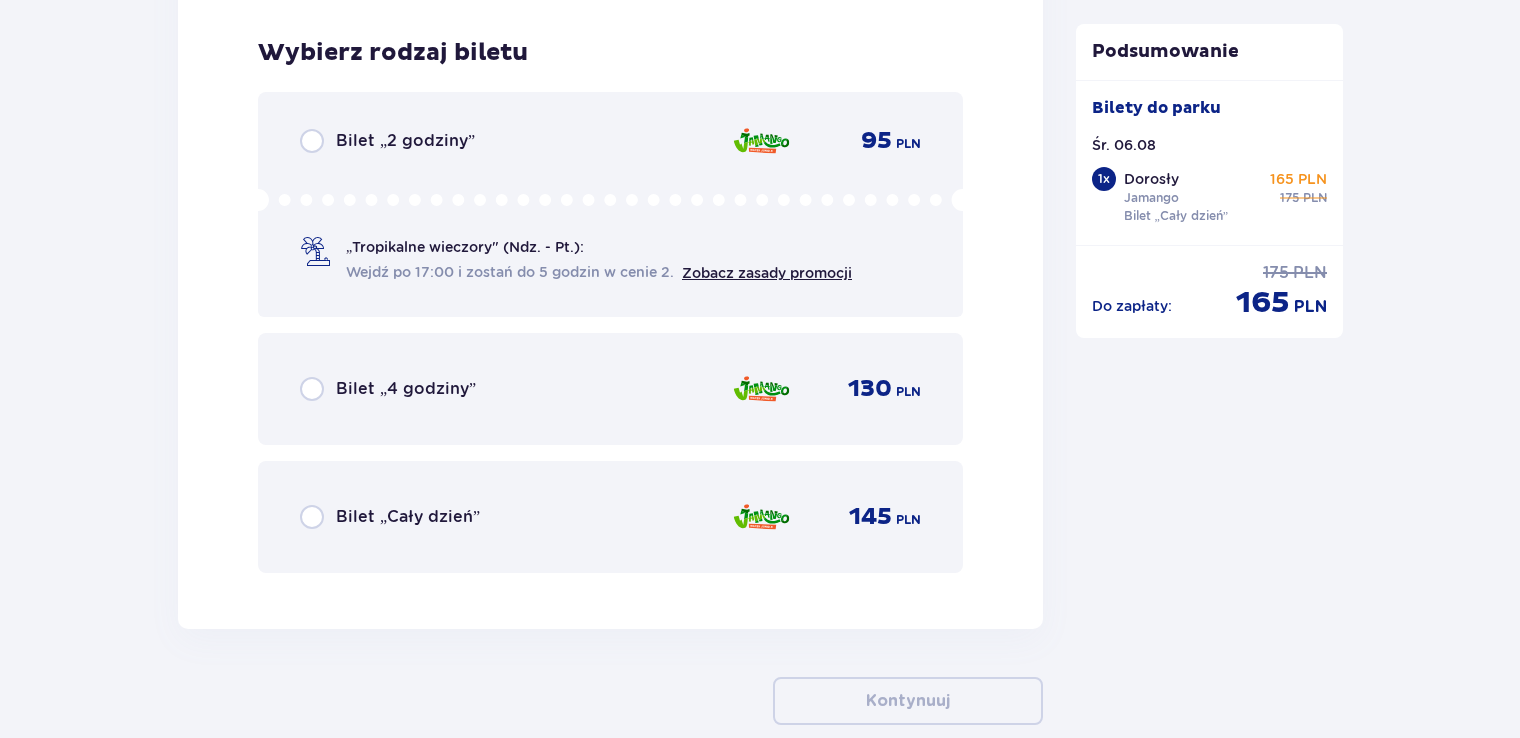 scroll, scrollTop: 3018, scrollLeft: 0, axis: vertical 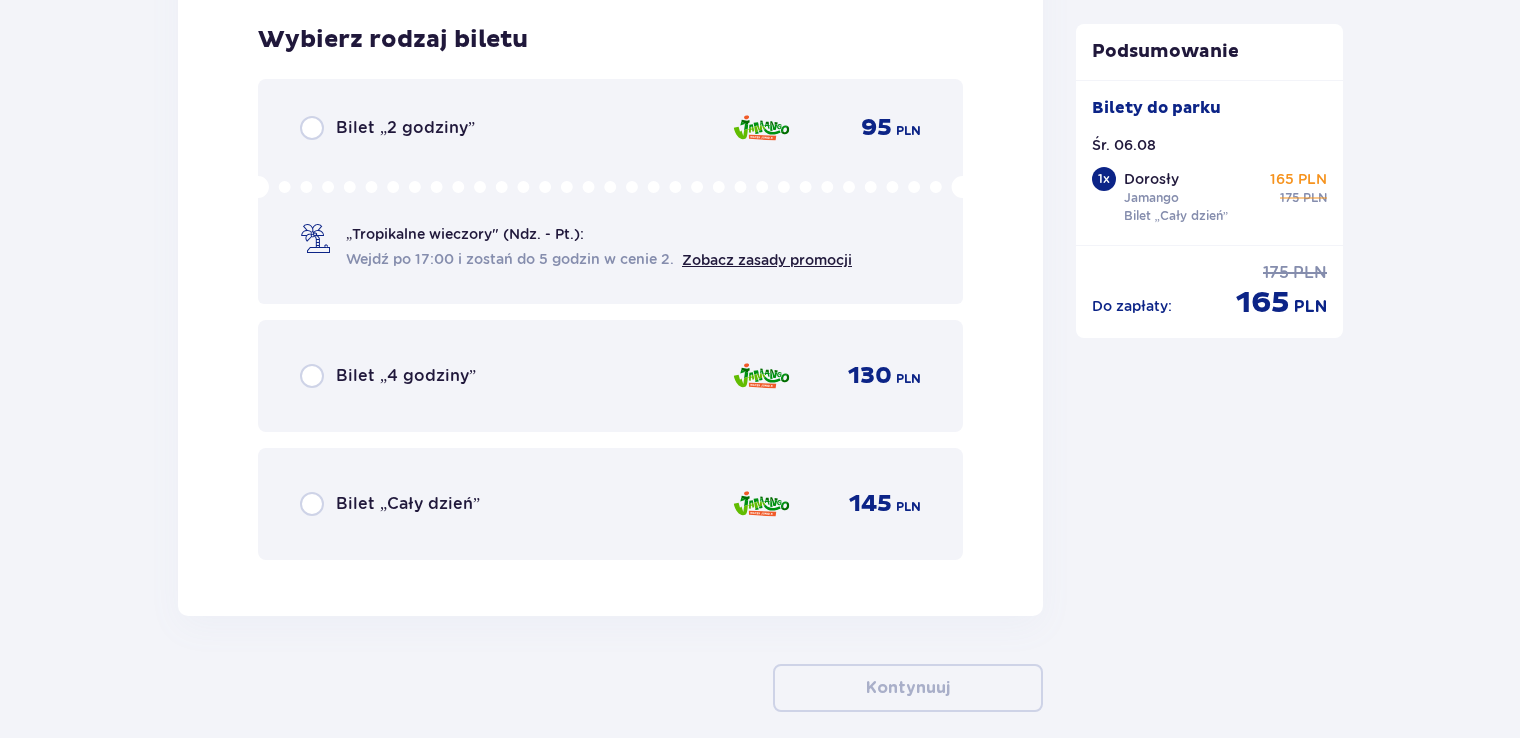 click on "Bilet „Cały dzień” 145 PLN" at bounding box center (610, 504) 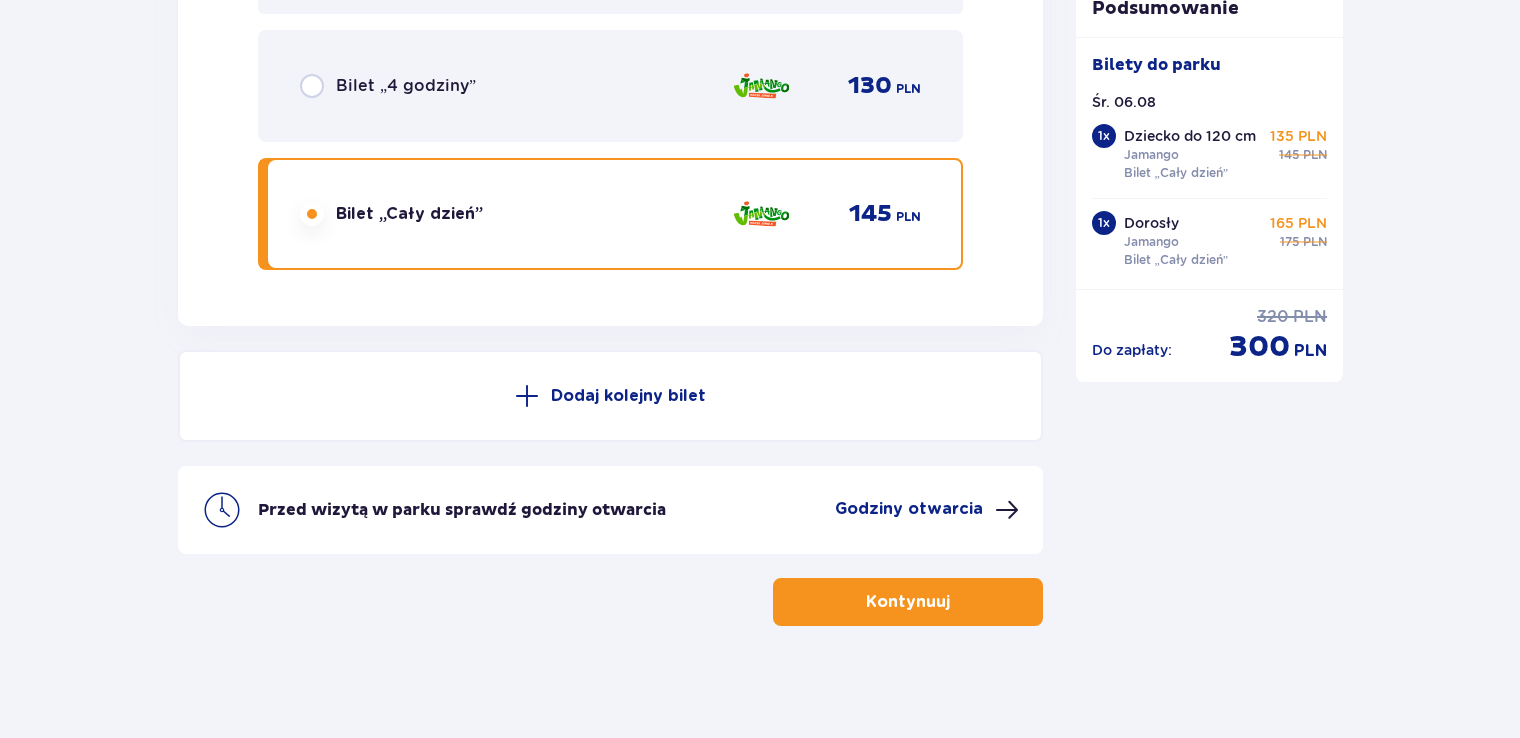 scroll, scrollTop: 3313, scrollLeft: 0, axis: vertical 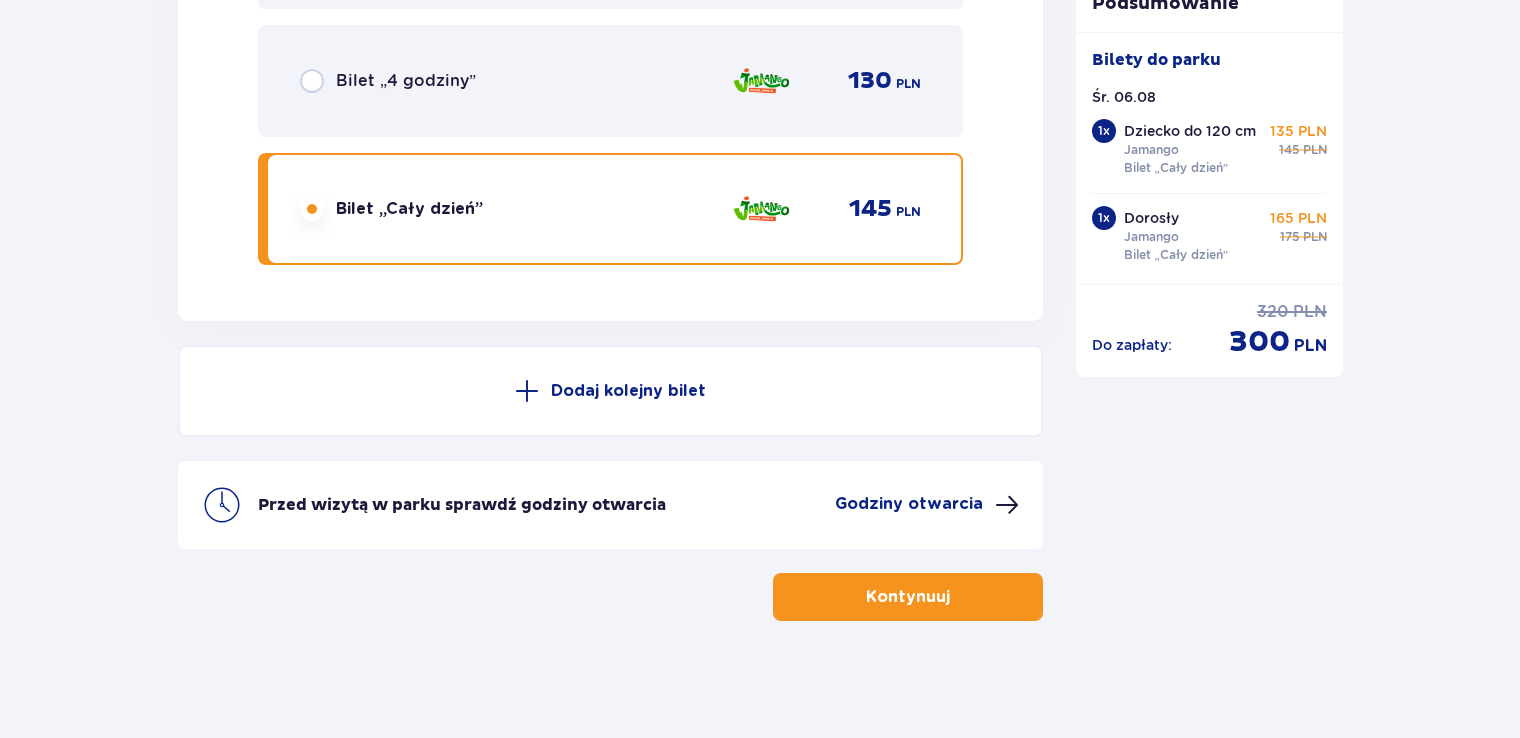 click on "Kontynuuj" at bounding box center [908, 597] 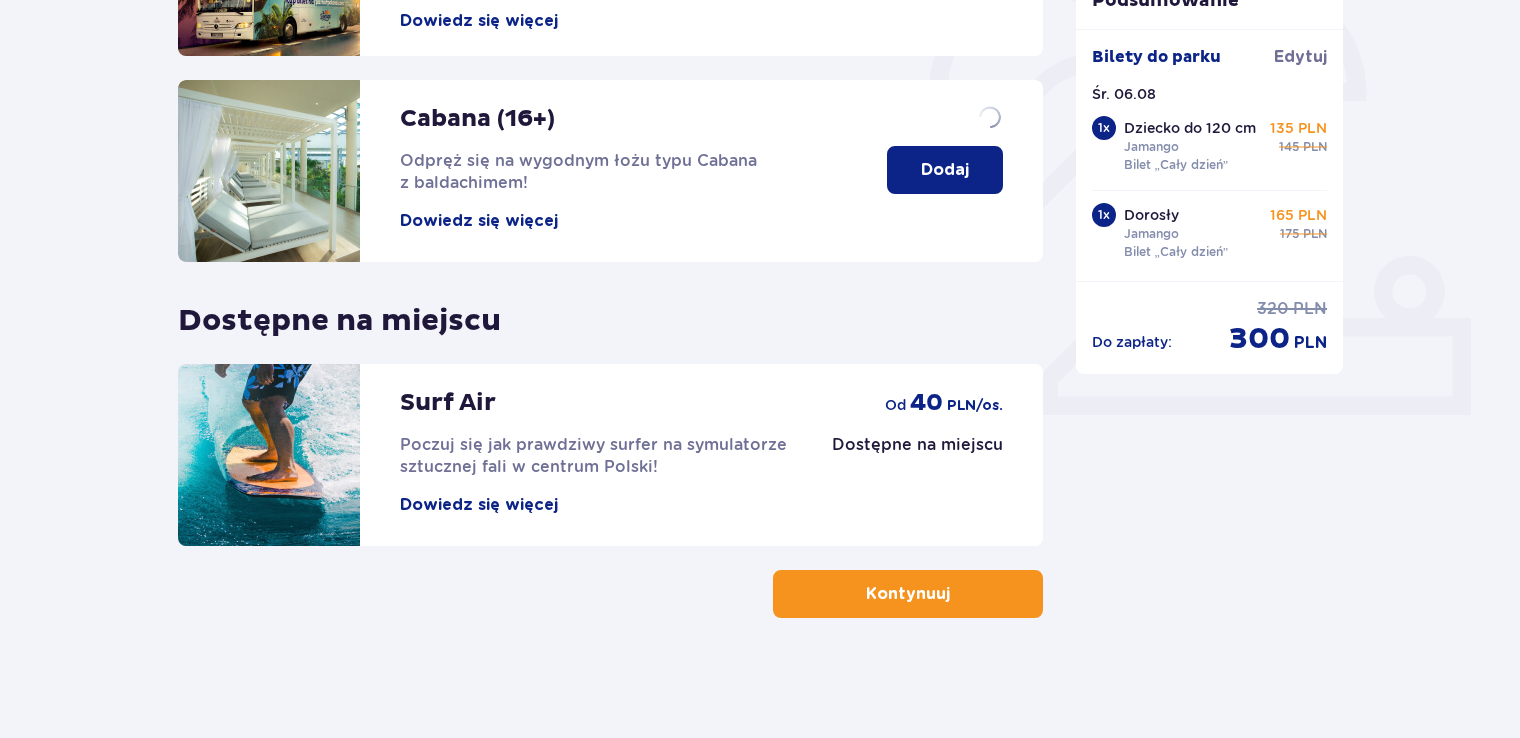 scroll, scrollTop: 0, scrollLeft: 0, axis: both 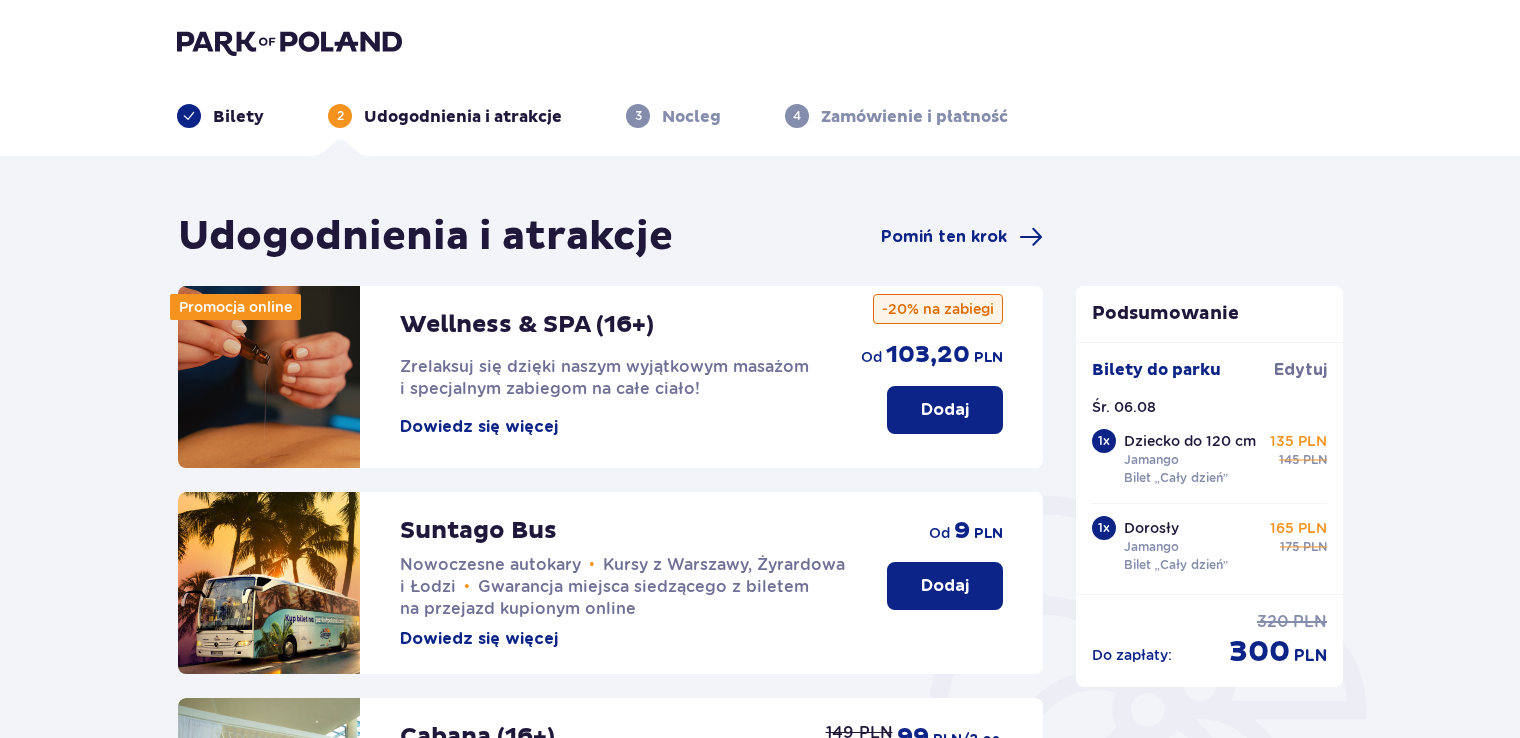 click on "Dodaj" at bounding box center [945, 586] 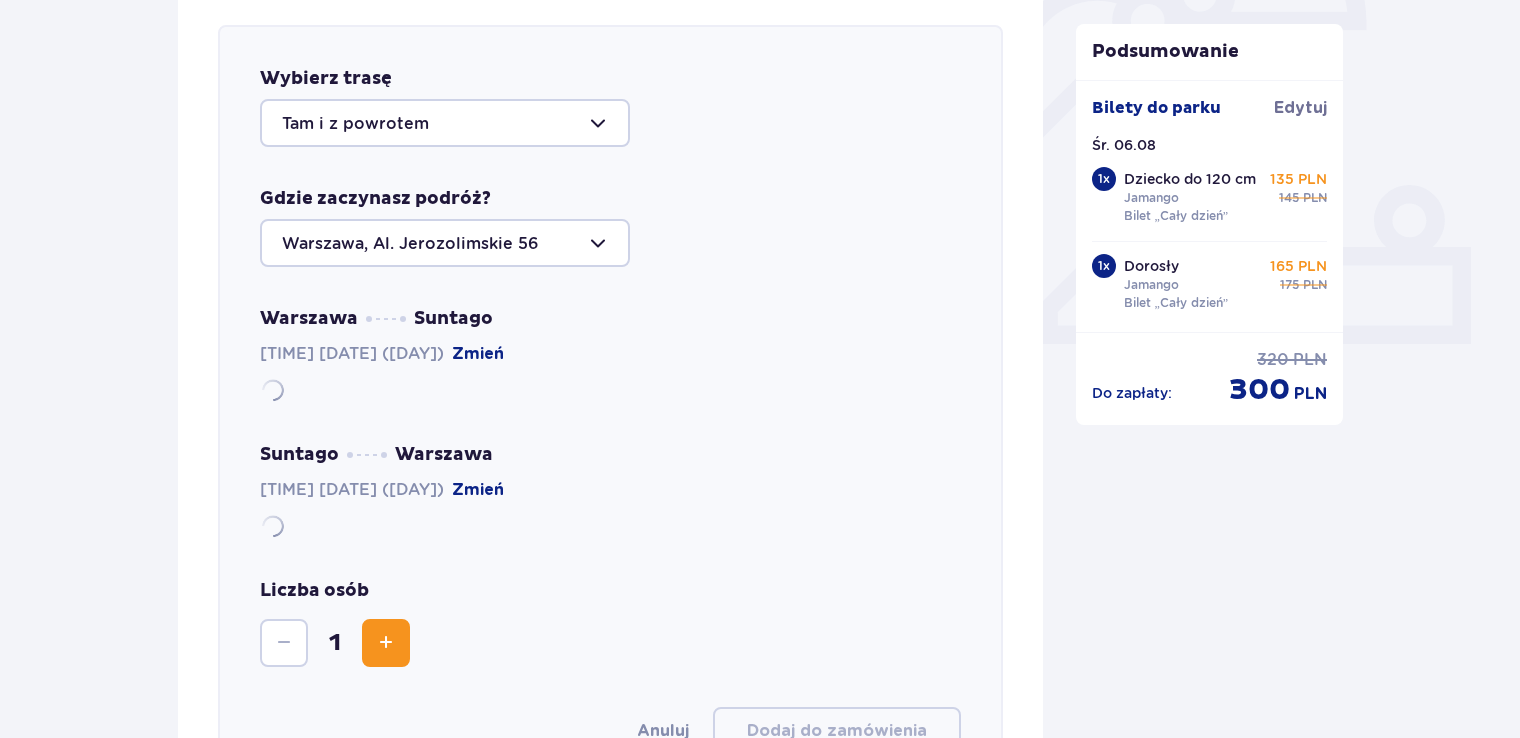 scroll, scrollTop: 690, scrollLeft: 0, axis: vertical 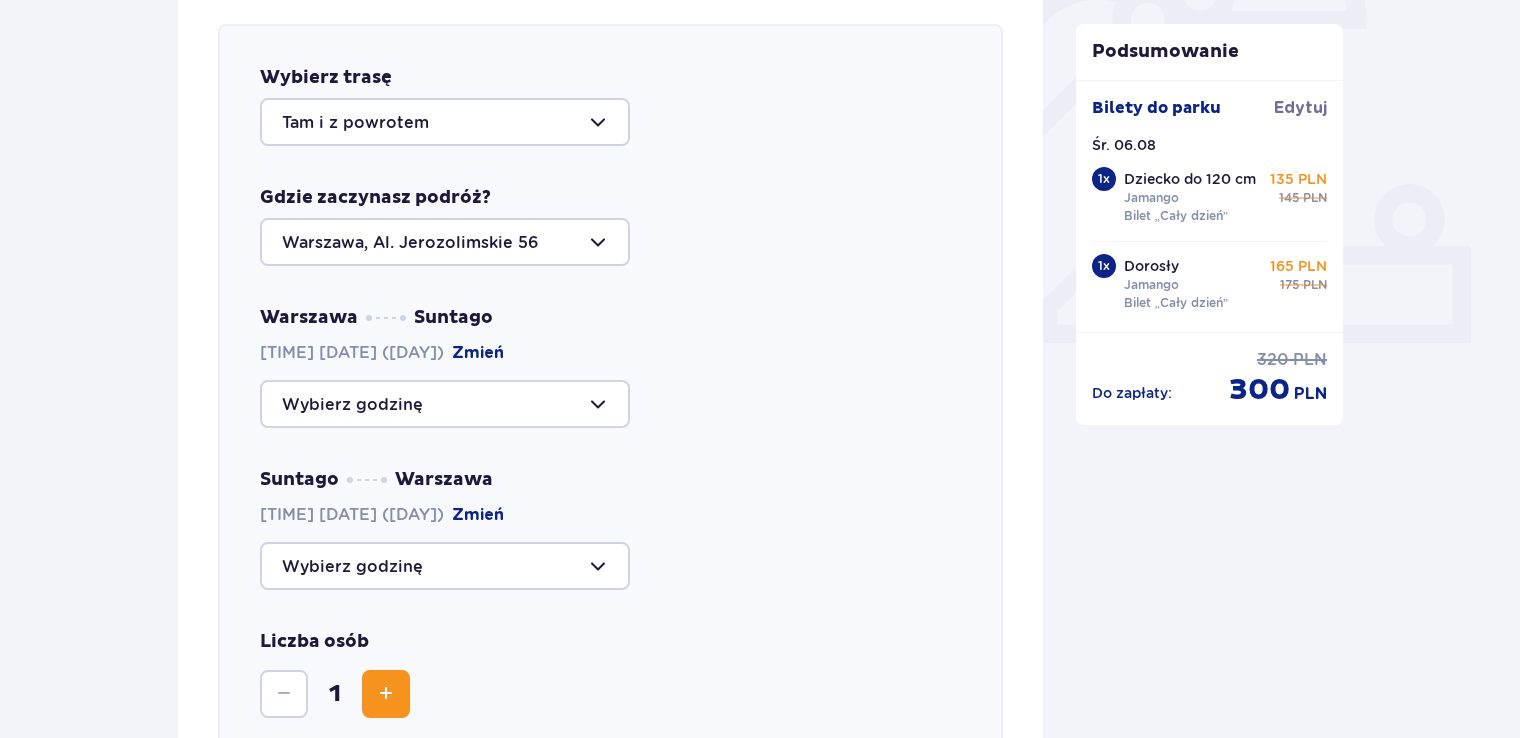 click at bounding box center (445, 404) 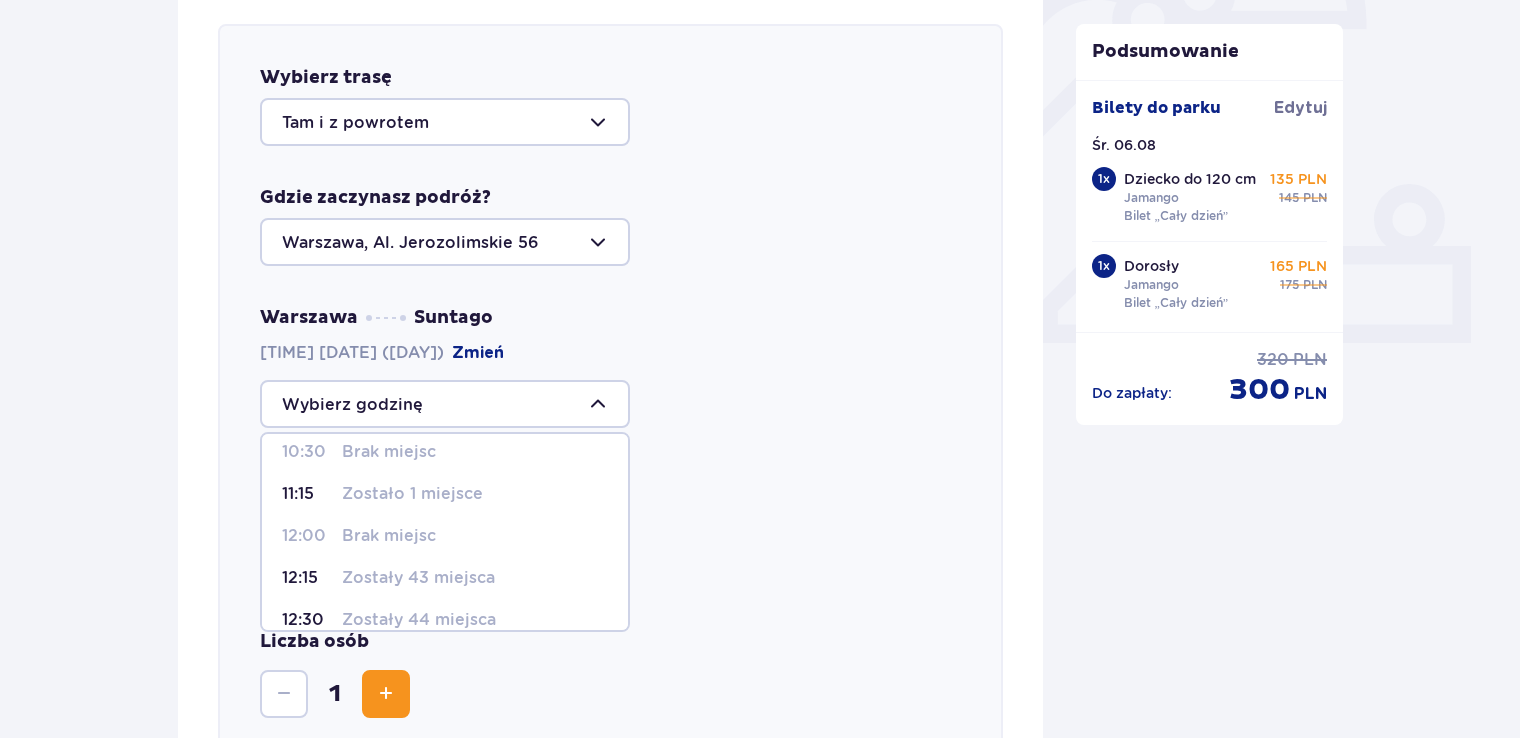 scroll, scrollTop: 151, scrollLeft: 0, axis: vertical 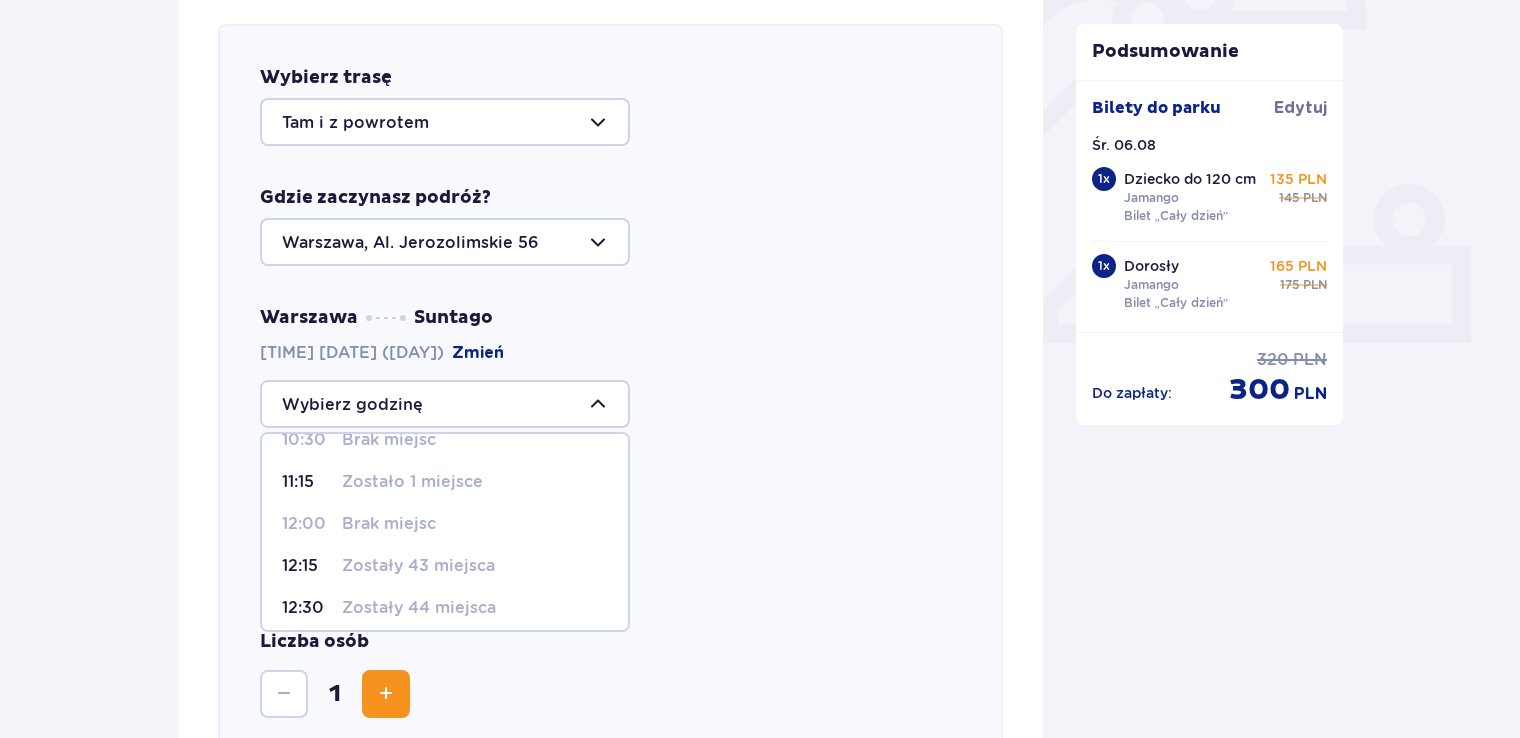 click on "Zostały 44 miejsca" at bounding box center (419, 608) 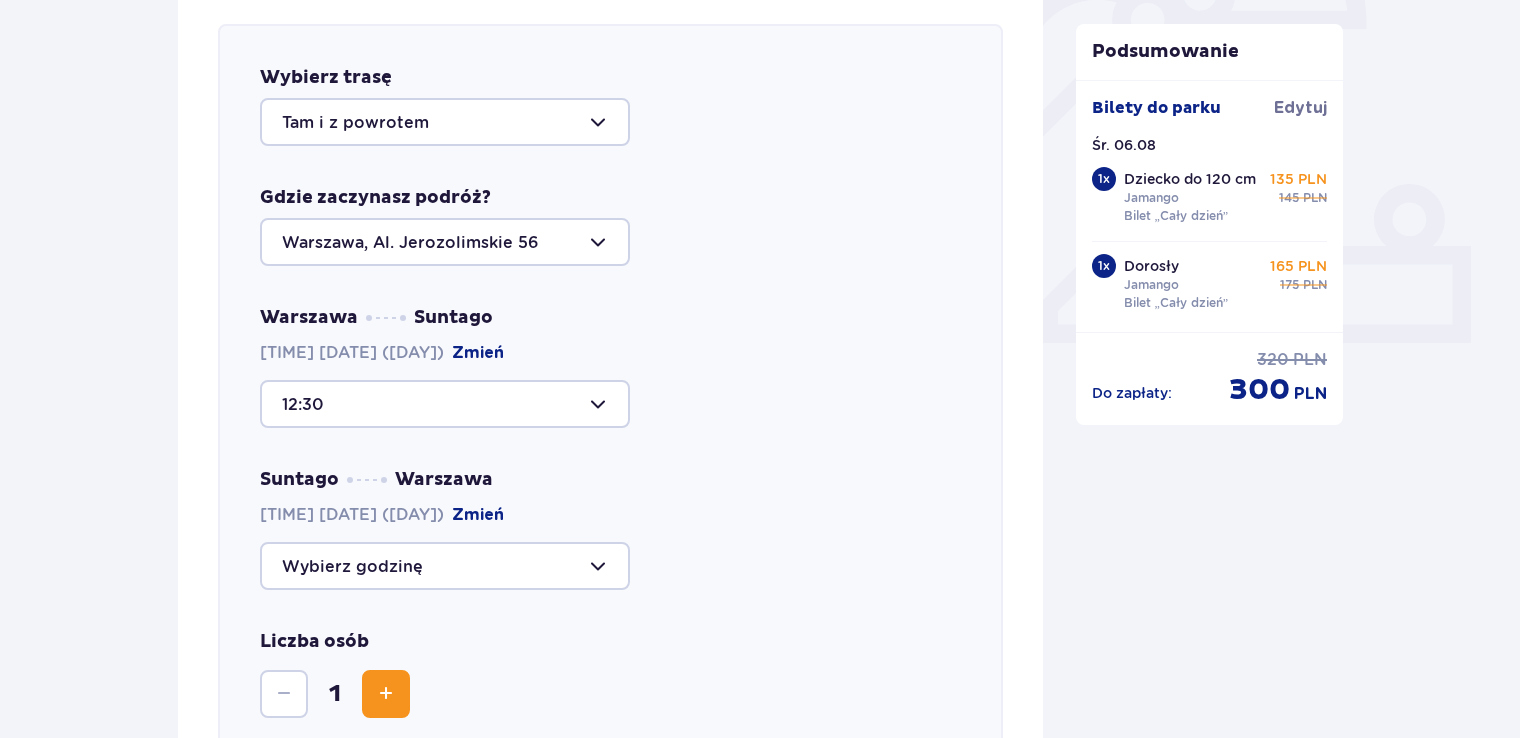 click on "Suntago [CITY] [DATE] ([DAY]) Zmień" at bounding box center (610, 529) 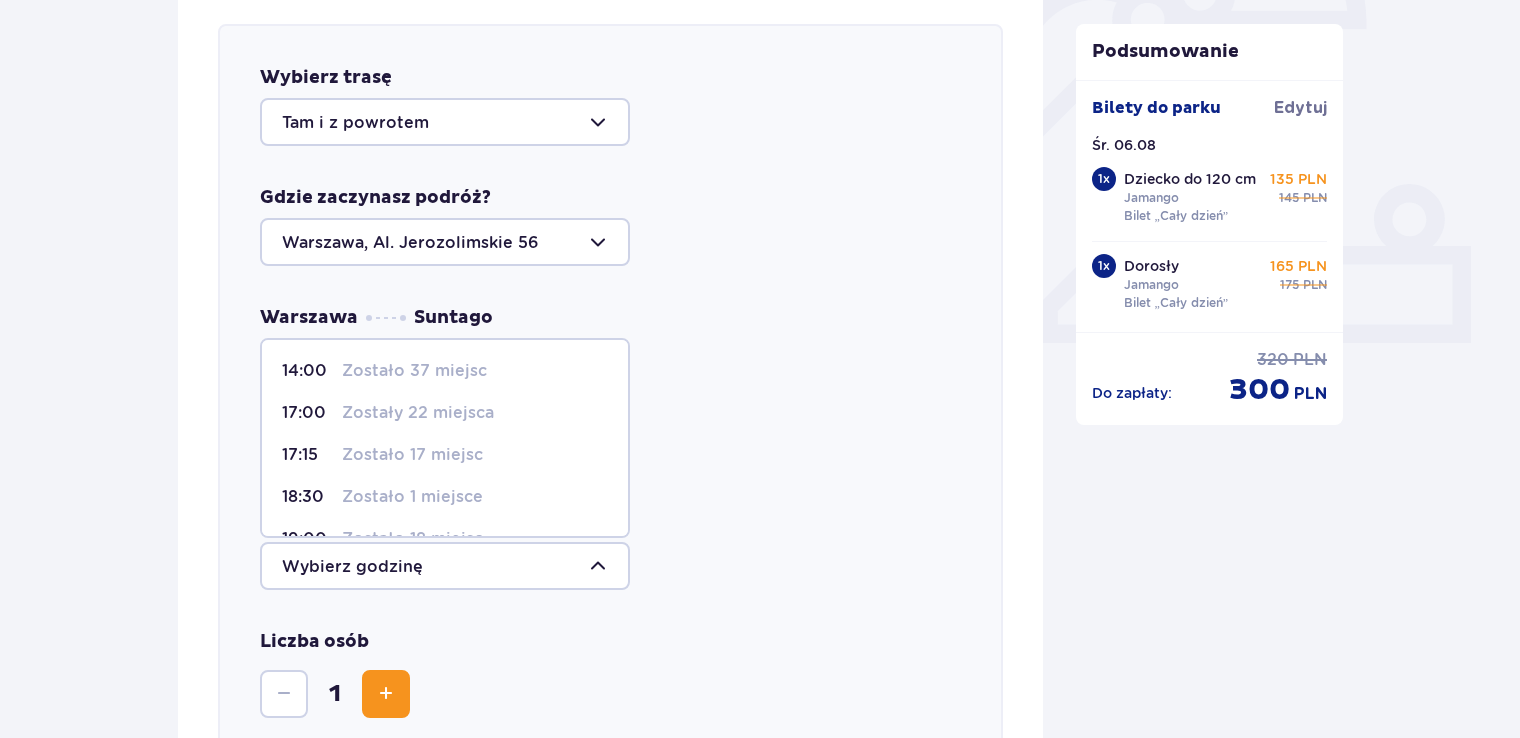 click on "Suntago [CITY] [DATE] ([DAY]) Zmień 14:00 Zostało 37 miejsc 17:00 Zostały 22 miejsca 17:15 Zostało 17 miejsc 18:30 Zostało 1 miejsce 19:00 Zostało 18 miejsc 20:15 Zostało 26 miejsc 20:45 Zostało 6 miejsc 21:45 Zostało 1 miejsce 22:15 Brak miejsc" at bounding box center (610, 529) 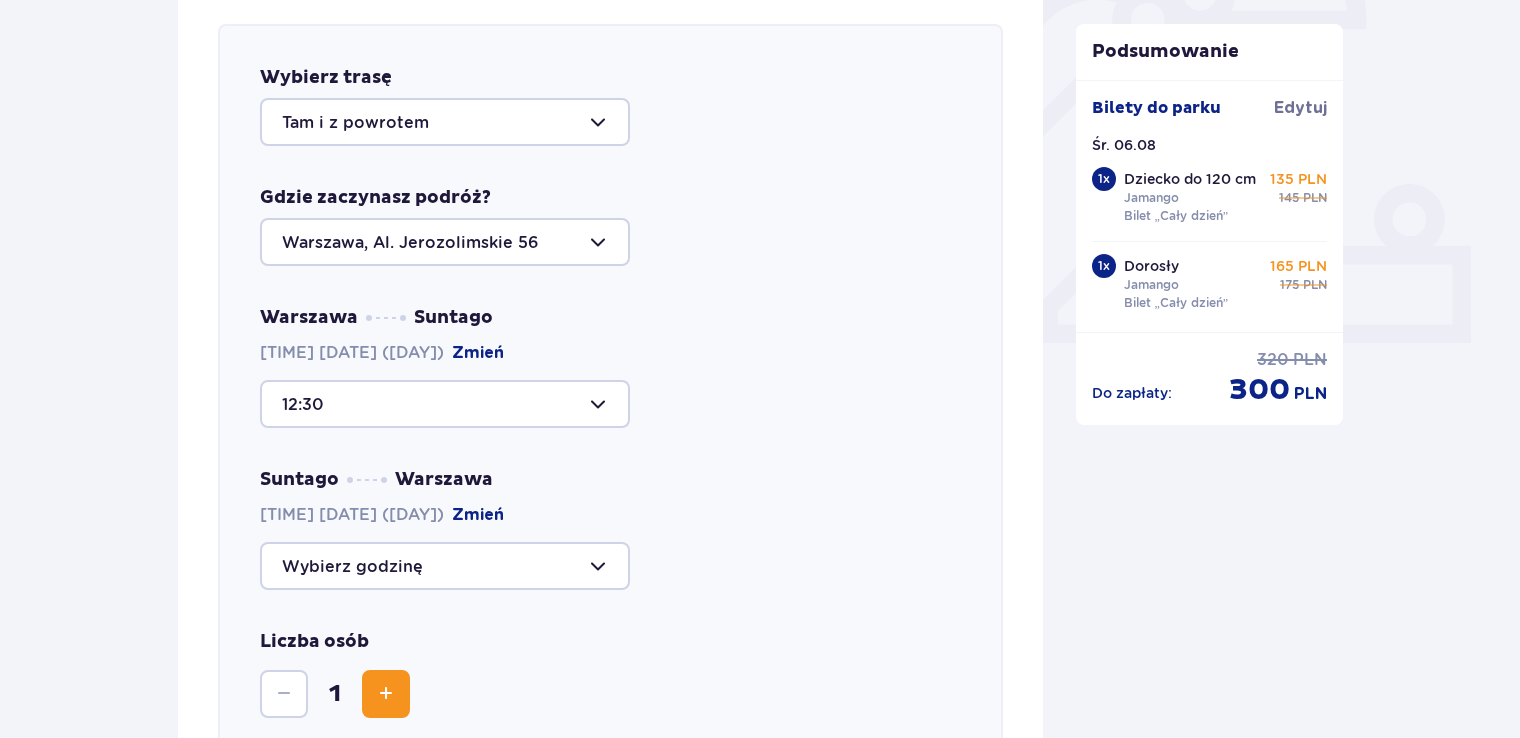 click on "Zmień" at bounding box center [478, 353] 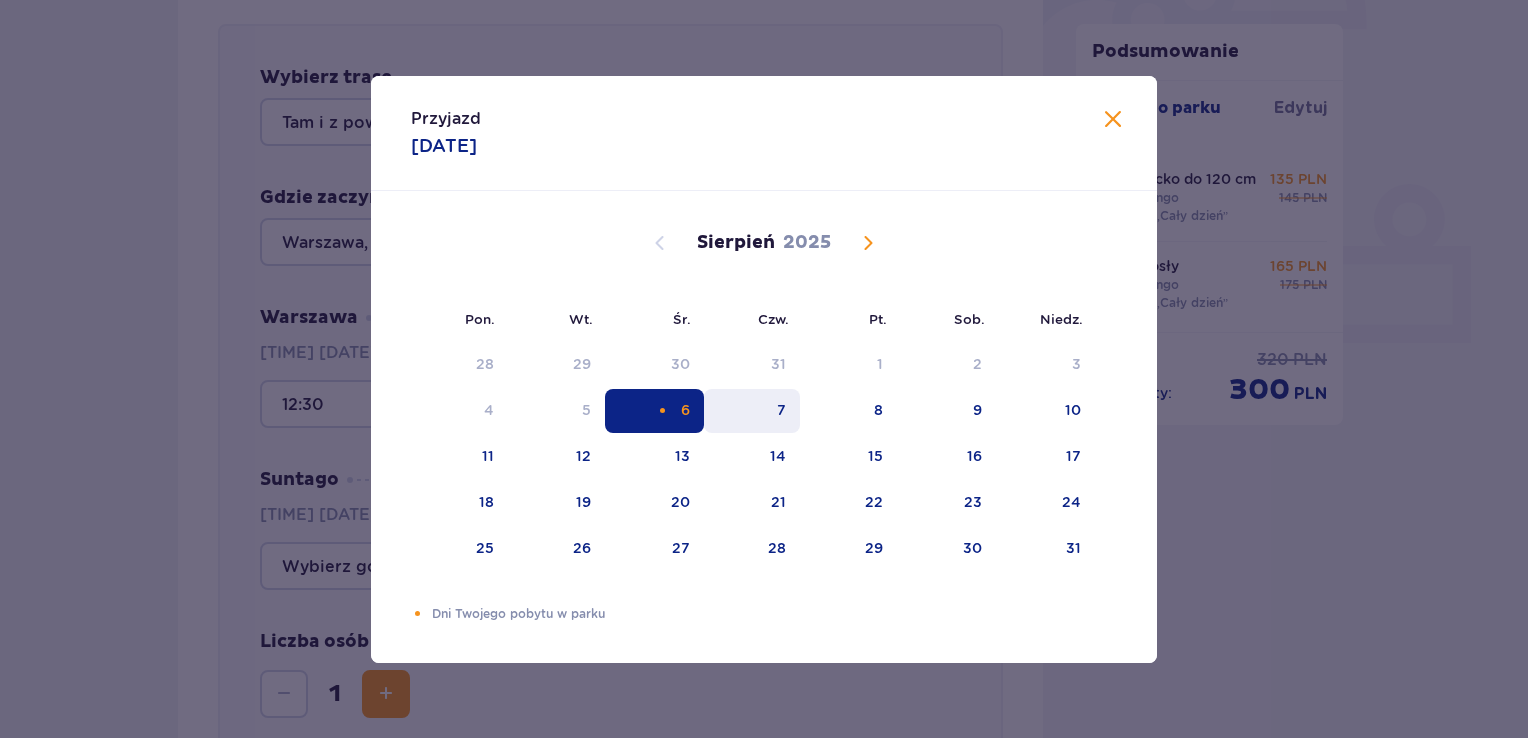 click on "7" at bounding box center (752, 411) 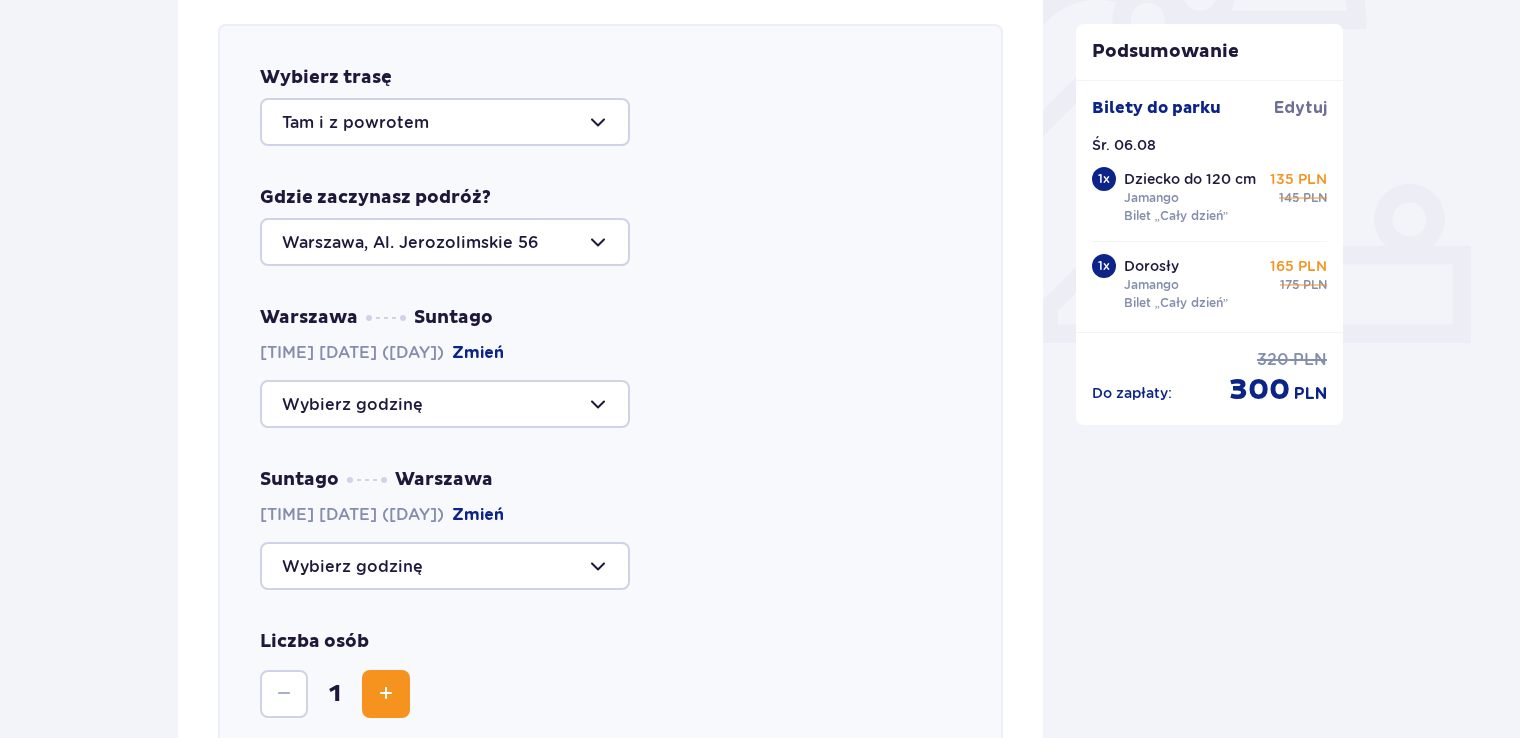 click at bounding box center [445, 404] 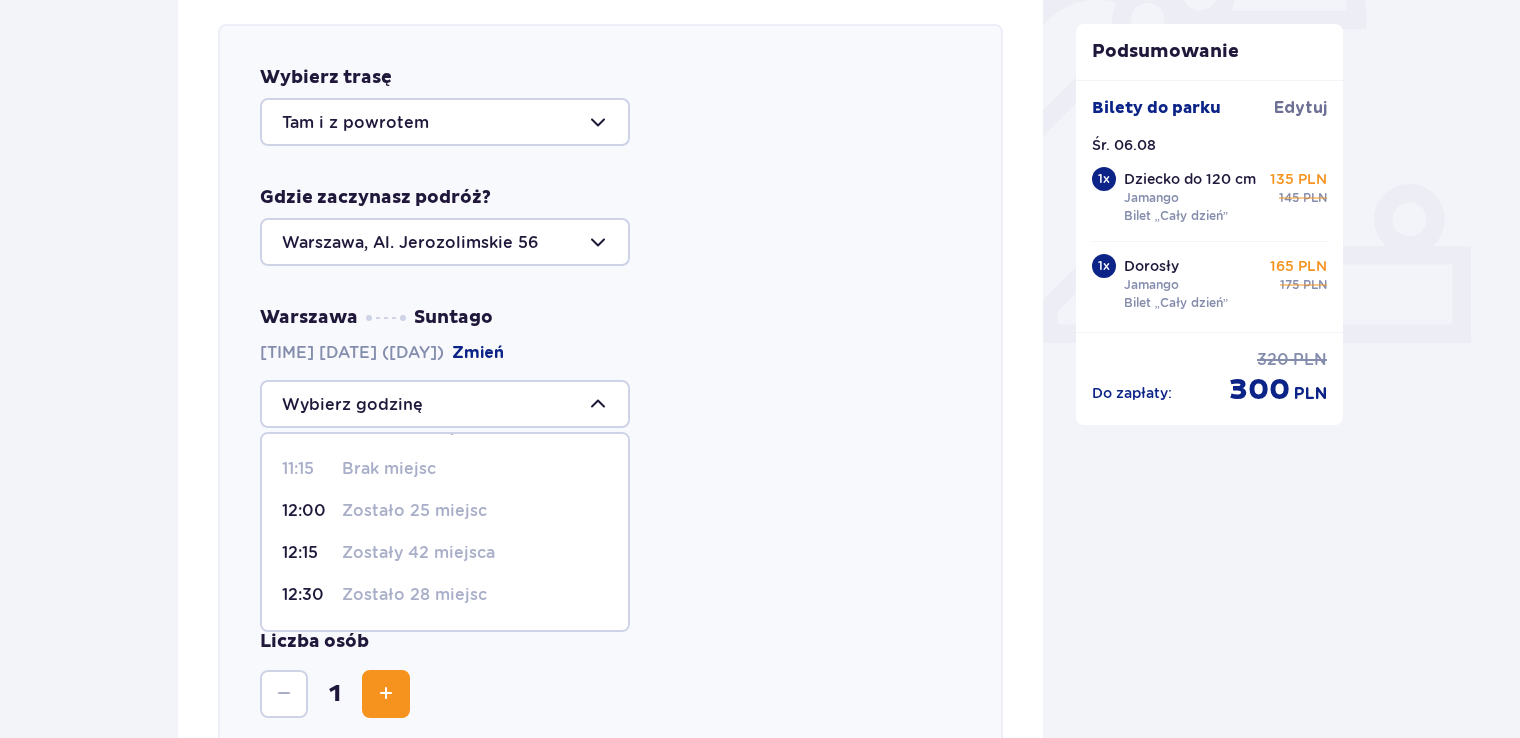 scroll, scrollTop: 168, scrollLeft: 0, axis: vertical 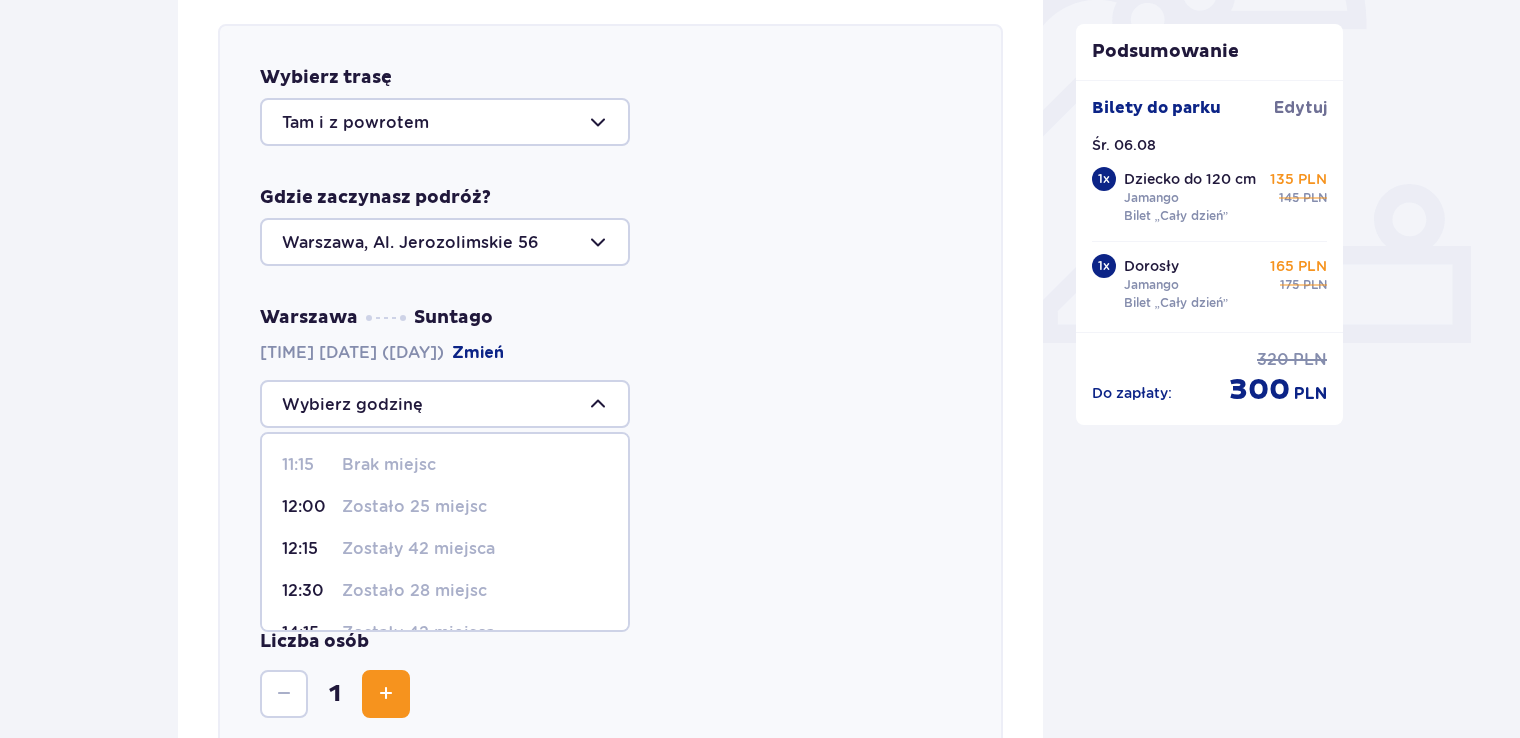 click on "Zostało 28 miejsc" at bounding box center [414, 591] 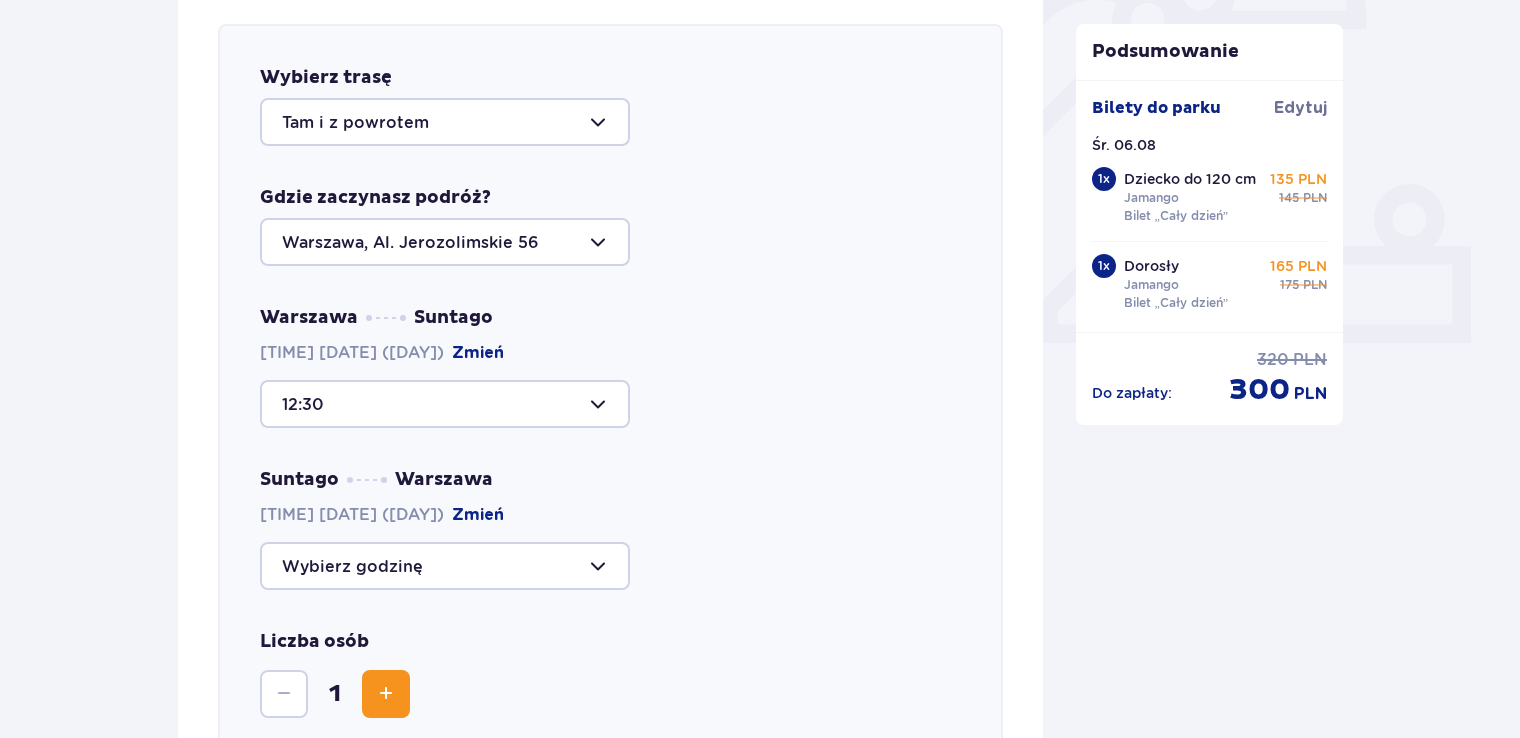 click at bounding box center [445, 566] 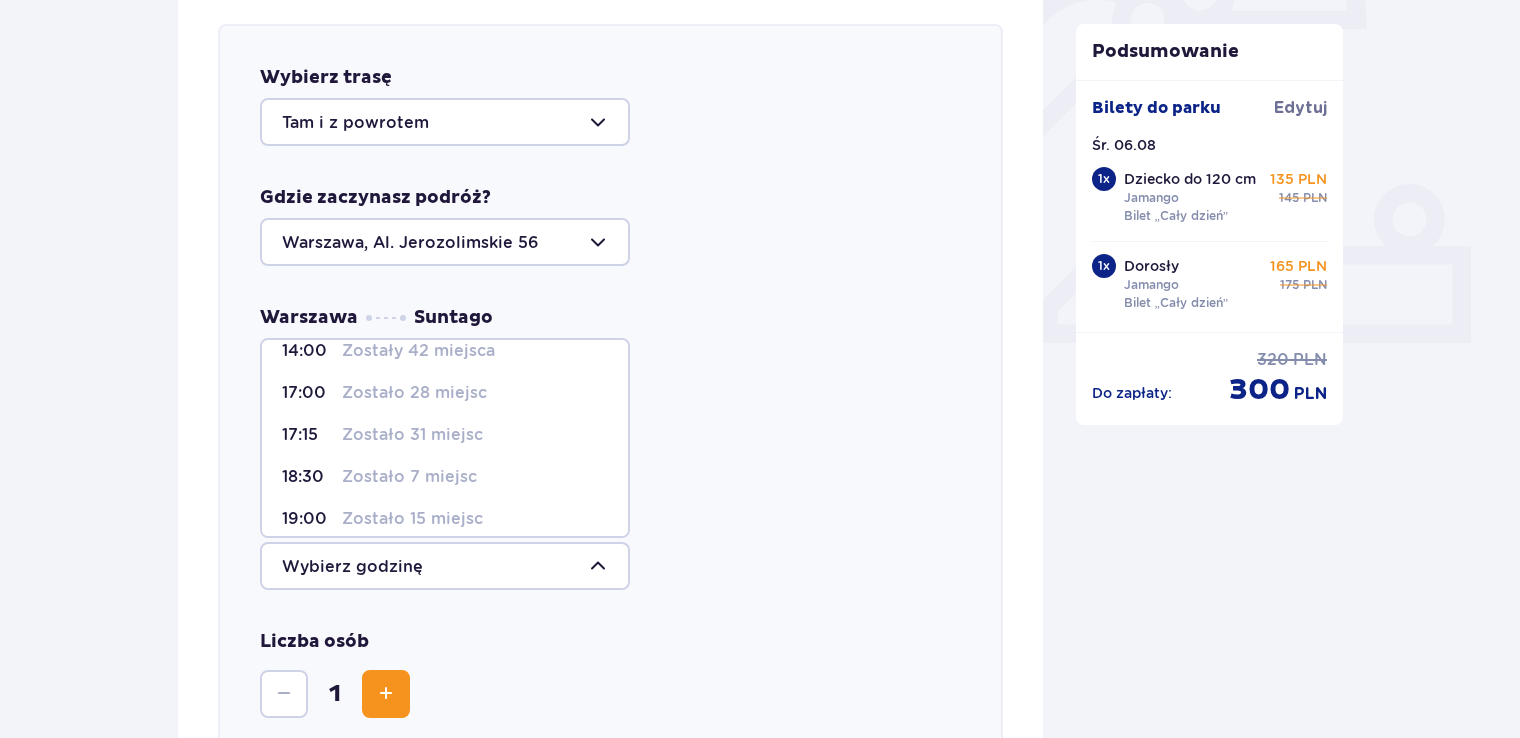 scroll, scrollTop: 47, scrollLeft: 0, axis: vertical 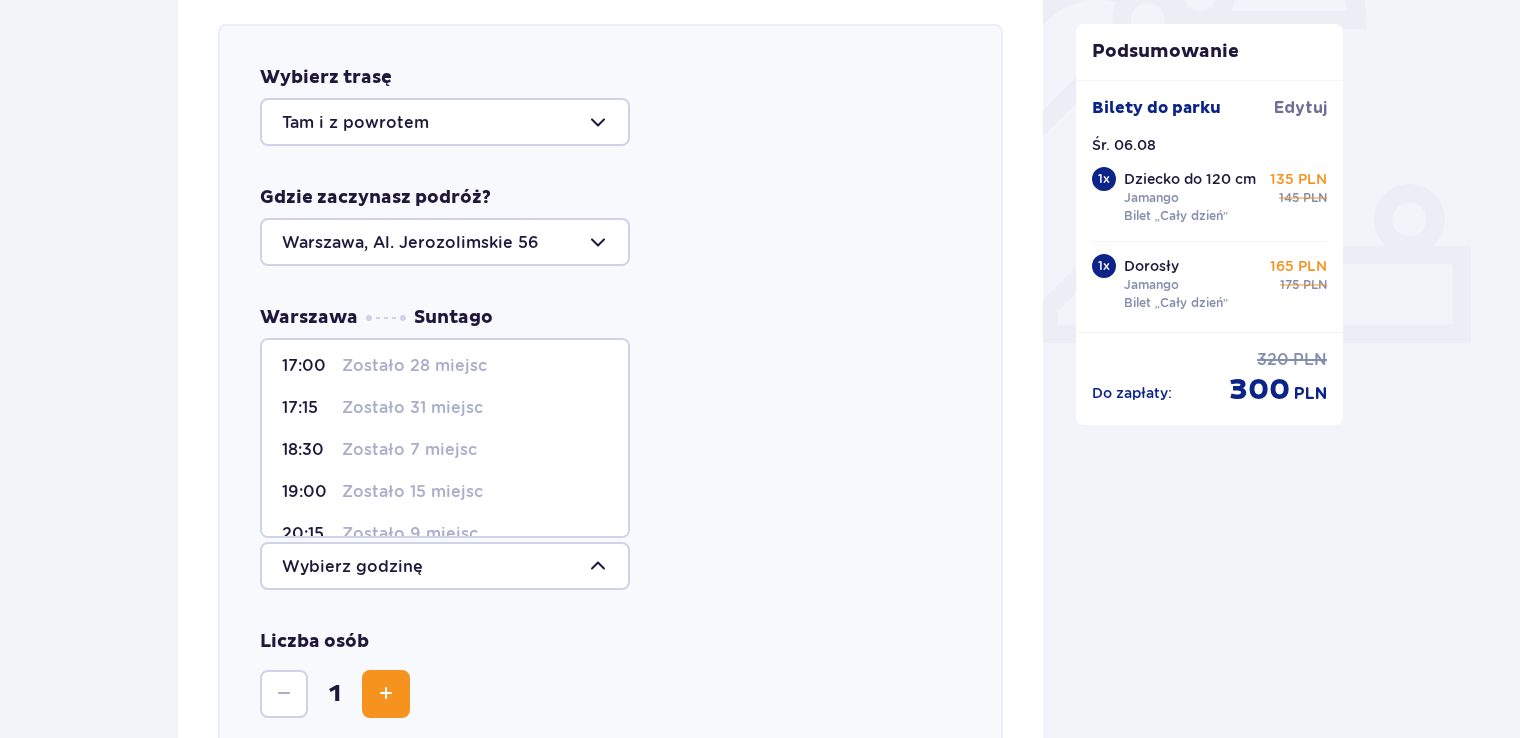 click on "Zostało 7 miejsc" at bounding box center (409, 450) 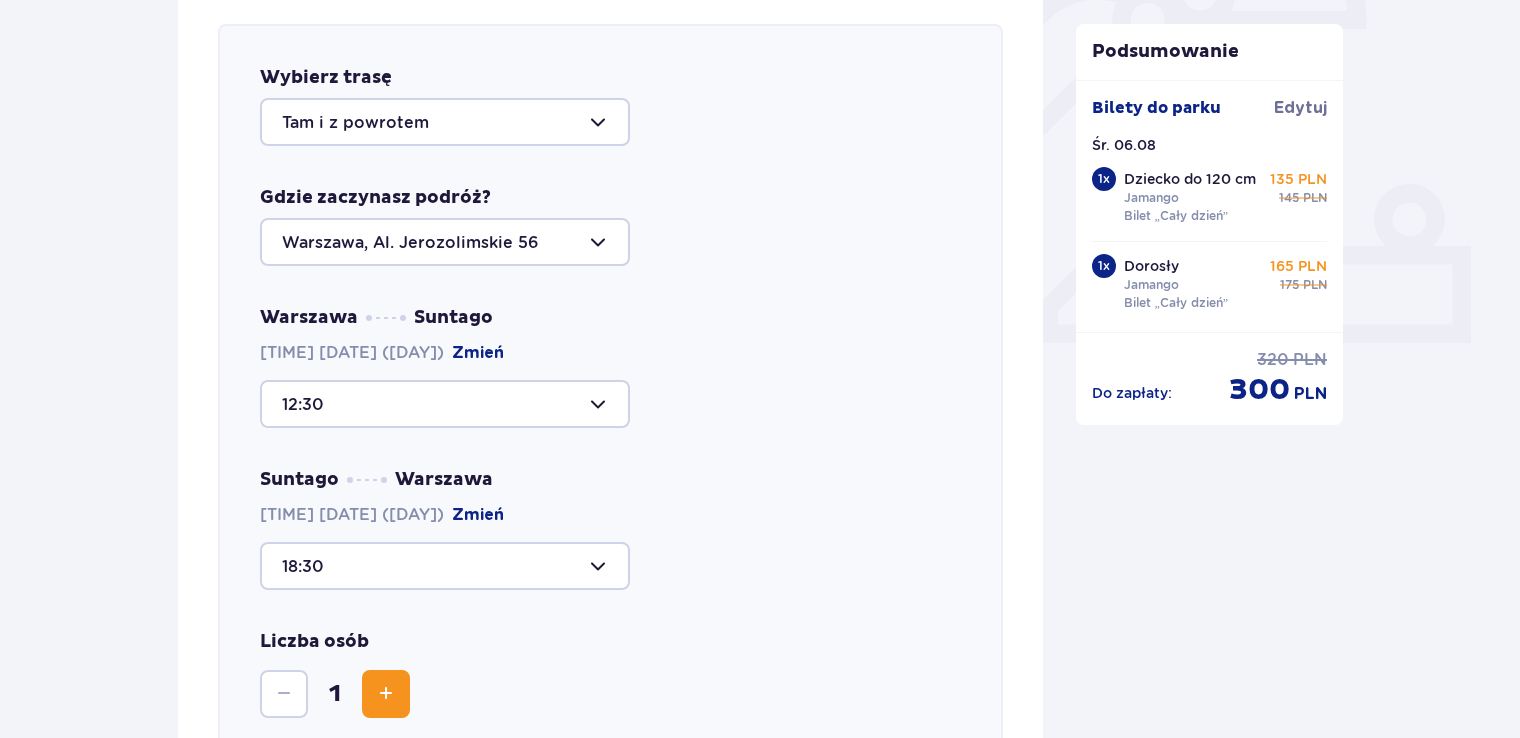 click at bounding box center [386, 694] 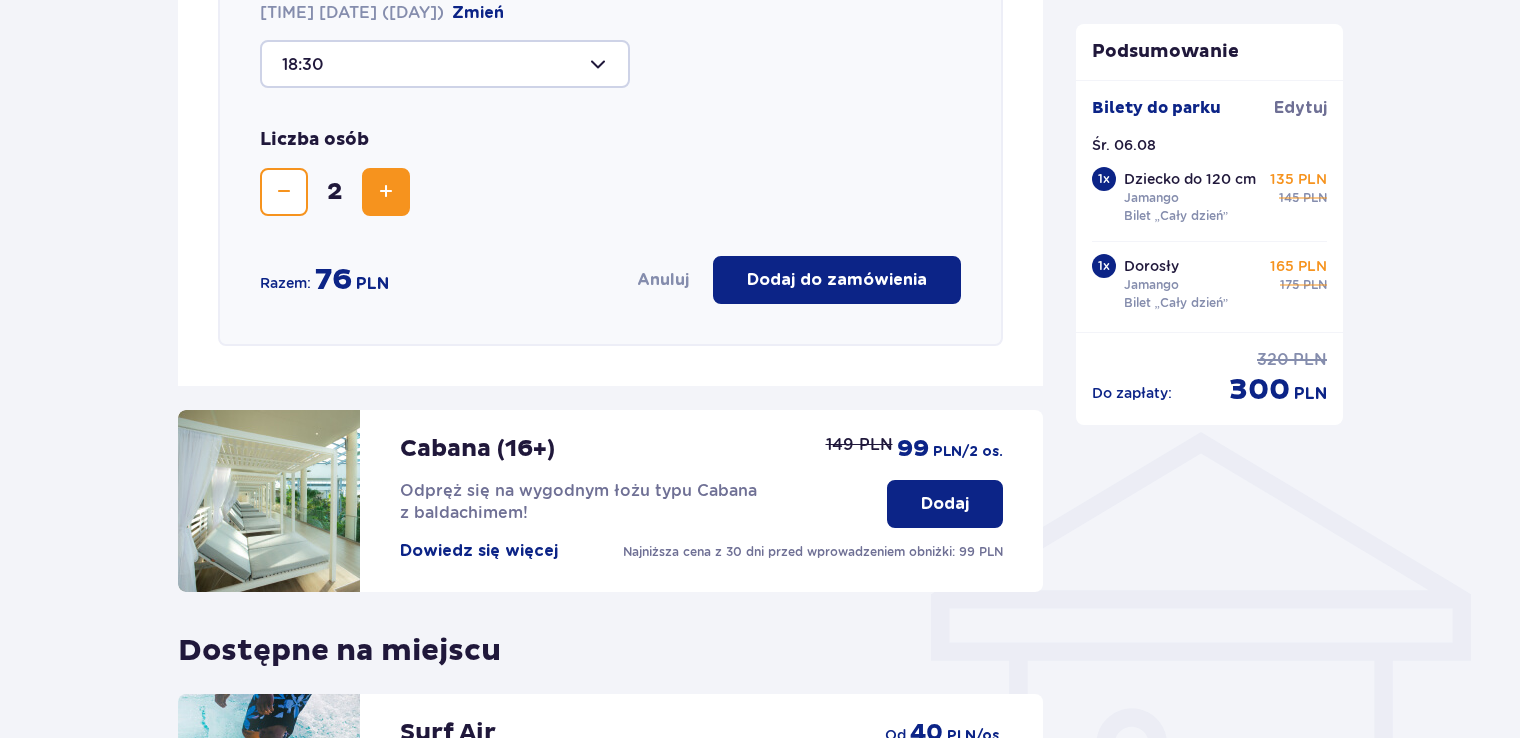 scroll, scrollTop: 1200, scrollLeft: 0, axis: vertical 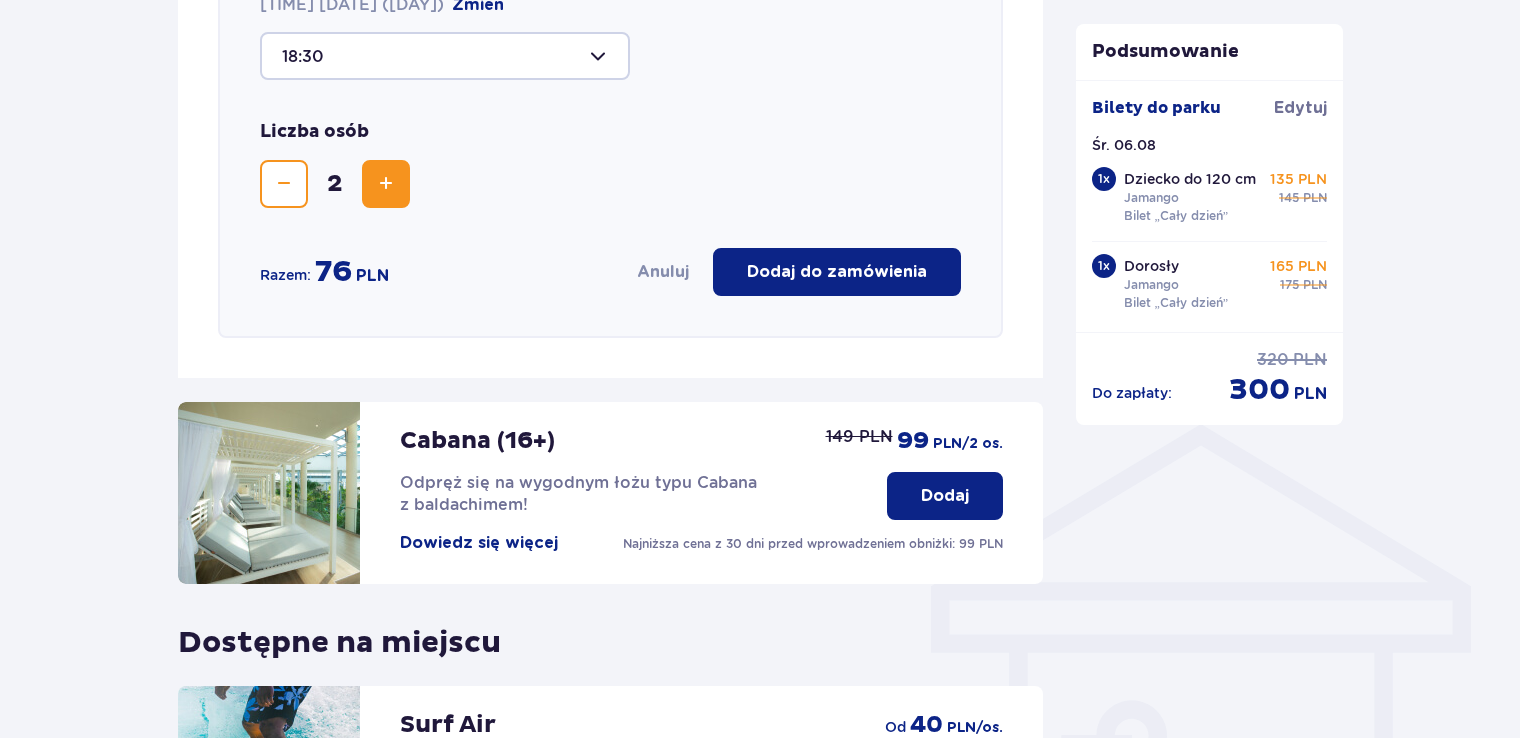 click at bounding box center (284, 184) 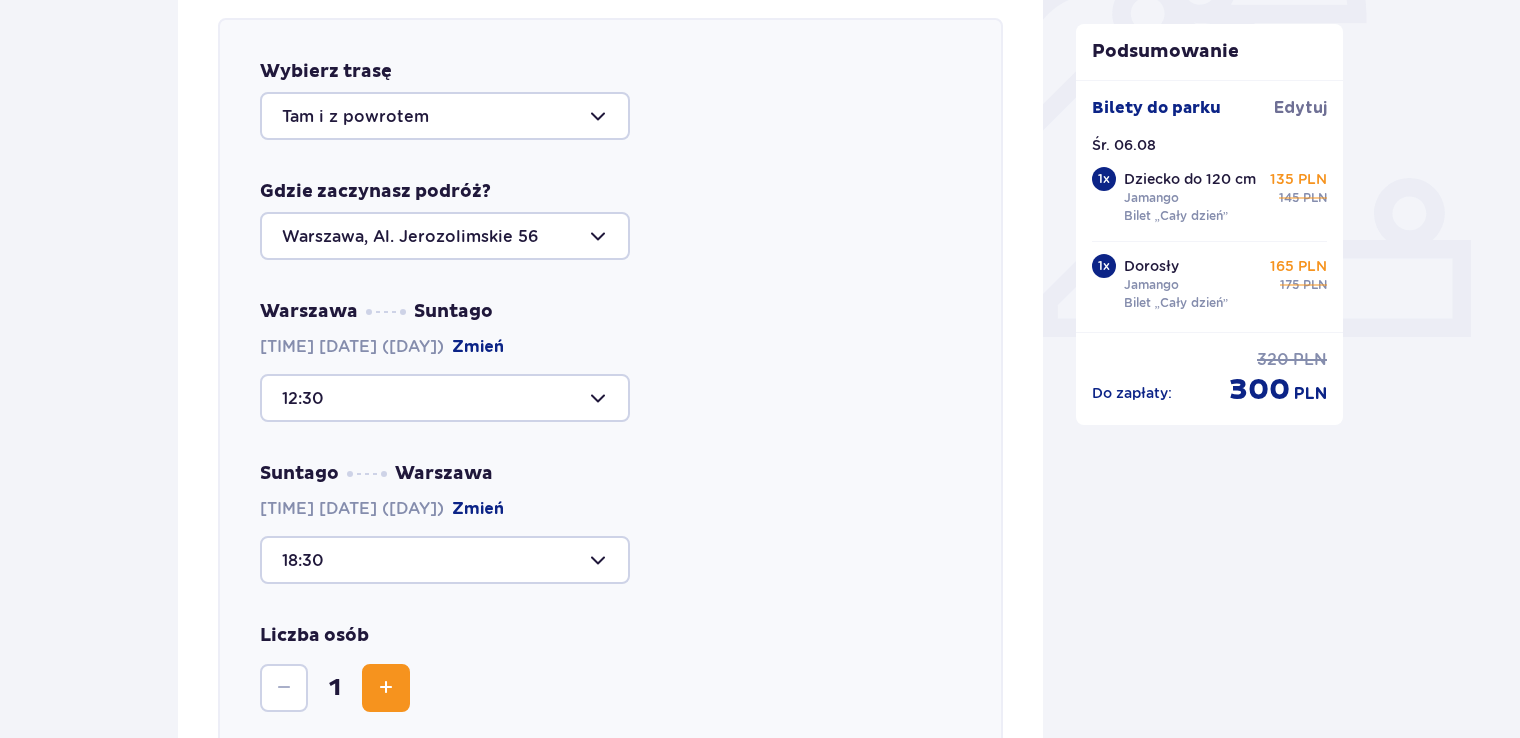 scroll, scrollTop: 0, scrollLeft: 0, axis: both 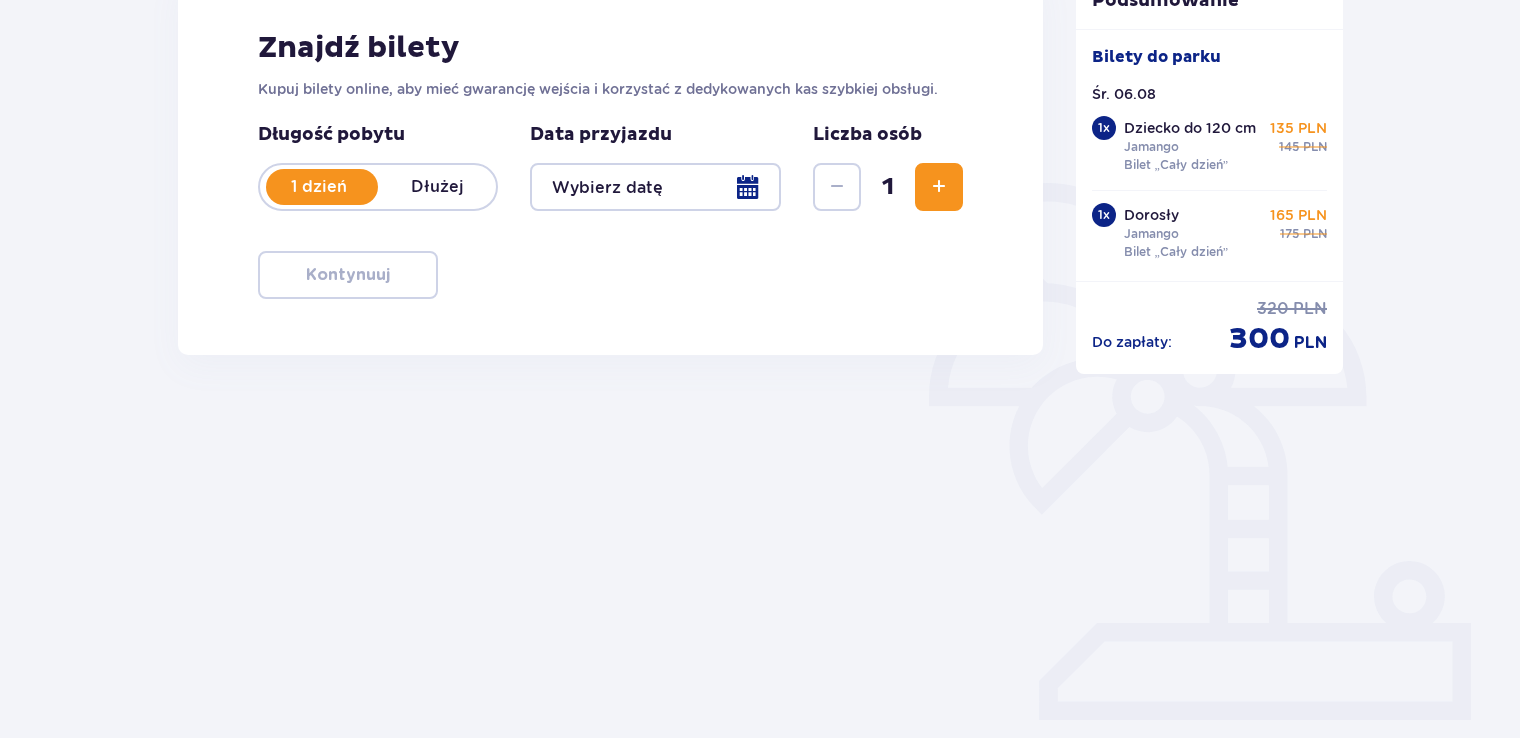 type on "06.08.25" 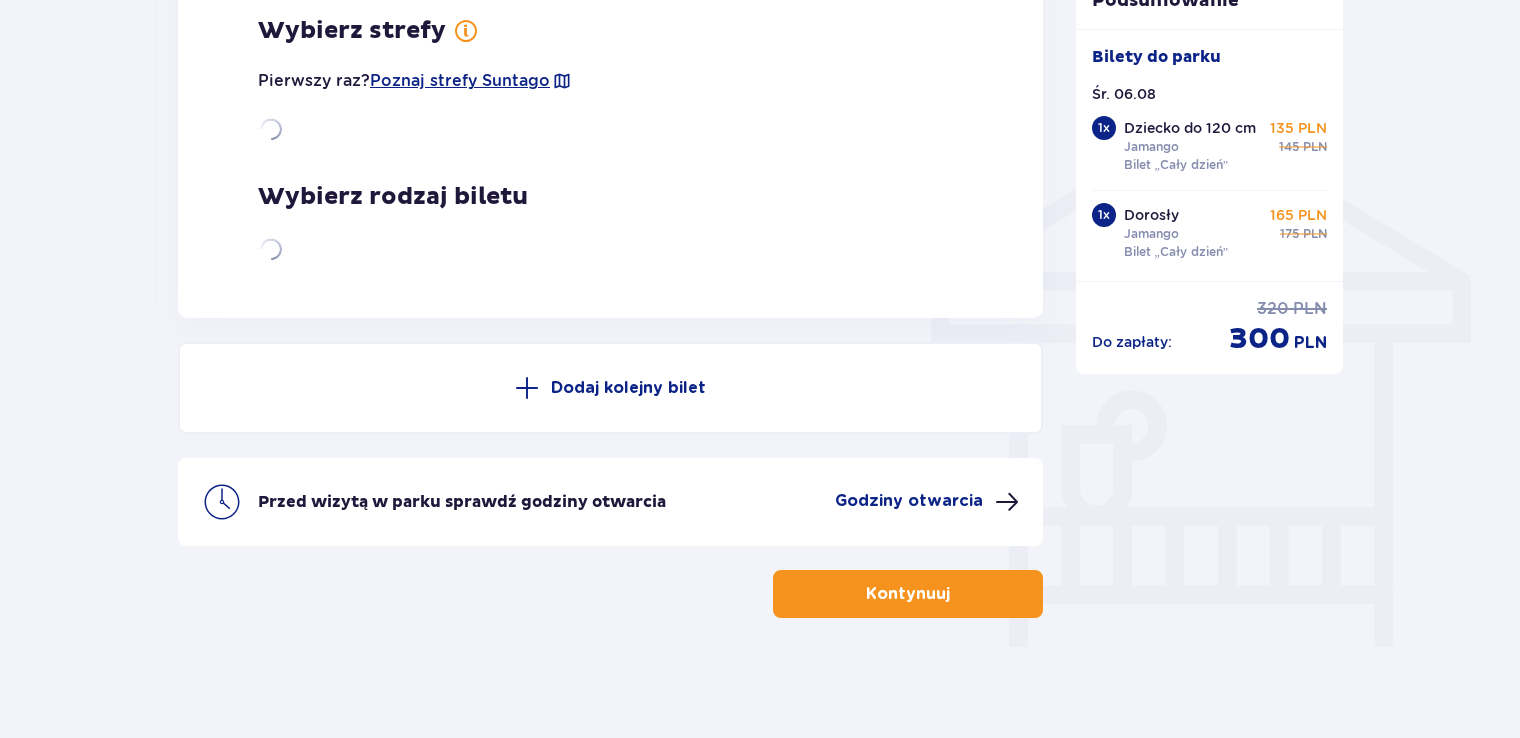 scroll, scrollTop: 0, scrollLeft: 0, axis: both 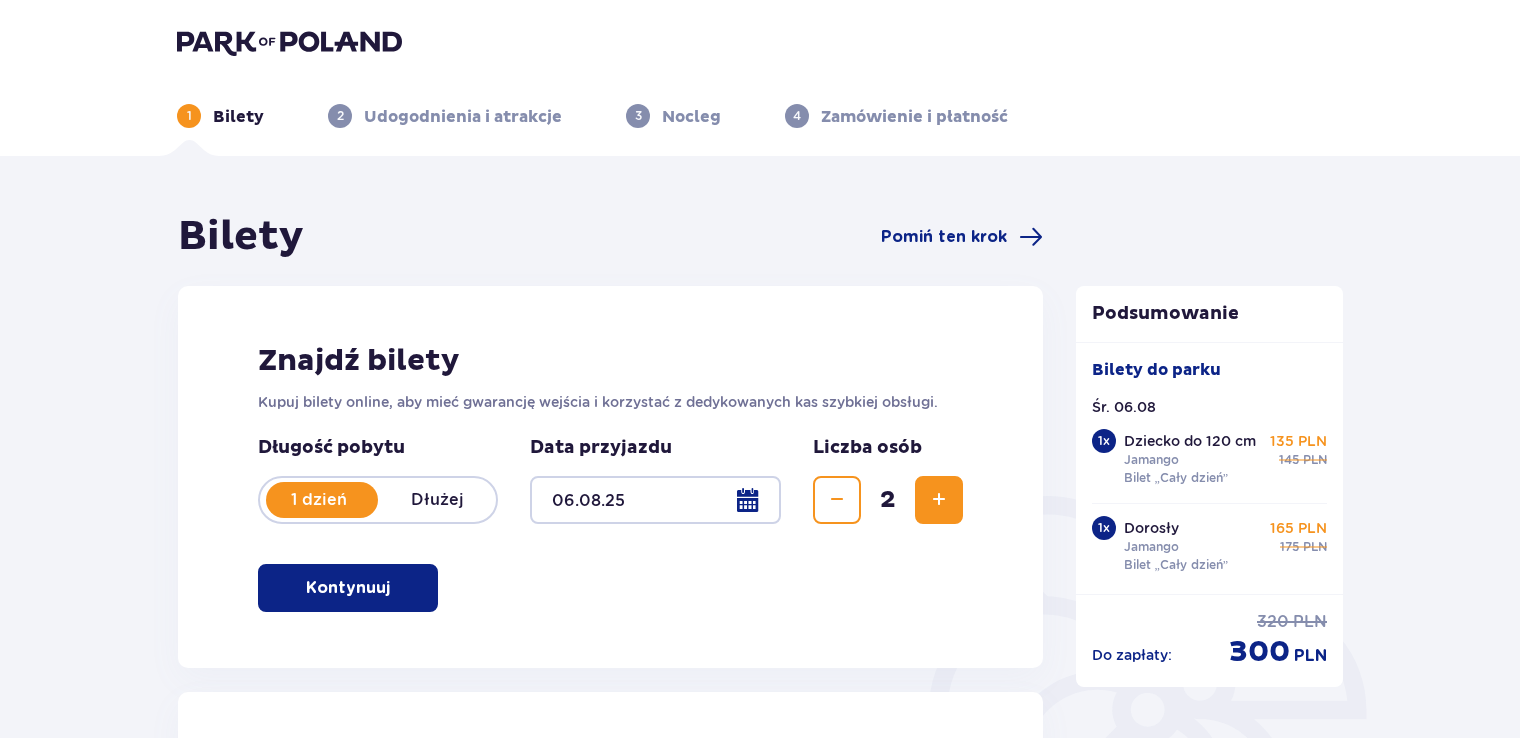 click on "Kontynuuj" at bounding box center (348, 588) 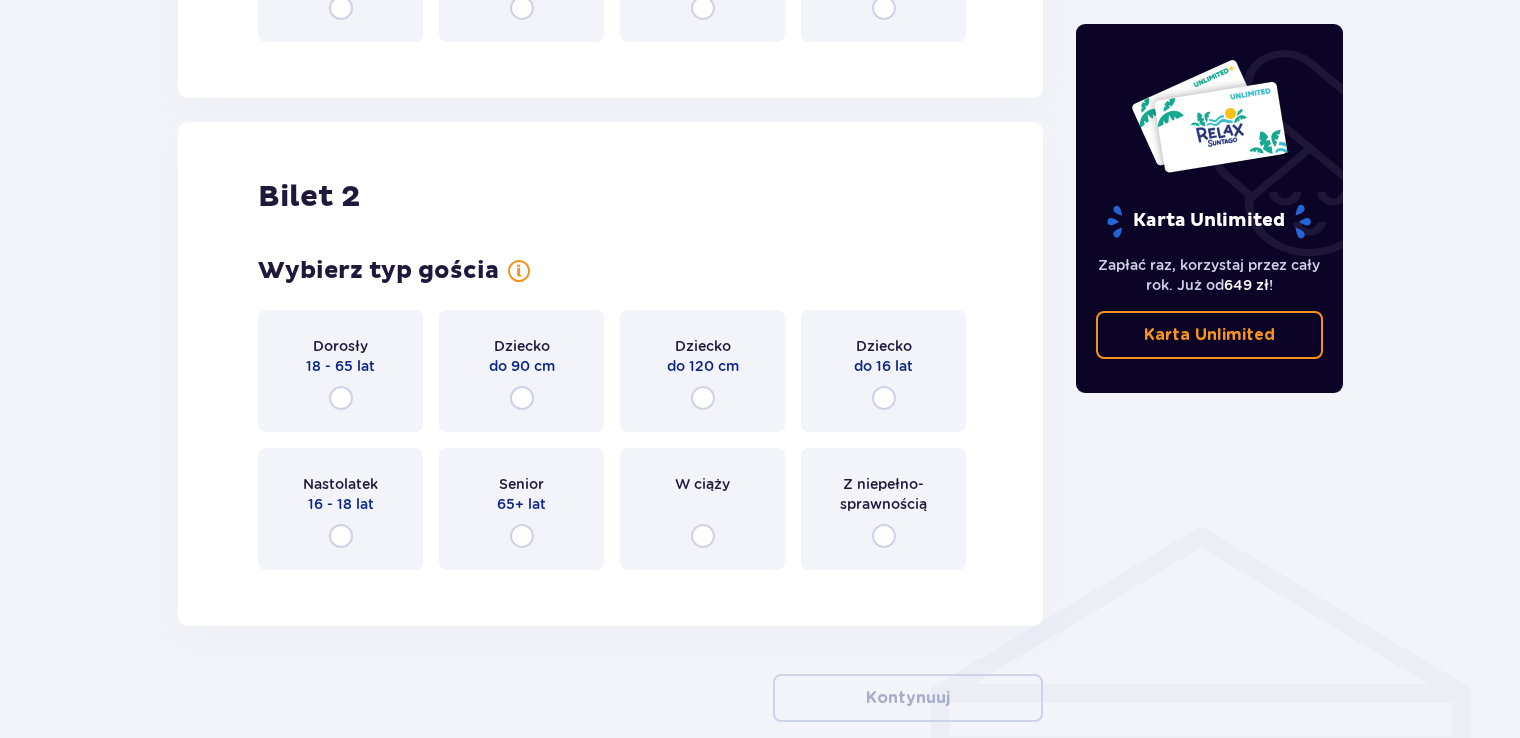 click on "Wybierz typ gościa Dorosły 18 - 65 lat Dziecko do 90 cm Dziecko do 120 cm Dziecko do 16 lat Nastolatek 16 - 18 lat Senior 65+ lat W ciąży Z niepełno­sprawnością" at bounding box center (610, 413) 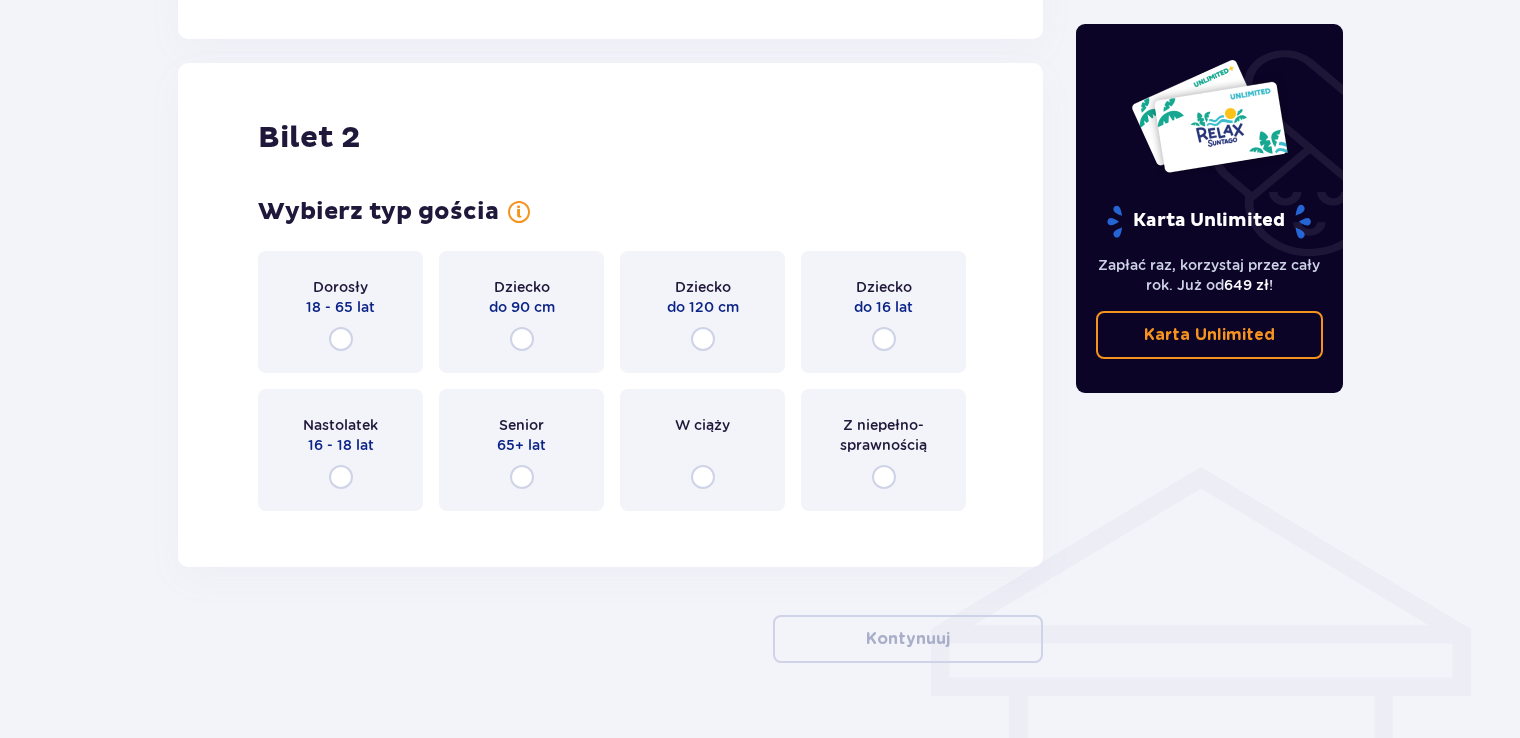 scroll, scrollTop: 1201, scrollLeft: 0, axis: vertical 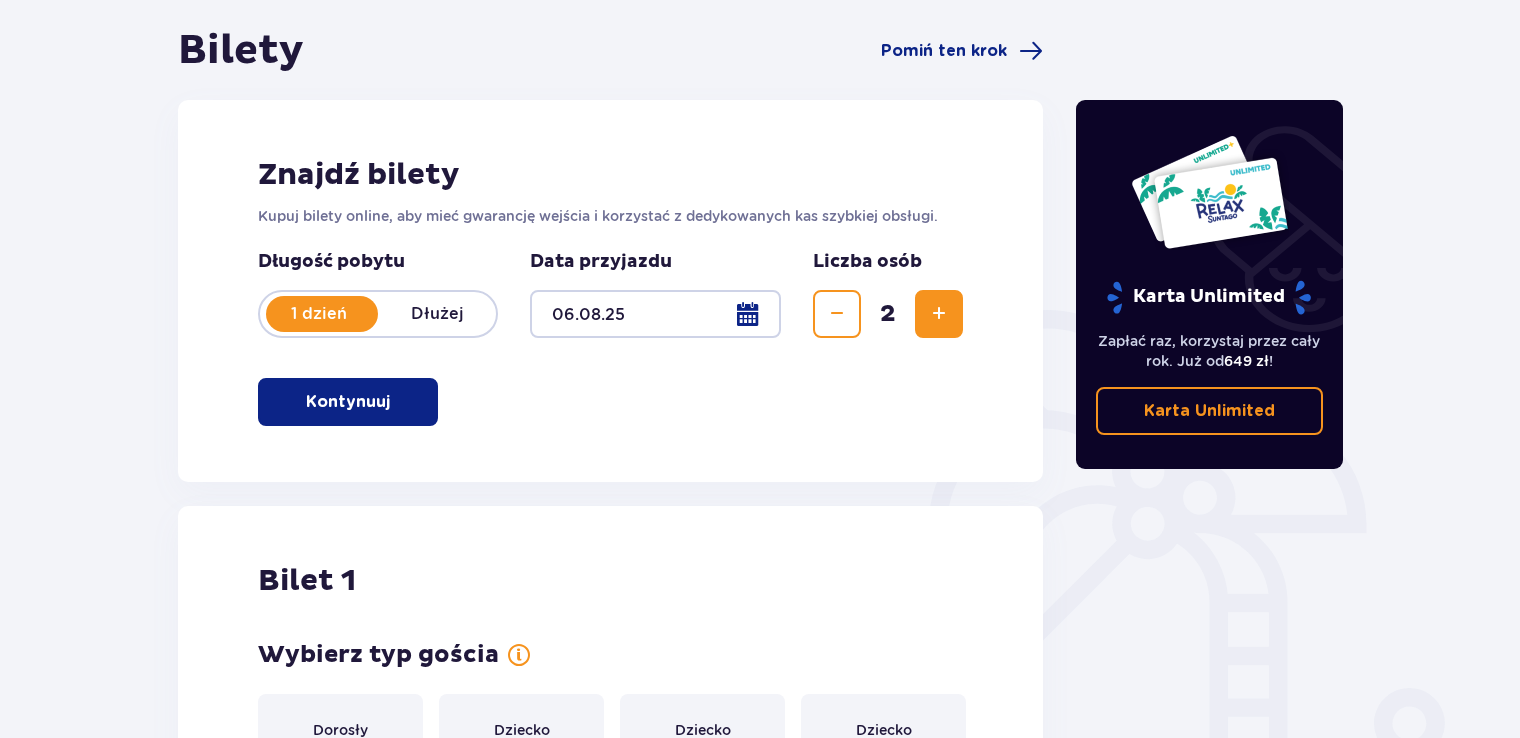 click on "Dłużej" at bounding box center [437, 314] 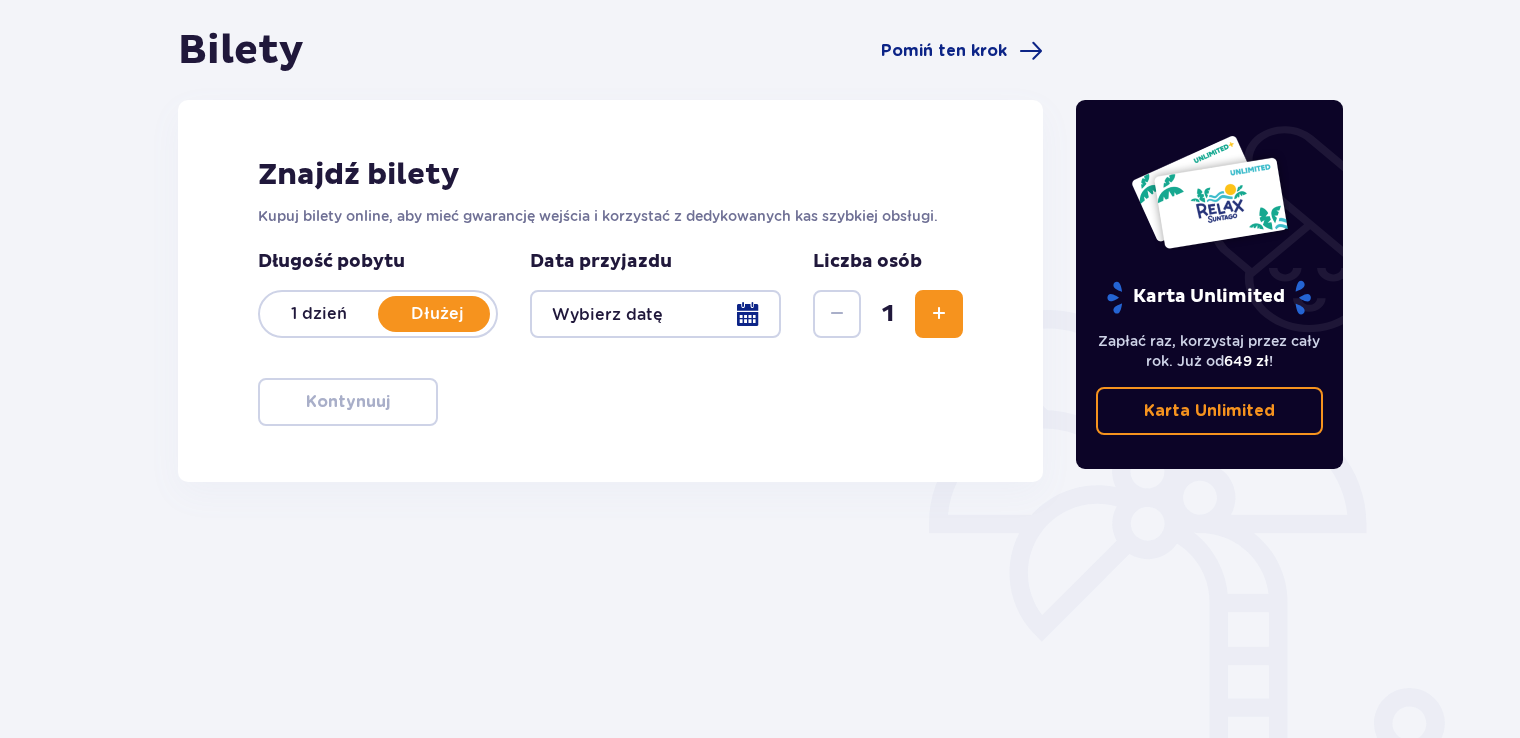 click at bounding box center [655, 314] 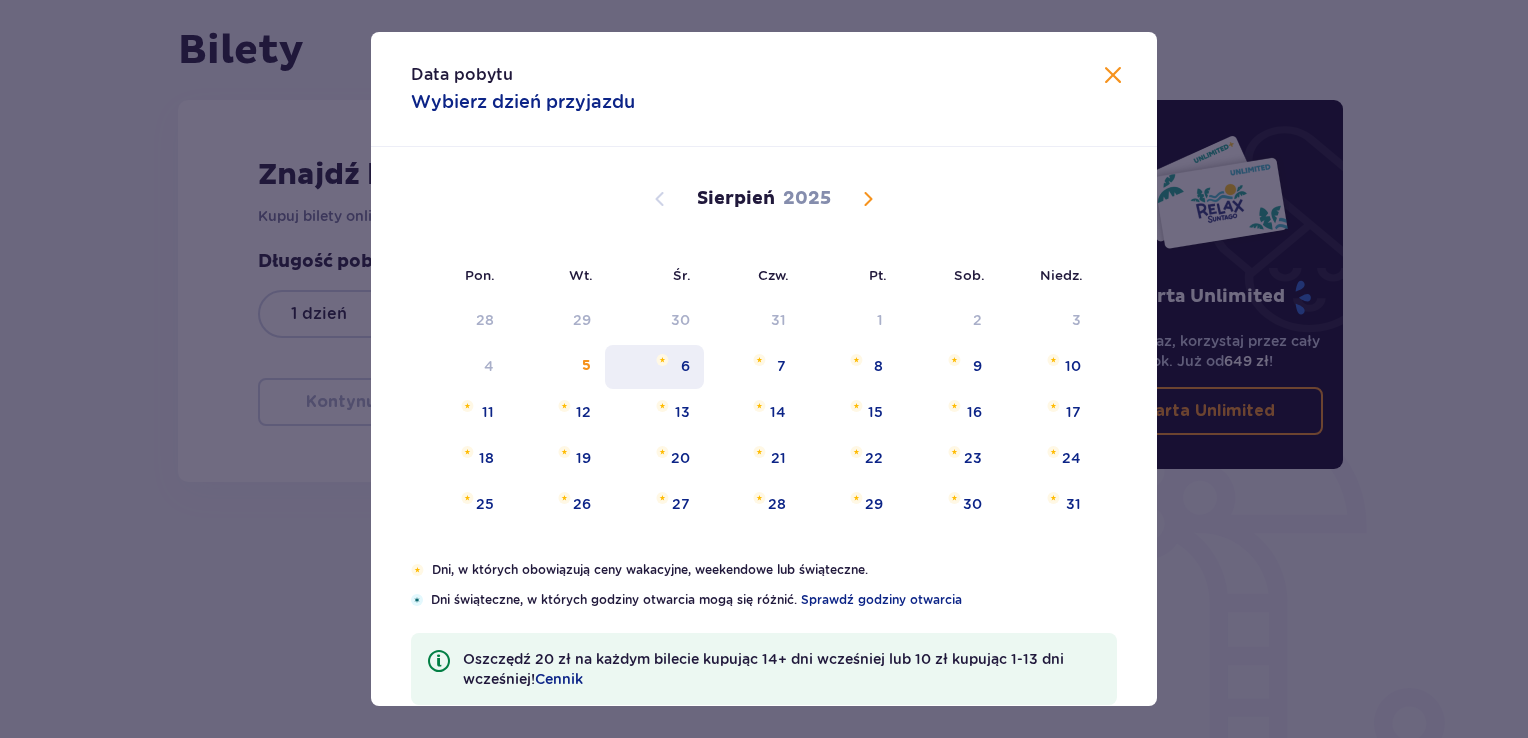 click on "6" at bounding box center (685, 366) 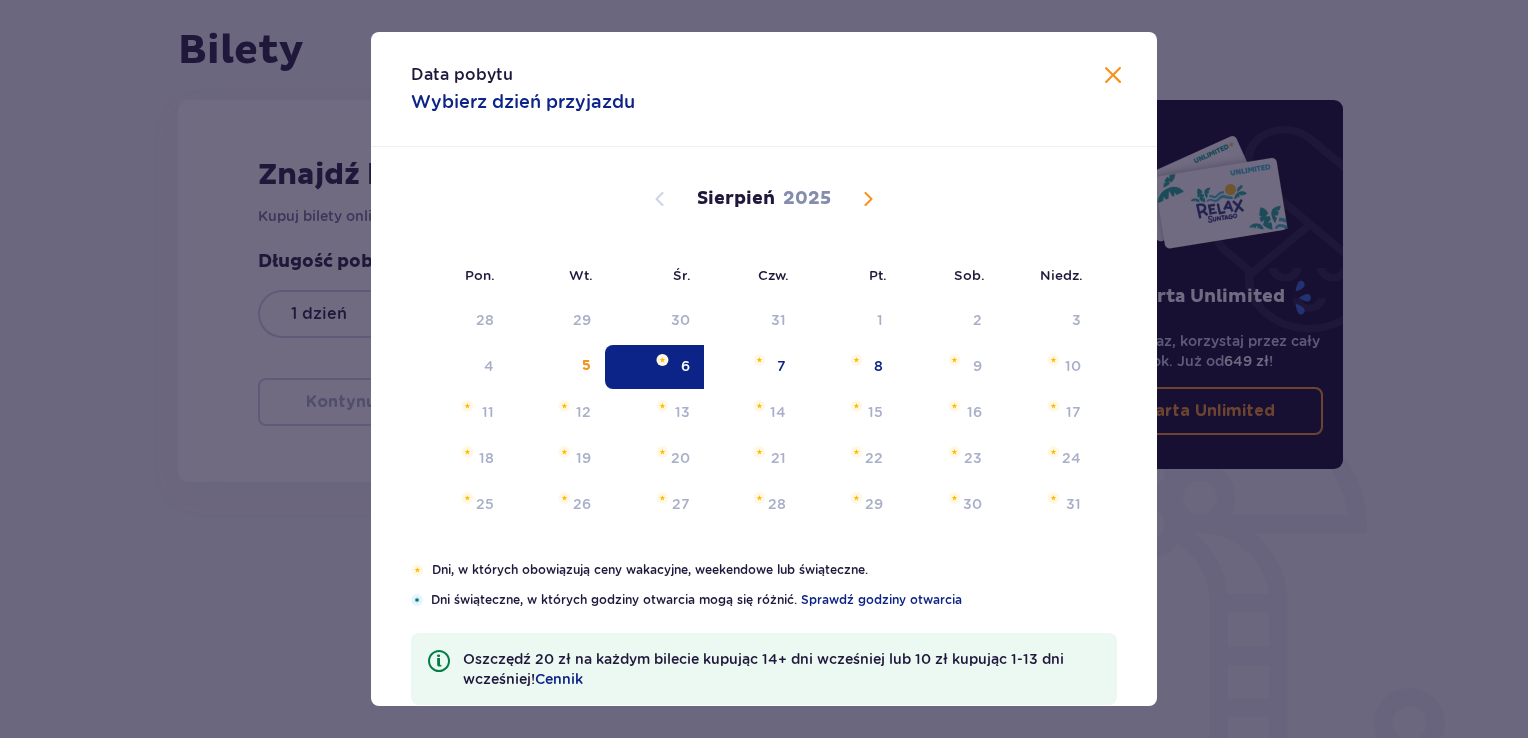 click at bounding box center [1113, 76] 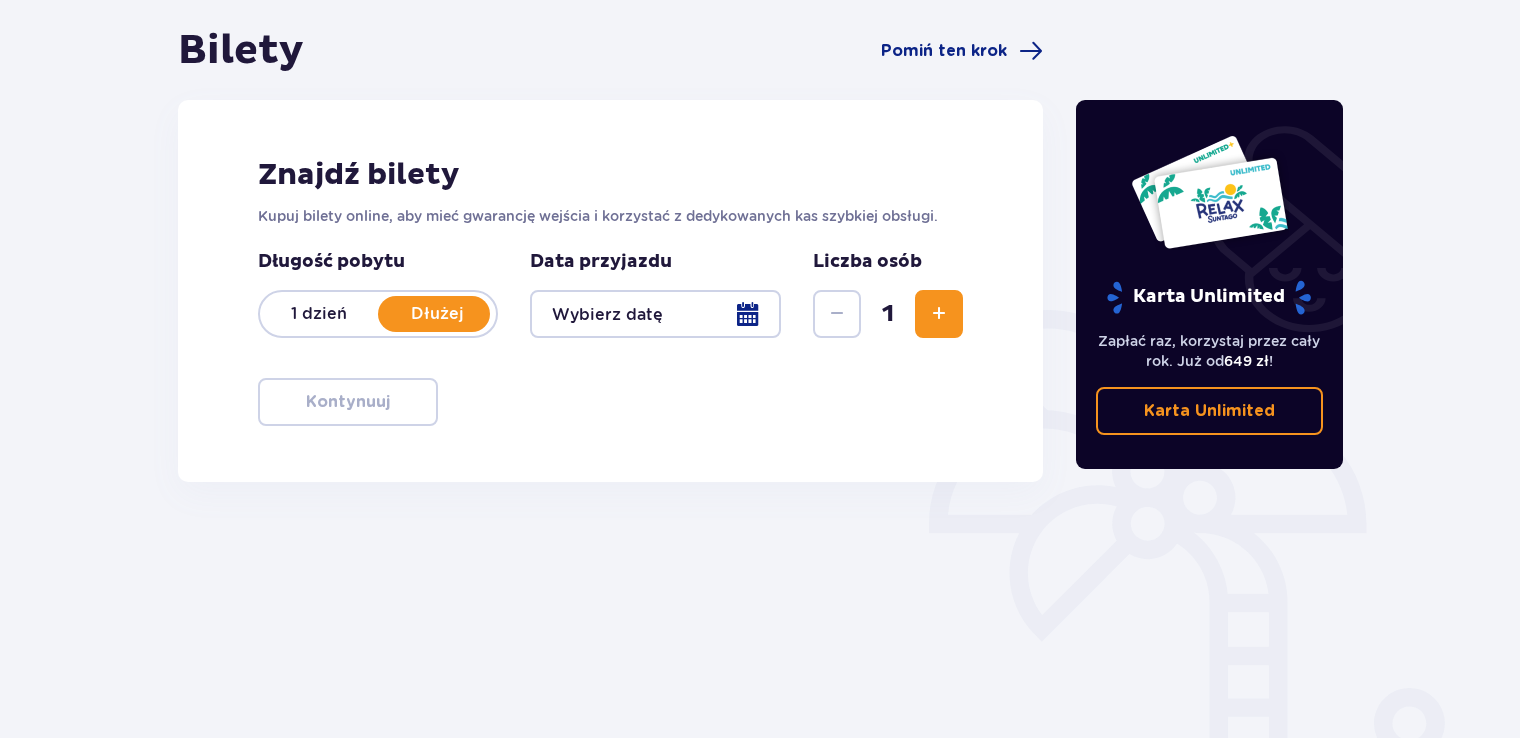 click at bounding box center [939, 314] 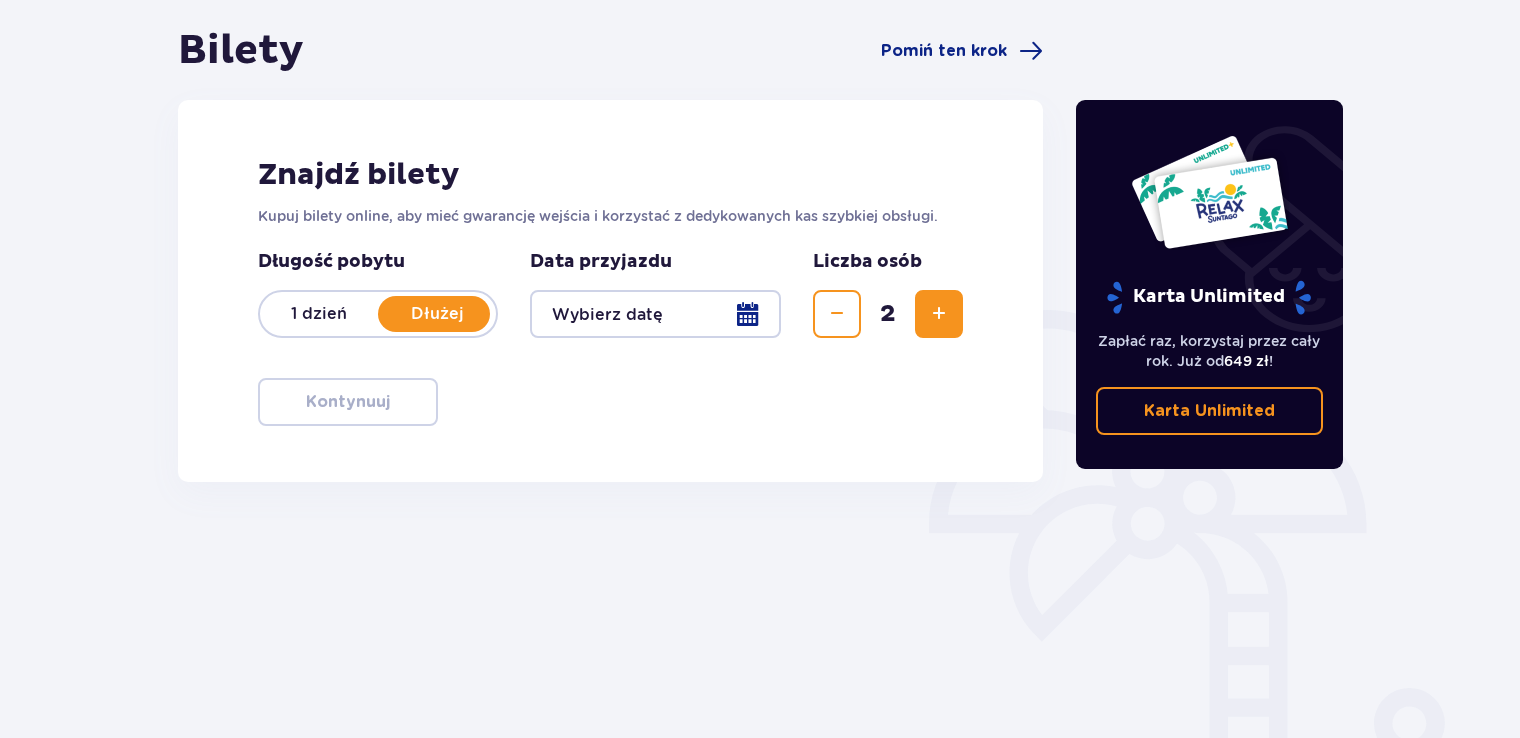 click at bounding box center [655, 314] 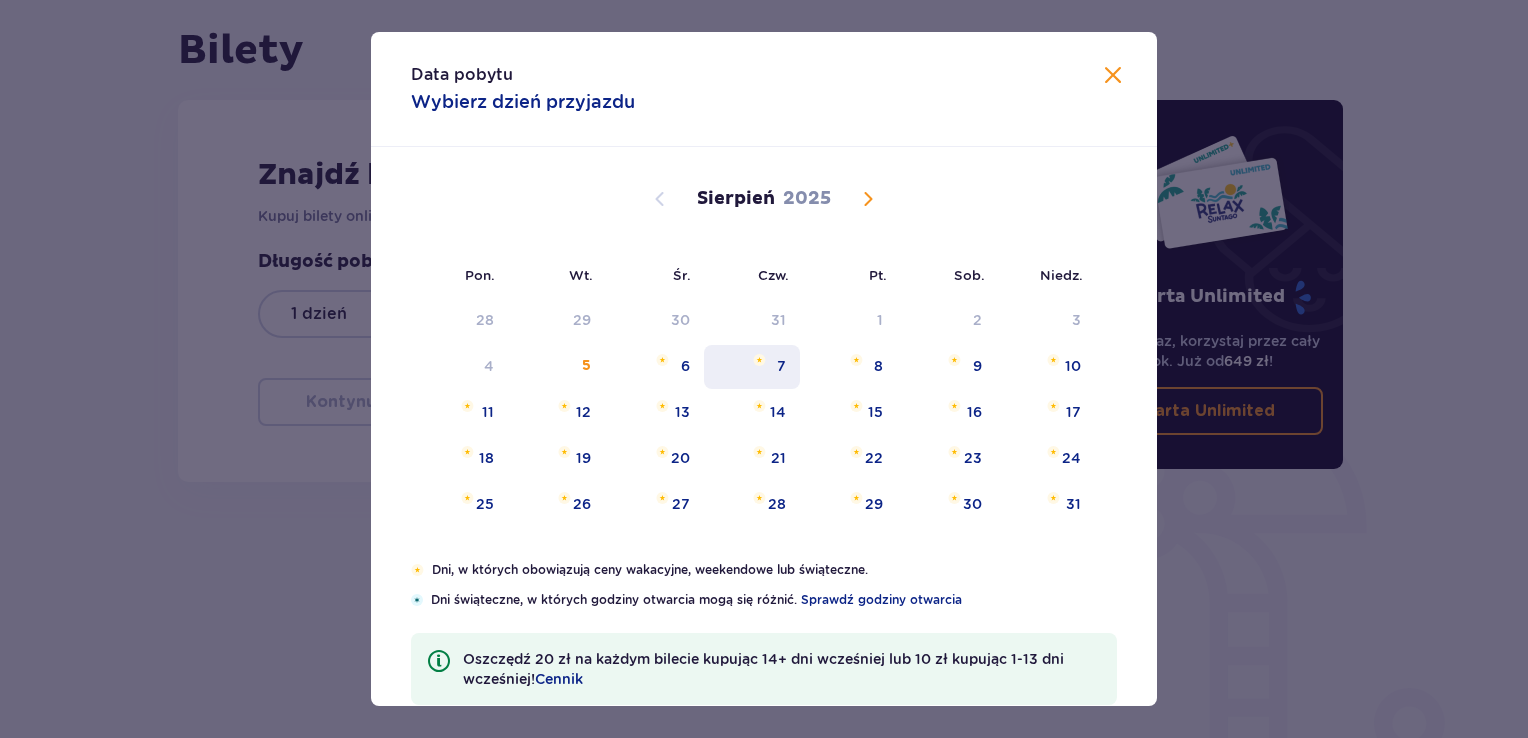click on "7" at bounding box center [752, 367] 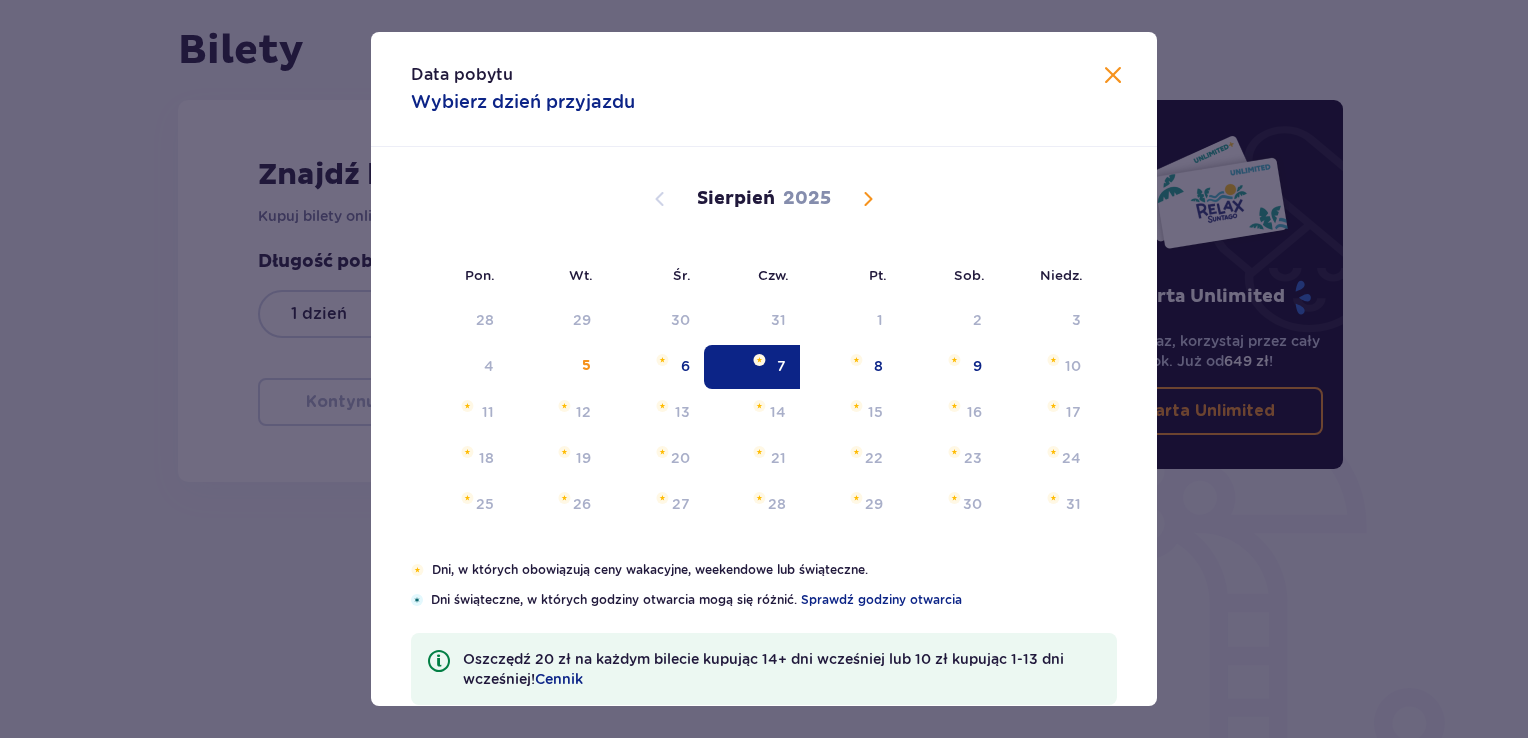 click at bounding box center (1113, 76) 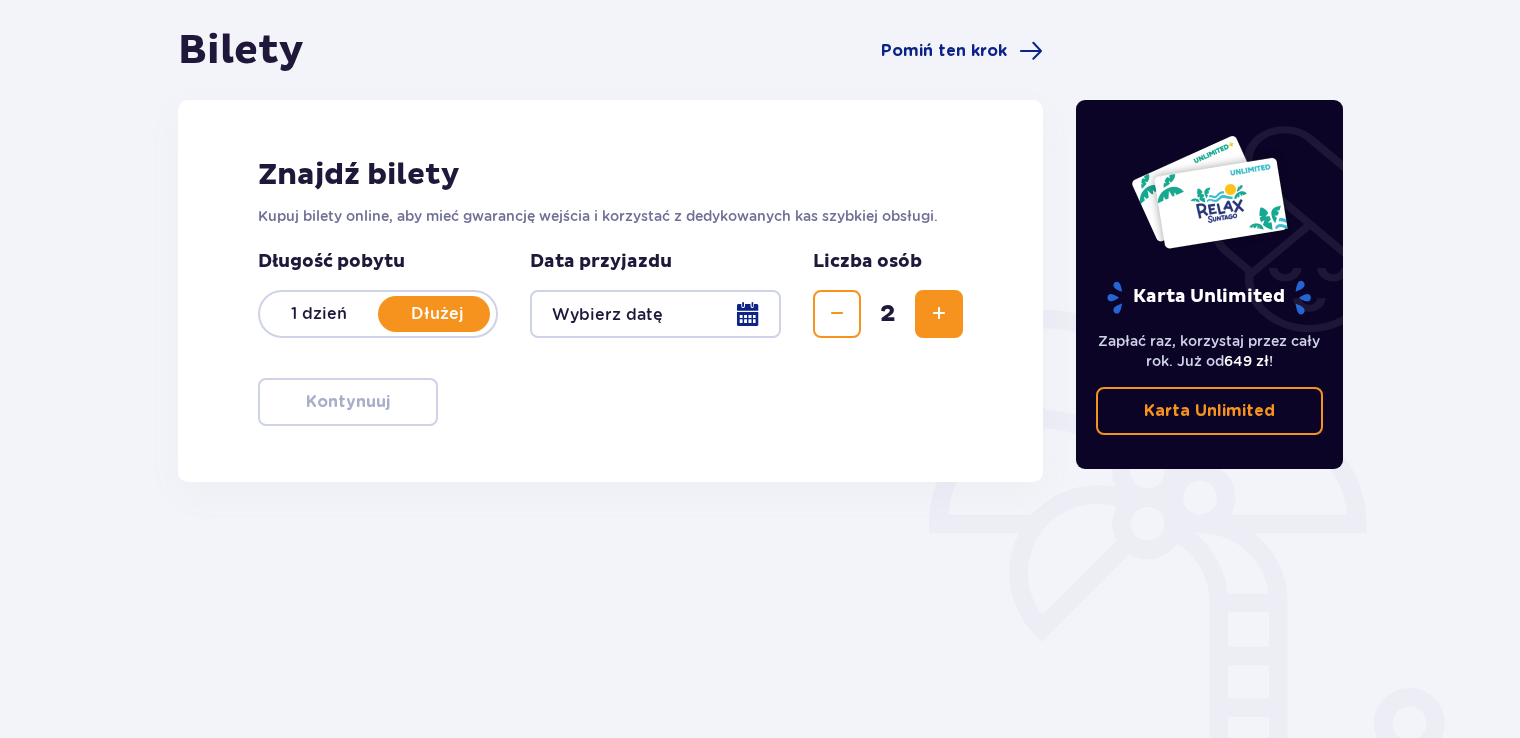 click at bounding box center (655, 314) 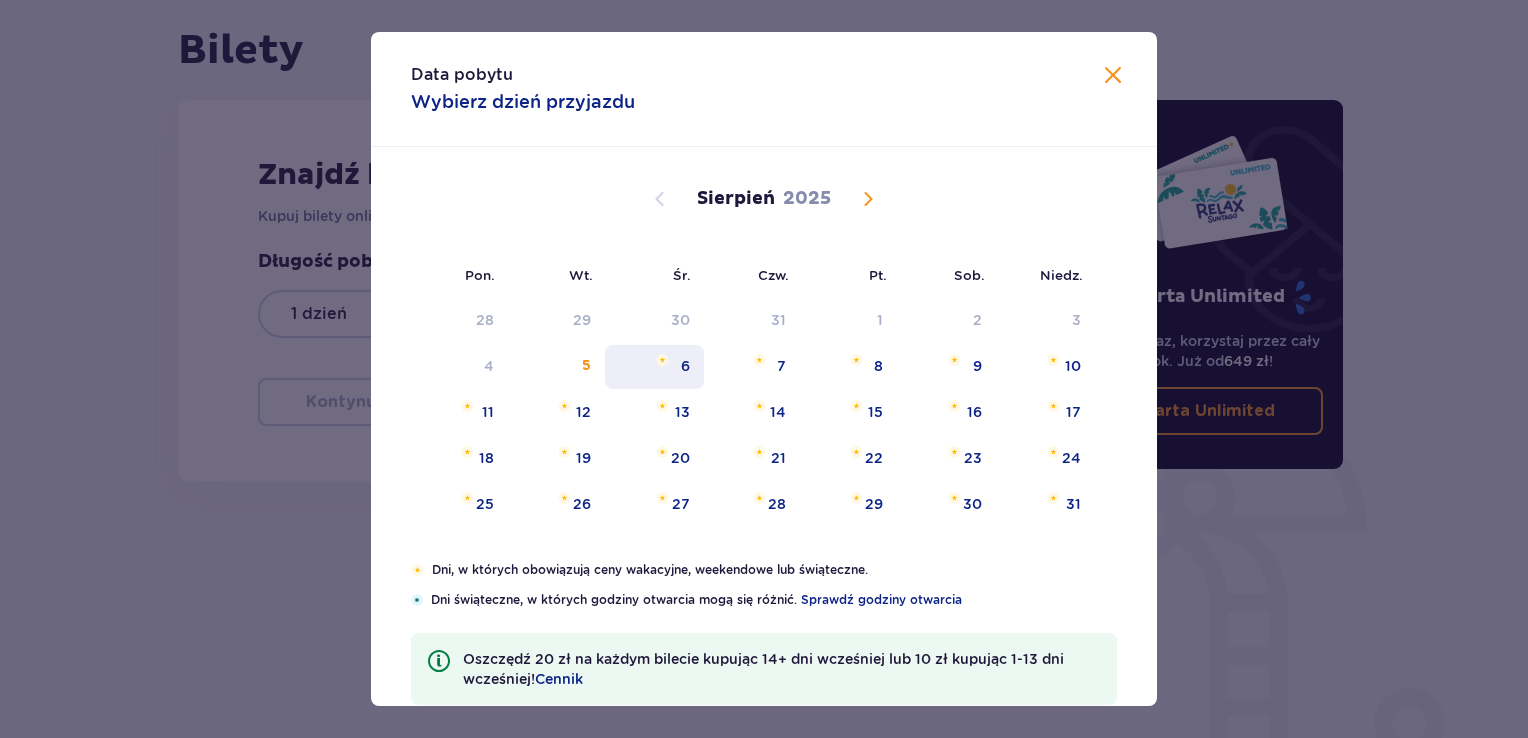 click on "6" at bounding box center (685, 366) 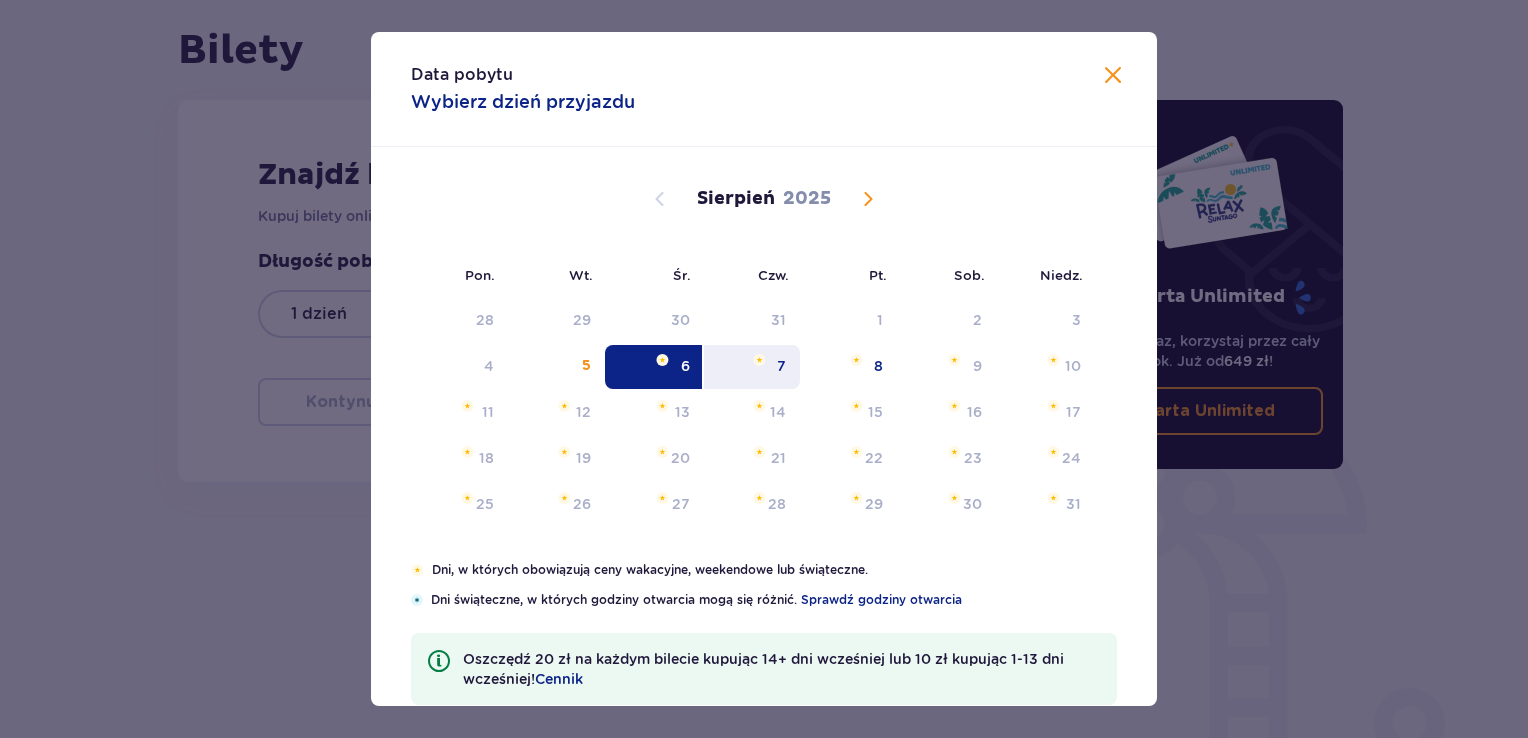 click on "7" at bounding box center [781, 366] 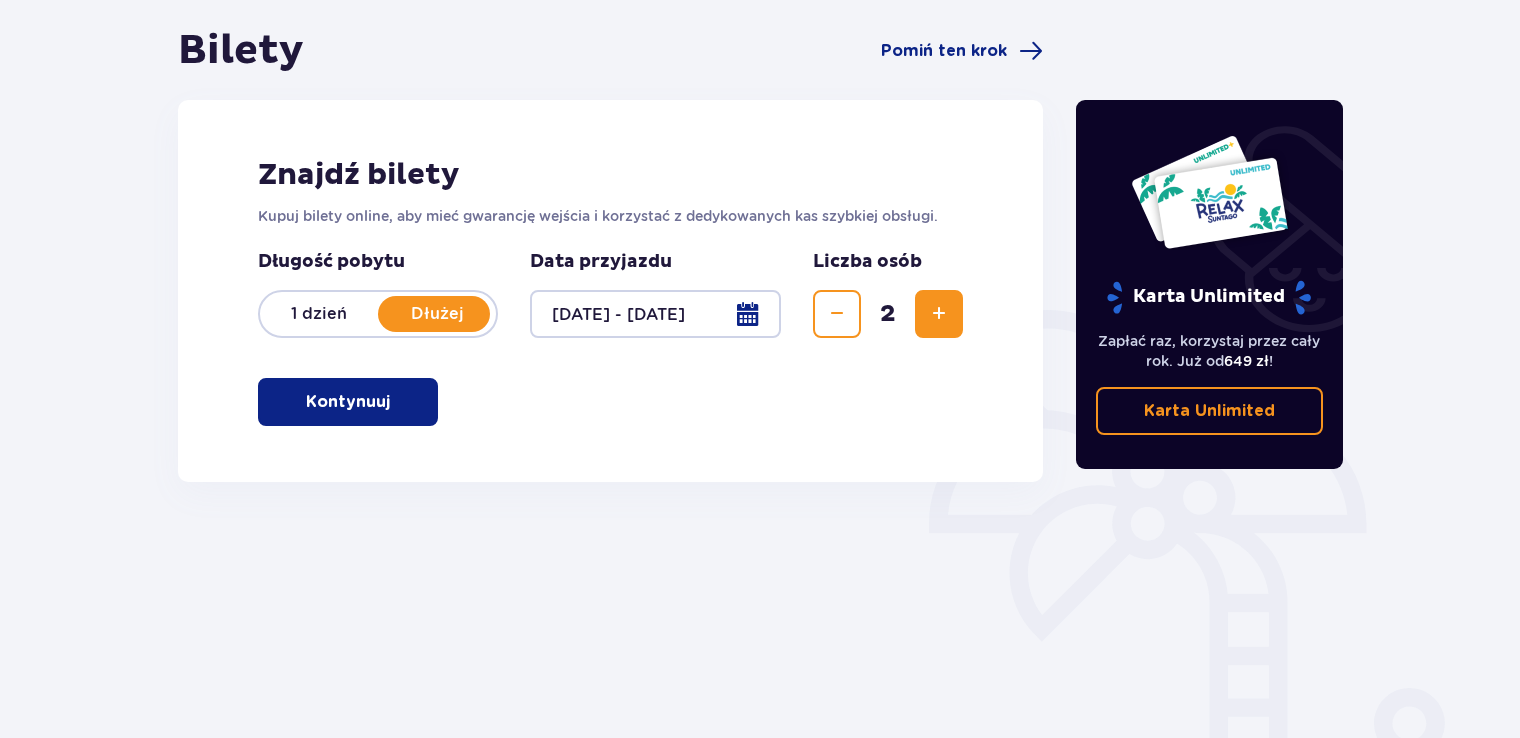 click at bounding box center (394, 402) 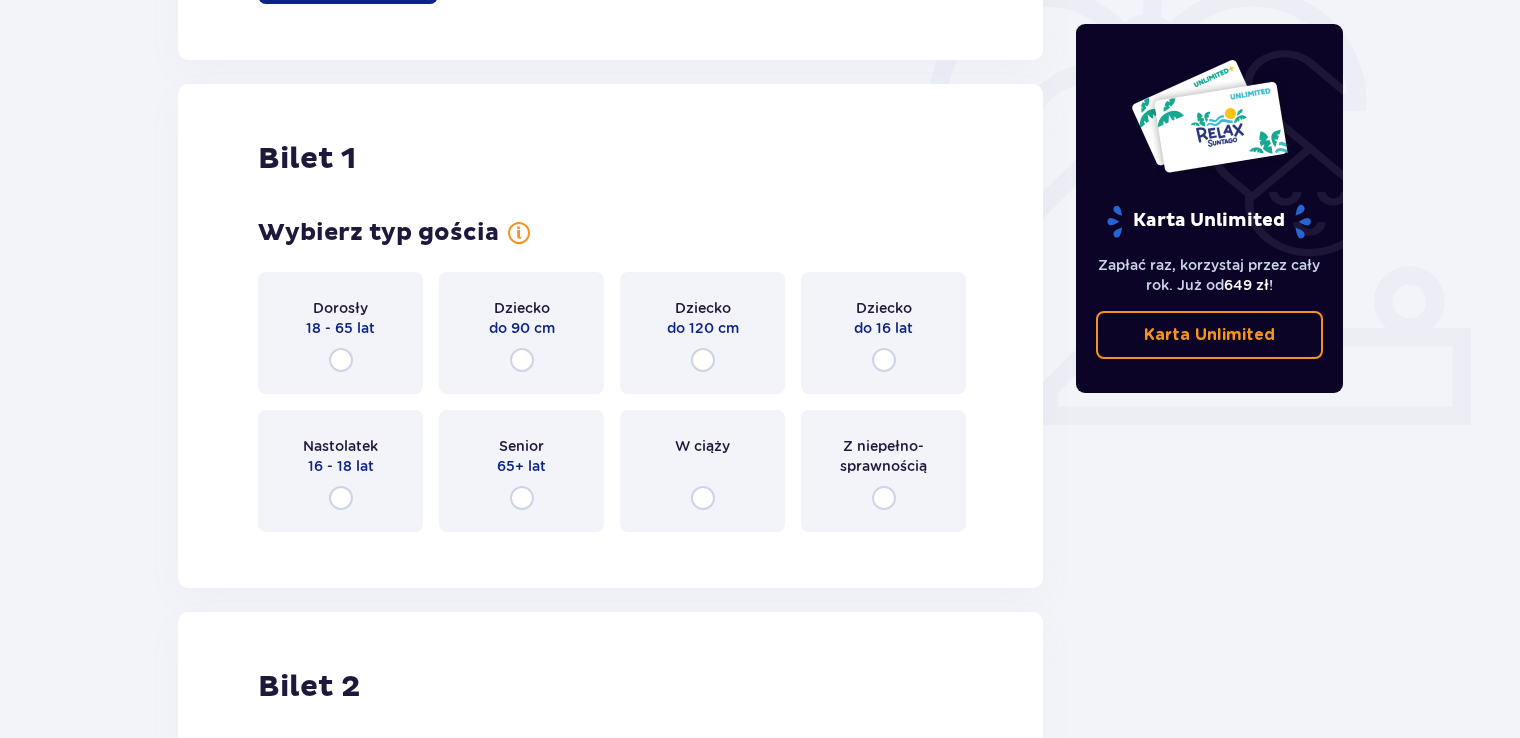 scroll, scrollTop: 668, scrollLeft: 0, axis: vertical 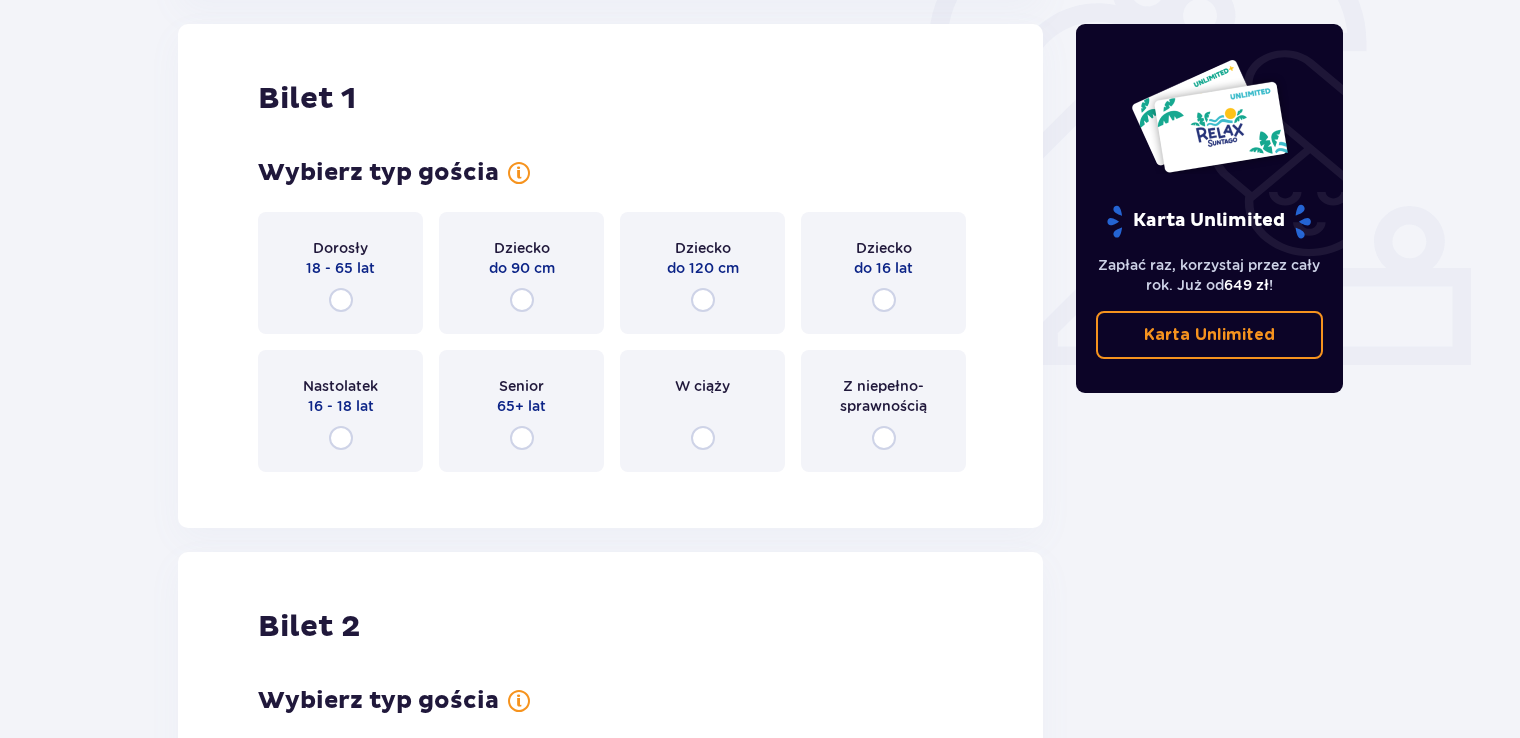 click on "Dorosły 18 - 65 lat" at bounding box center [340, 273] 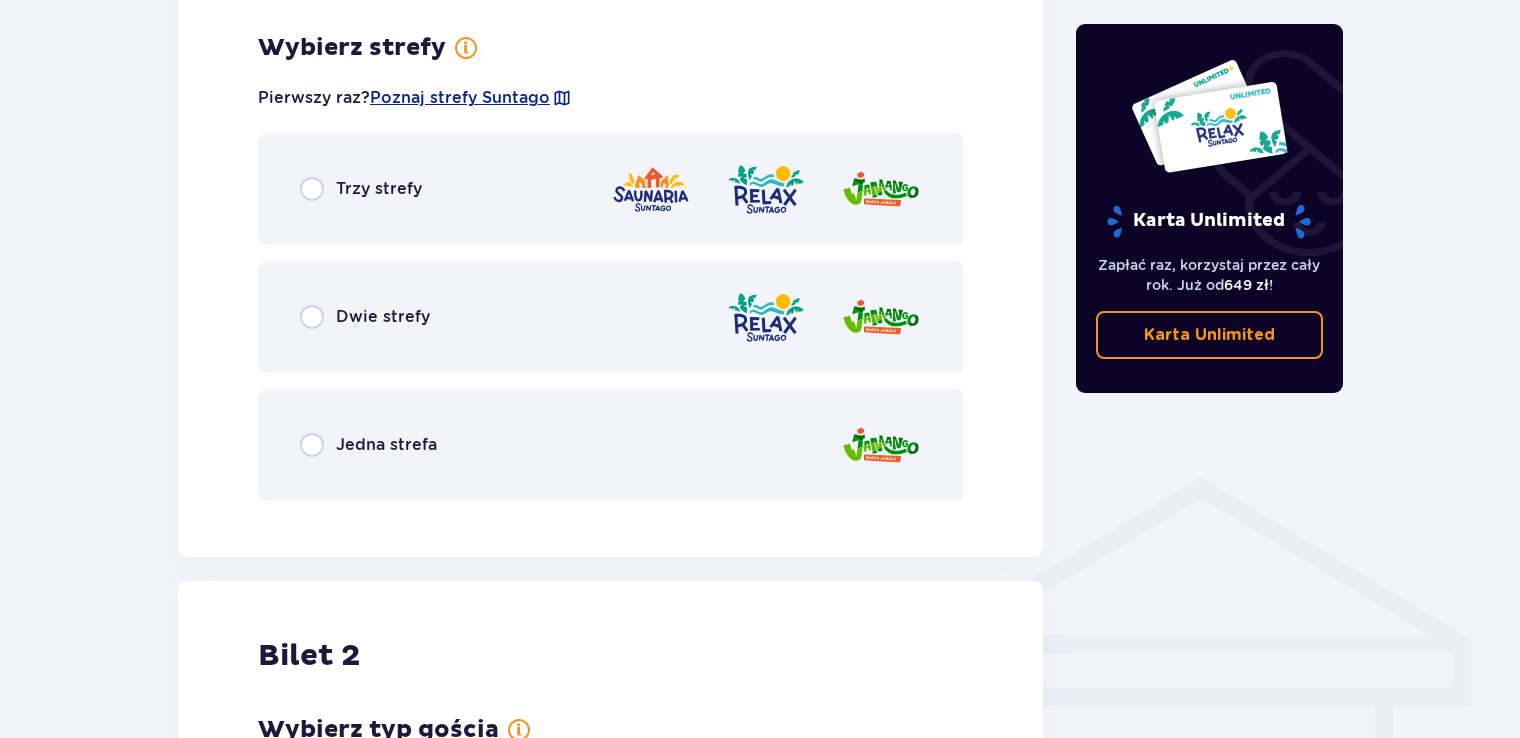 scroll, scrollTop: 1156, scrollLeft: 0, axis: vertical 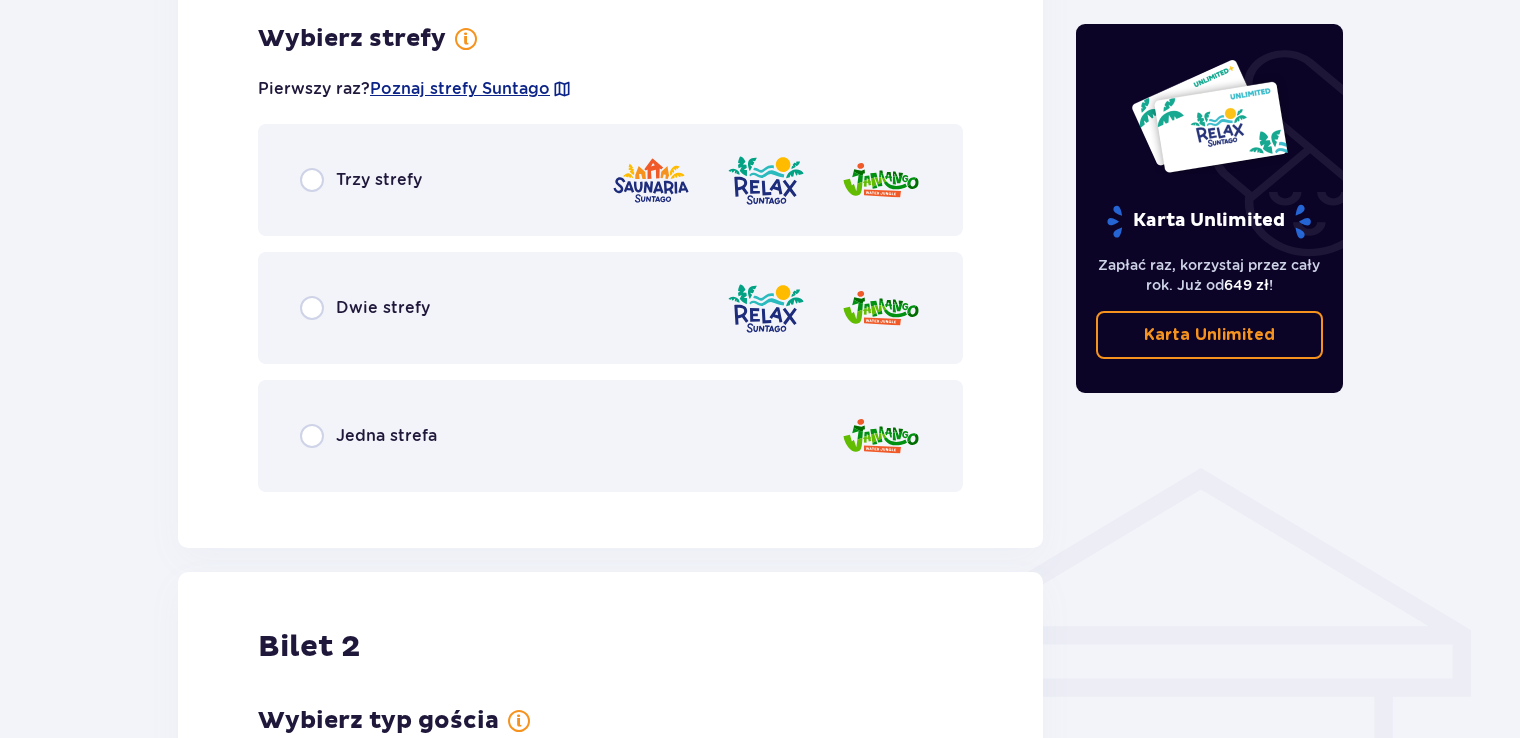 click on "Jedna strefa" at bounding box center [610, 436] 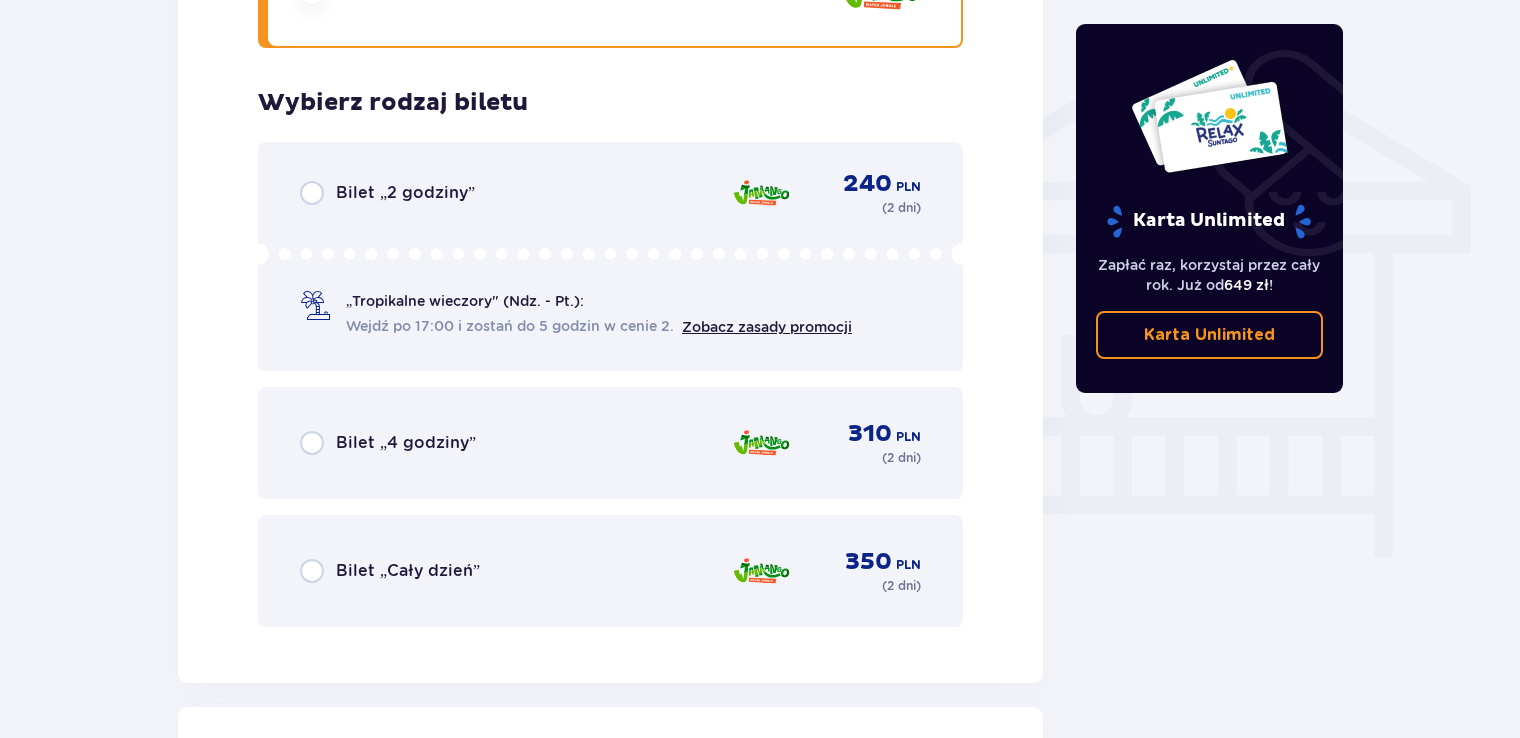 scroll, scrollTop: 1664, scrollLeft: 0, axis: vertical 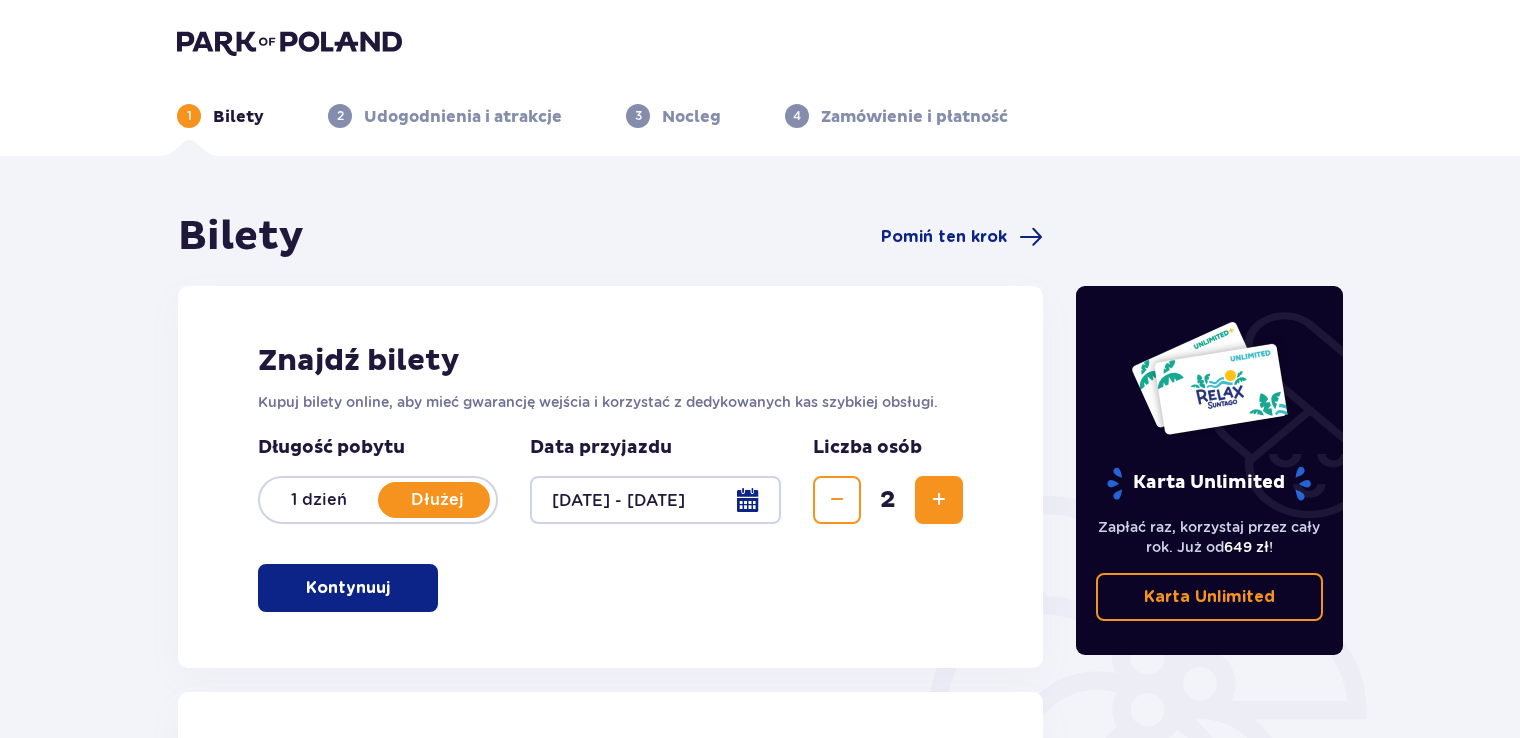 click at bounding box center [760, 42] 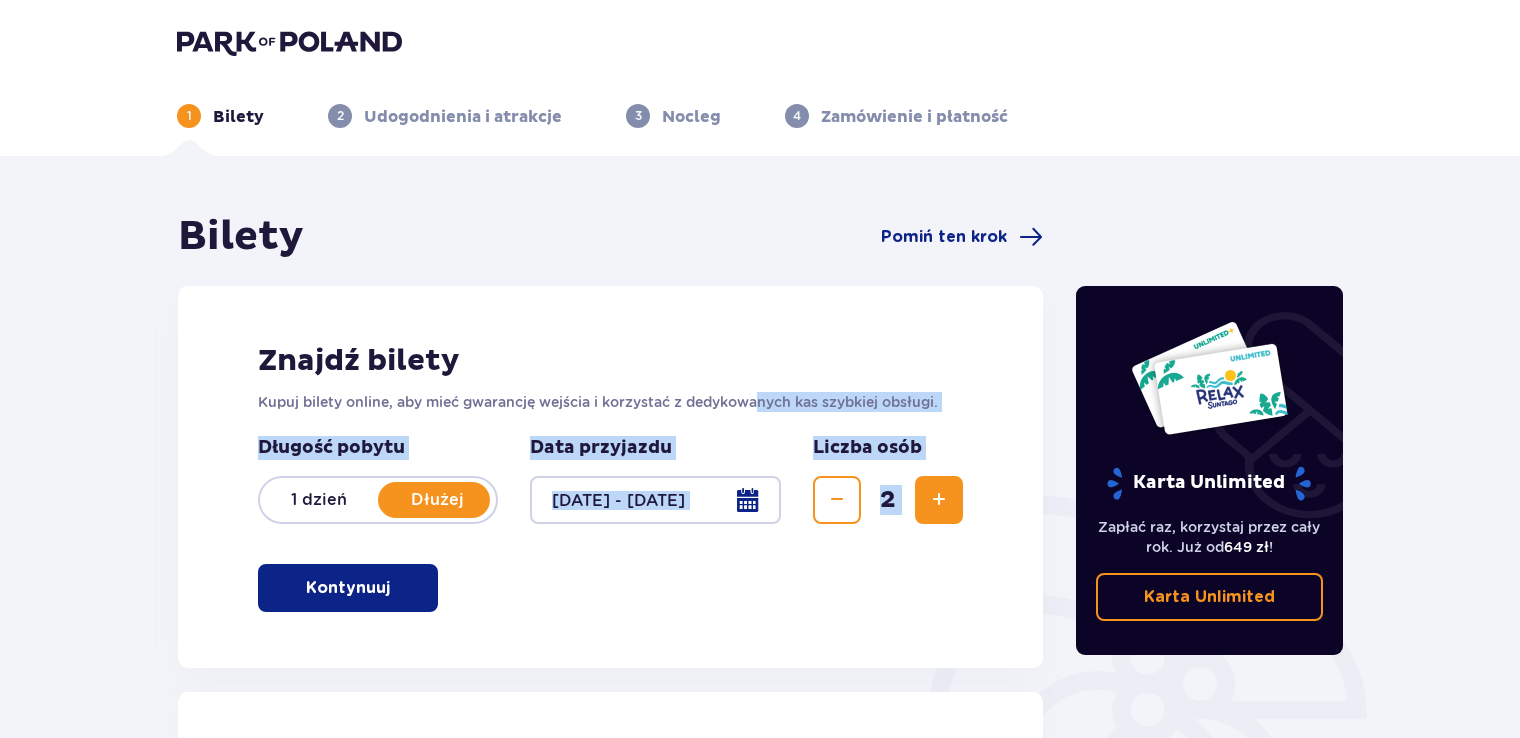 drag, startPoint x: 760, startPoint y: 386, endPoint x: 741, endPoint y: 598, distance: 212.84972 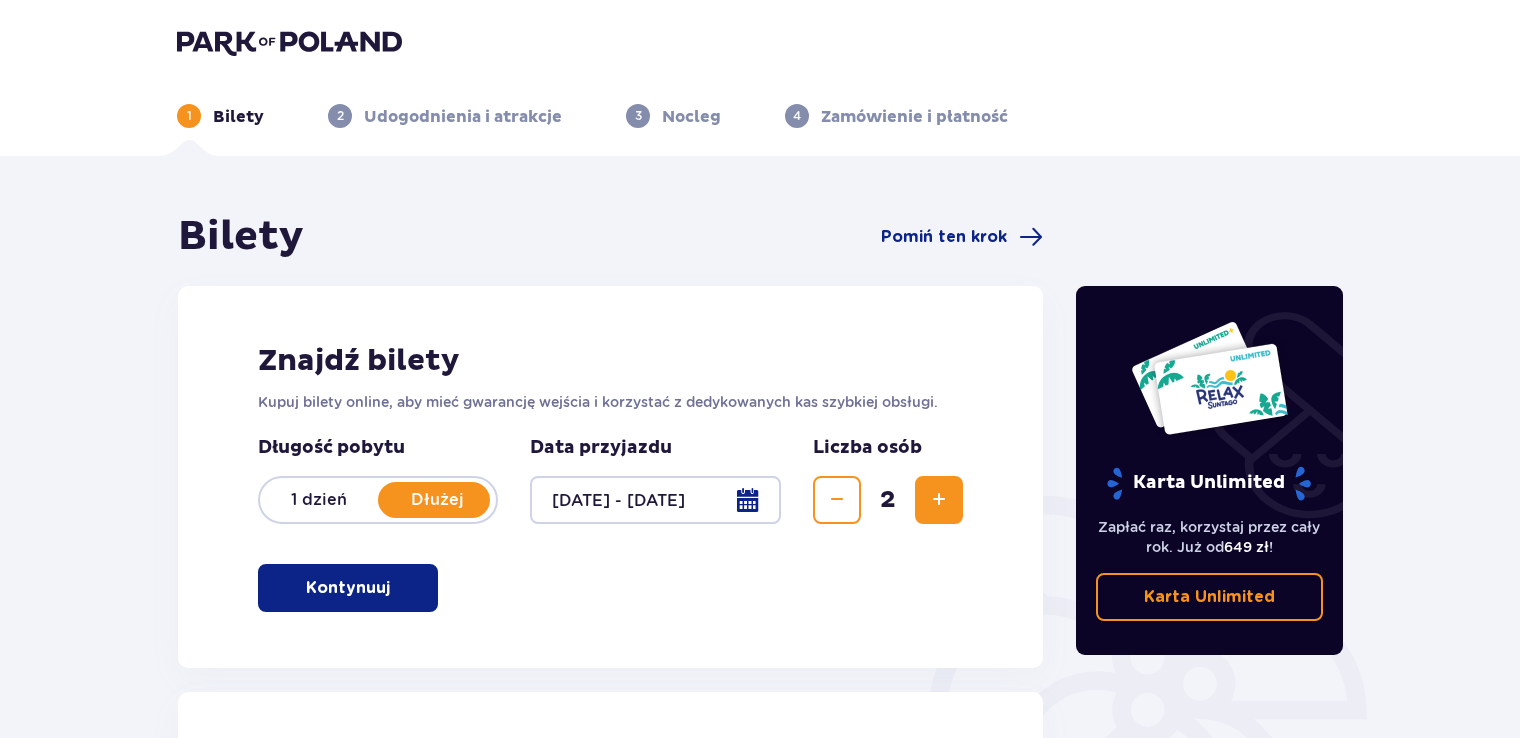 click at bounding box center (655, 500) 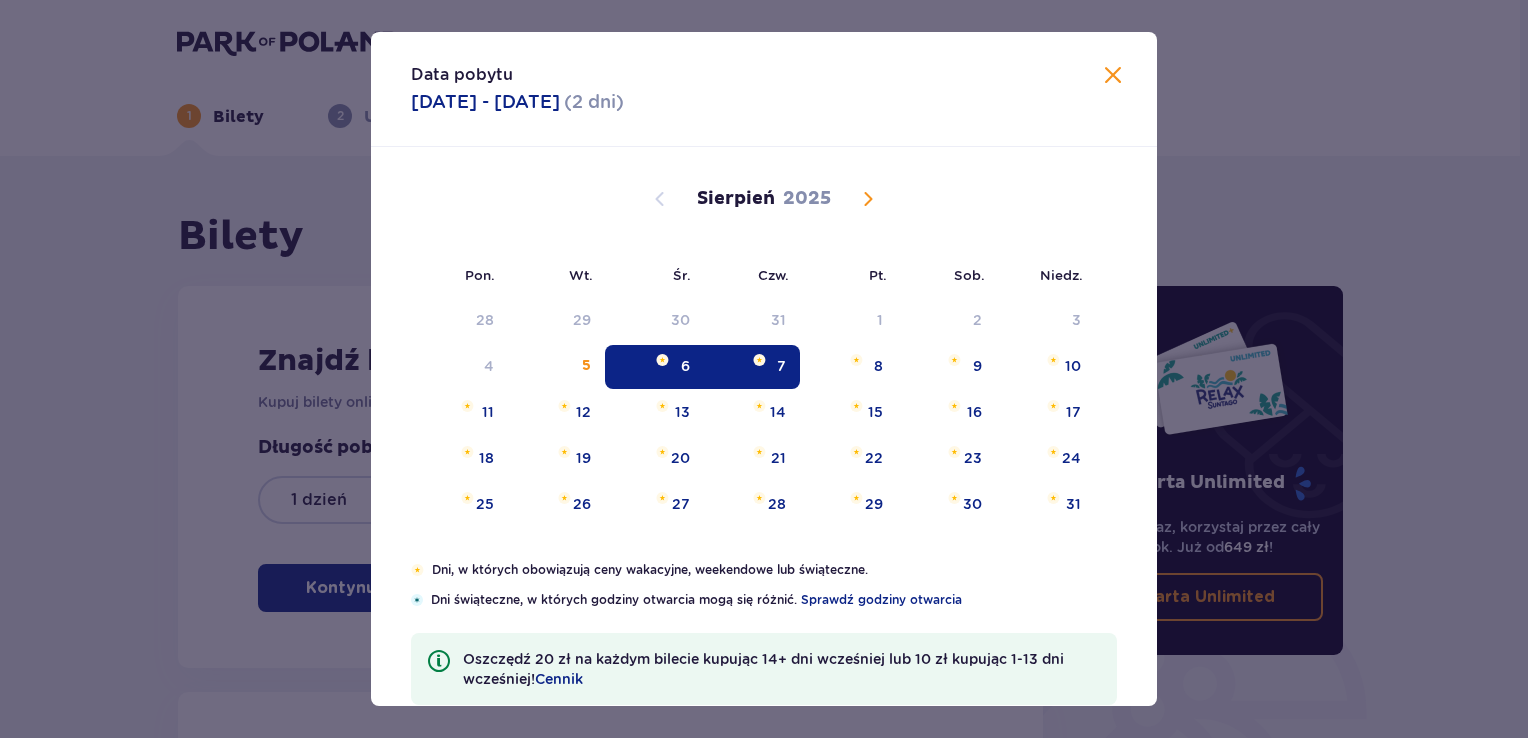 click at bounding box center (1113, 76) 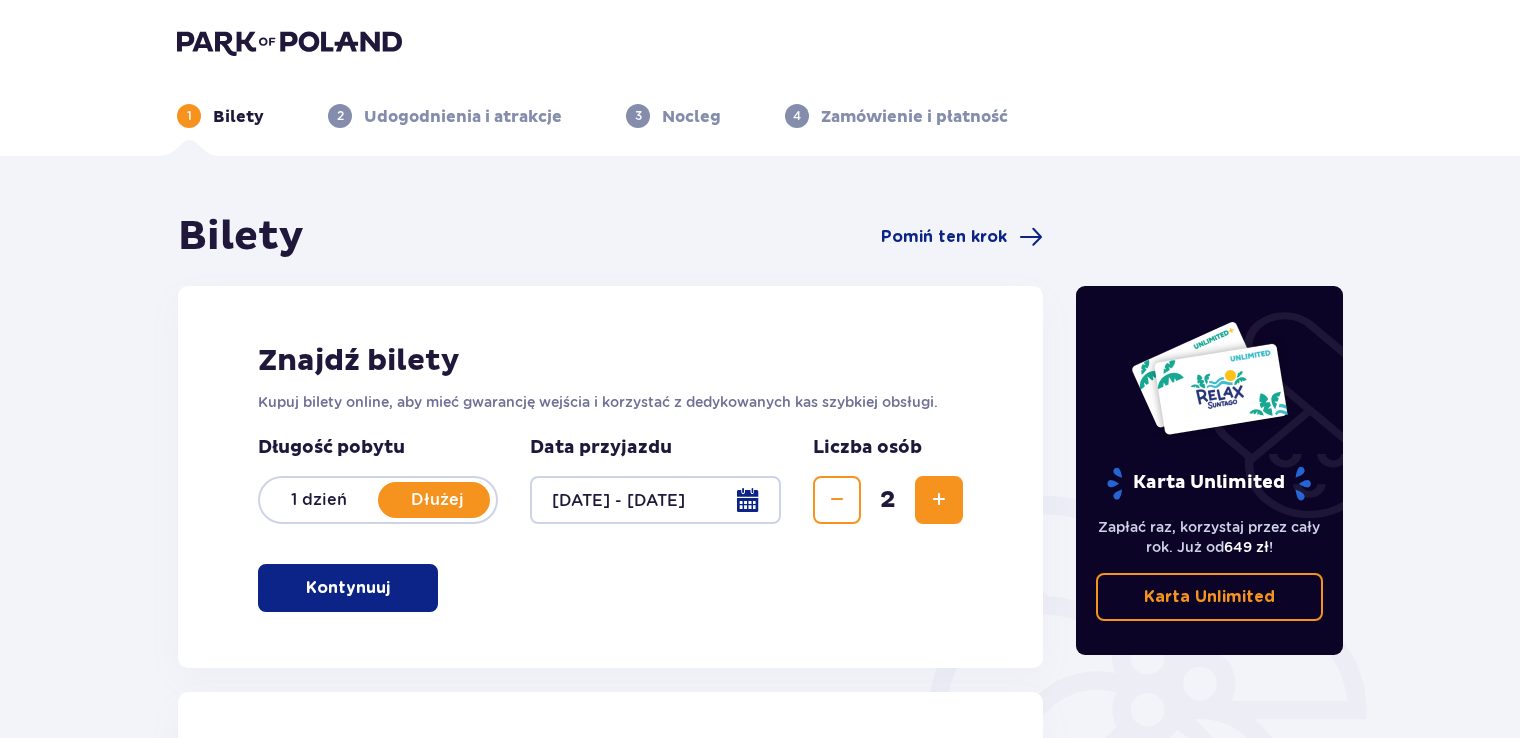 click at bounding box center [655, 500] 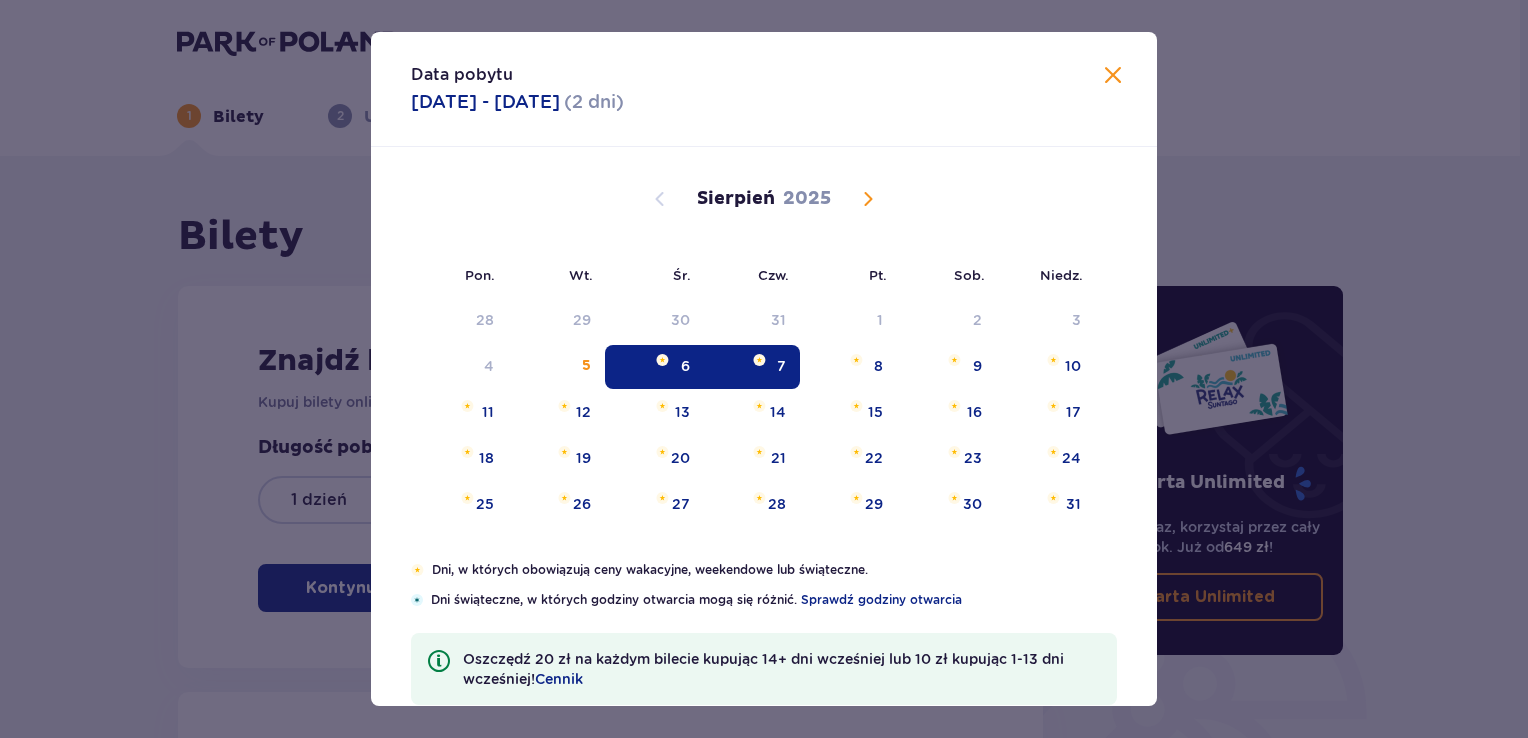 click at bounding box center (1113, 76) 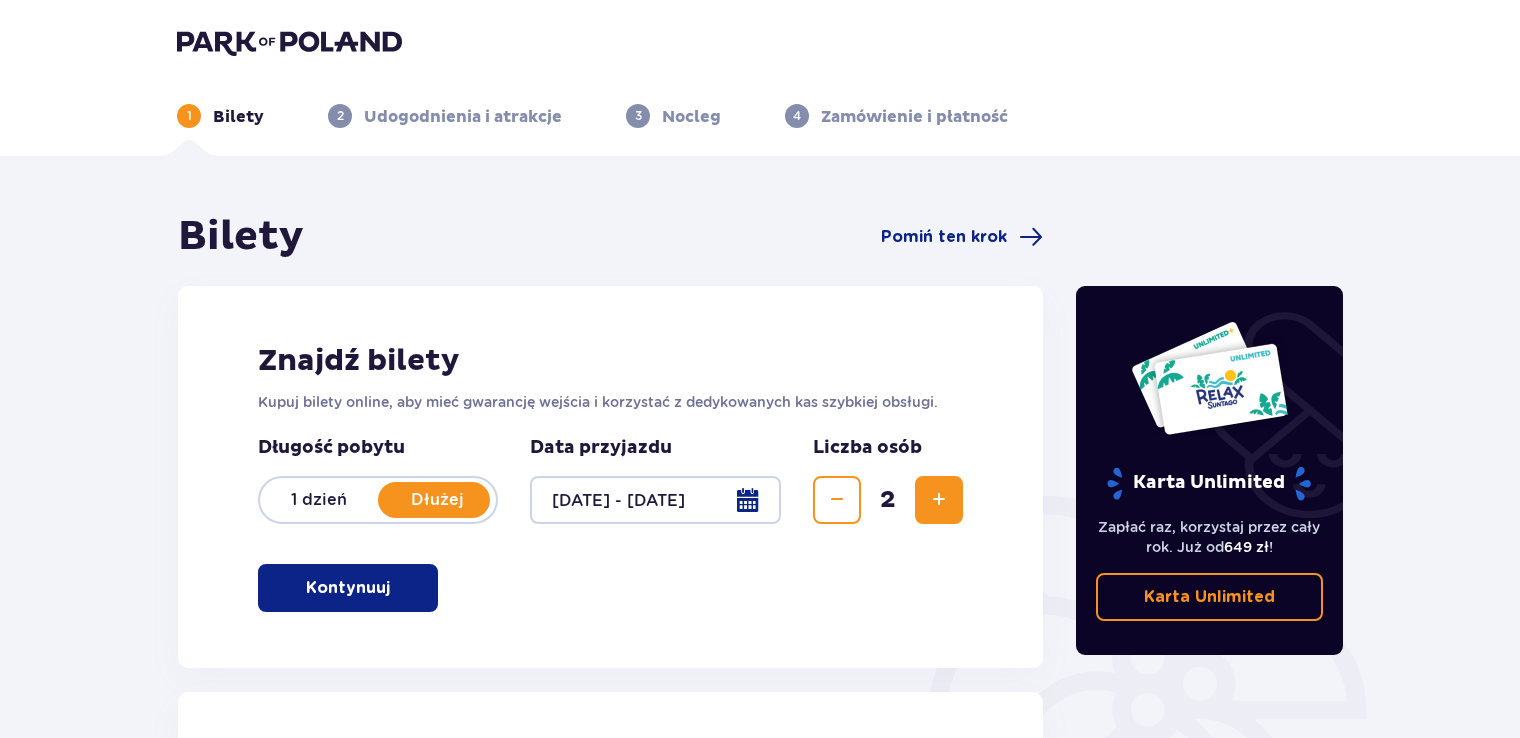 click on "Kontynuuj" at bounding box center (348, 588) 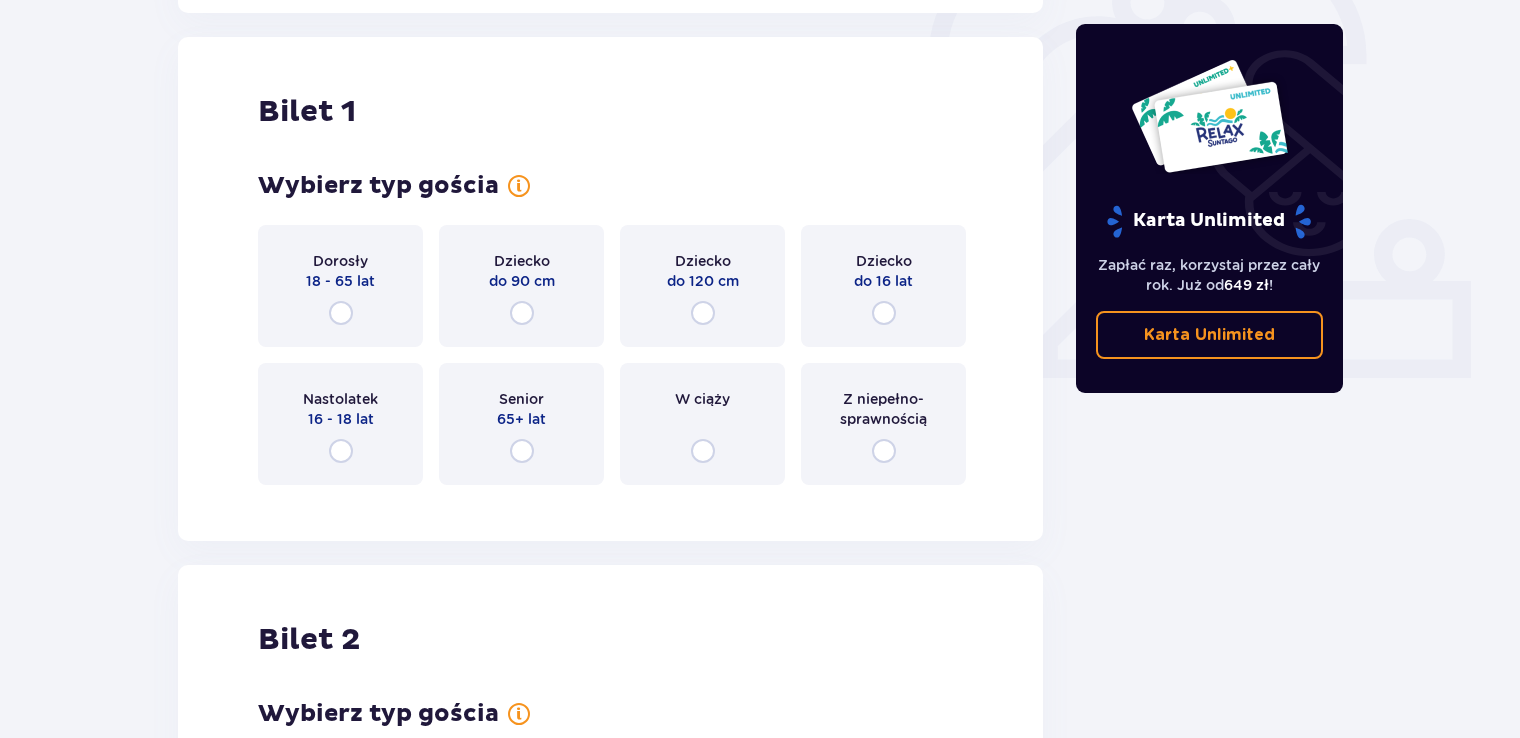 scroll, scrollTop: 668, scrollLeft: 0, axis: vertical 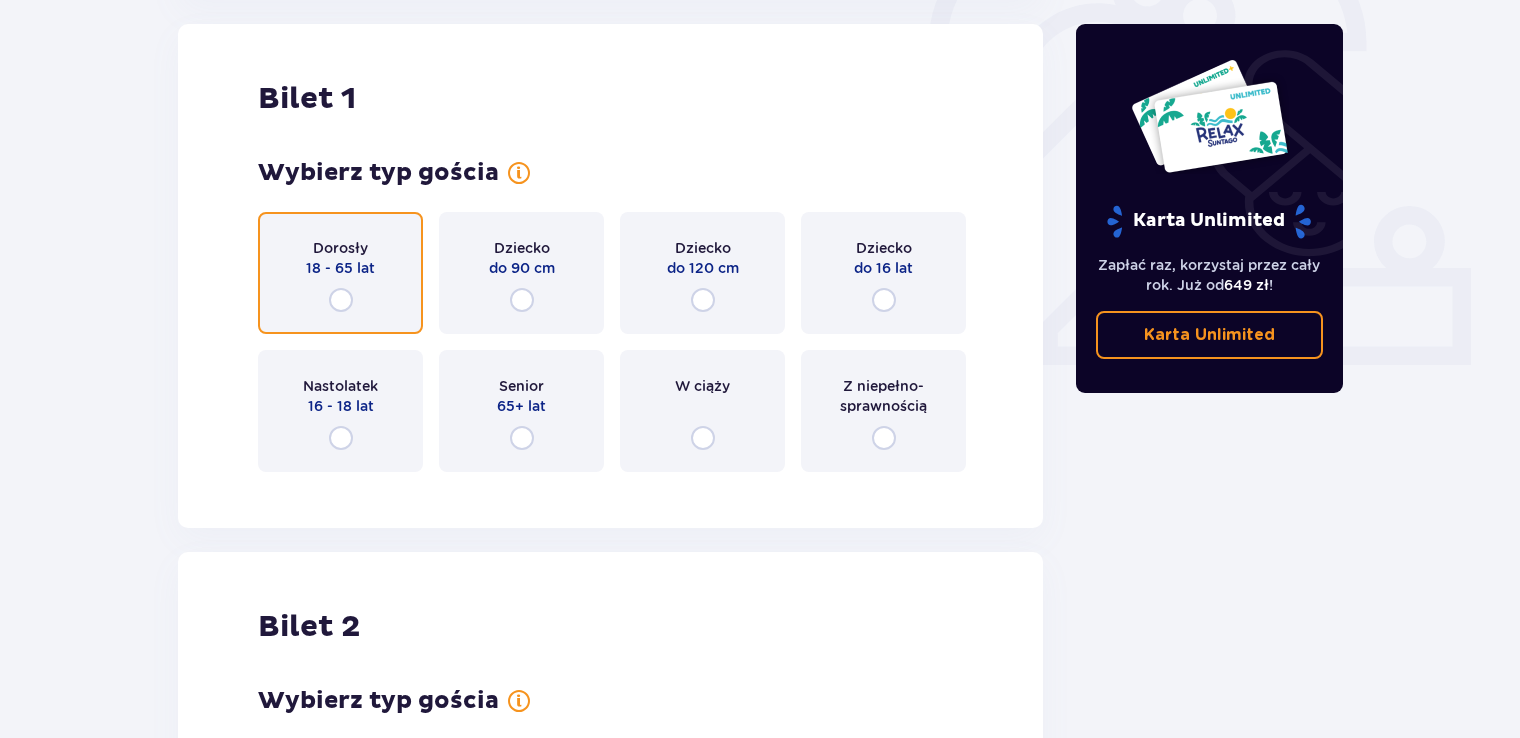 click at bounding box center [341, 300] 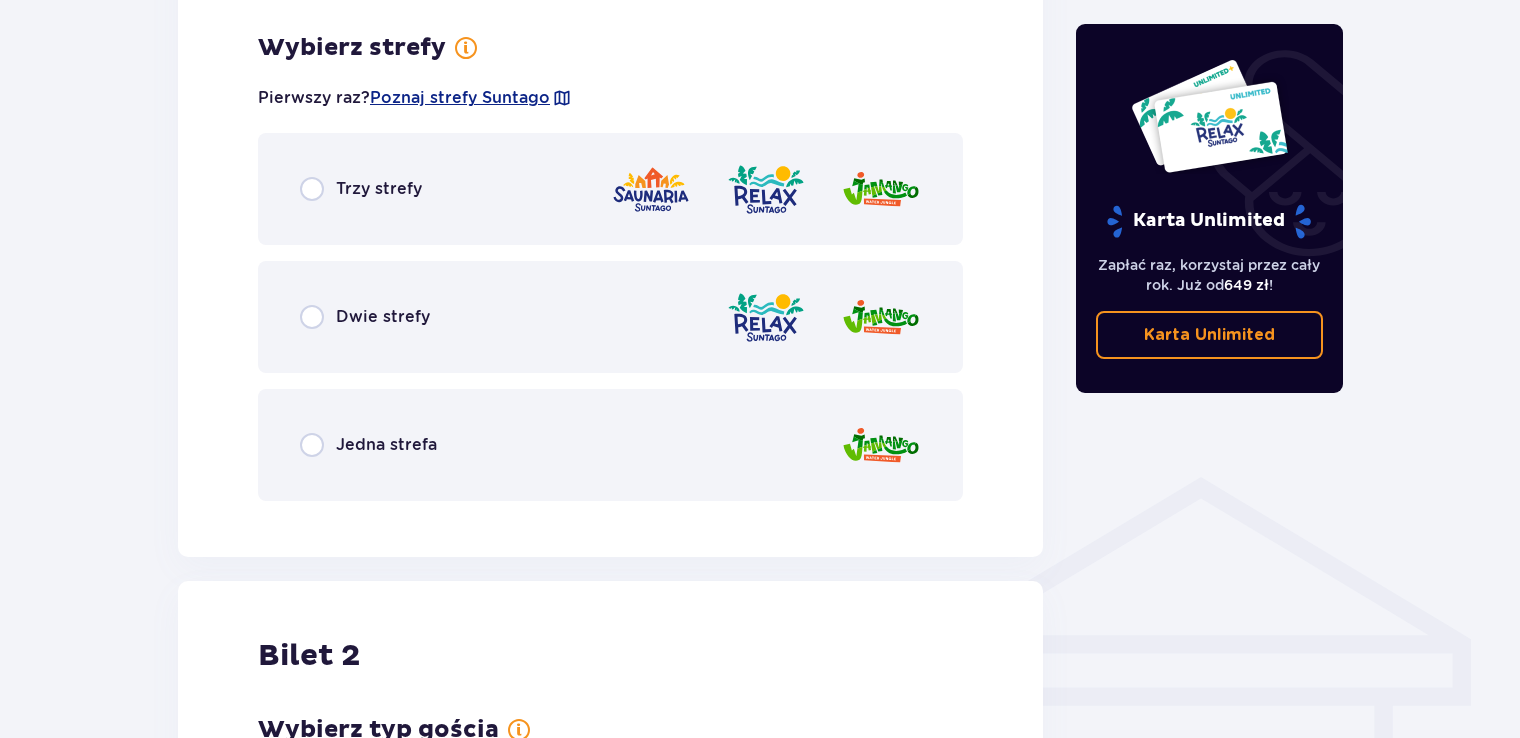 scroll, scrollTop: 1156, scrollLeft: 0, axis: vertical 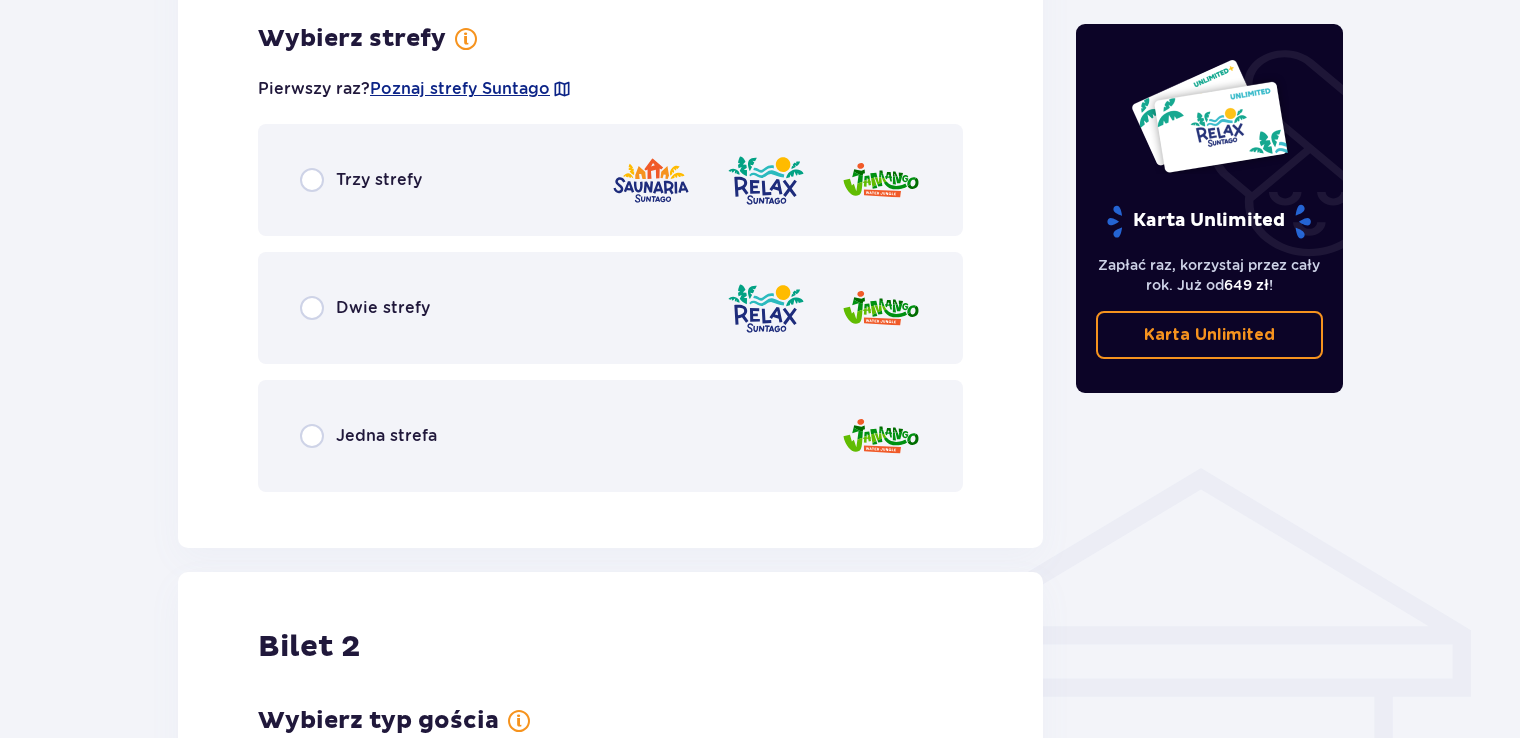 click on "Jedna strefa" at bounding box center [610, 436] 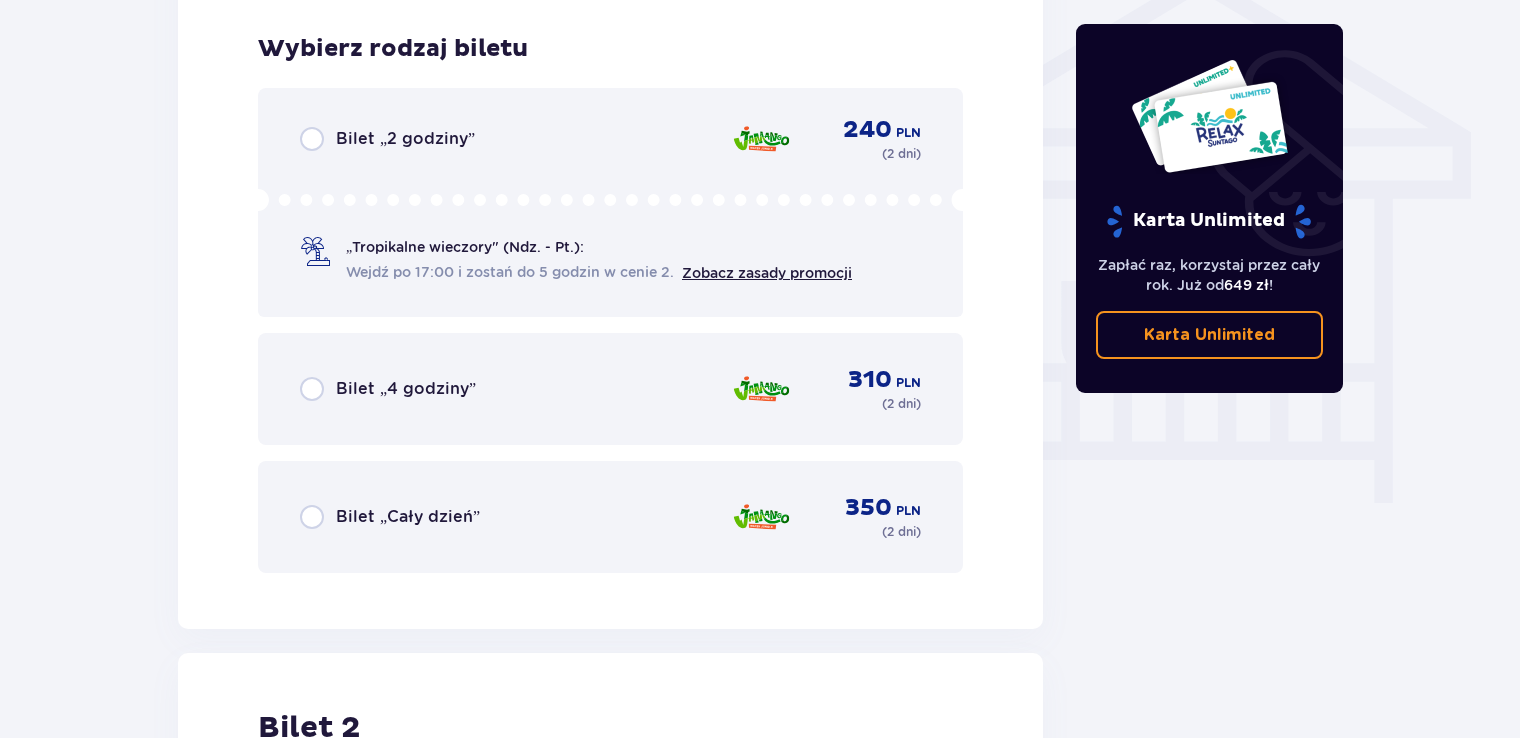 scroll, scrollTop: 1664, scrollLeft: 0, axis: vertical 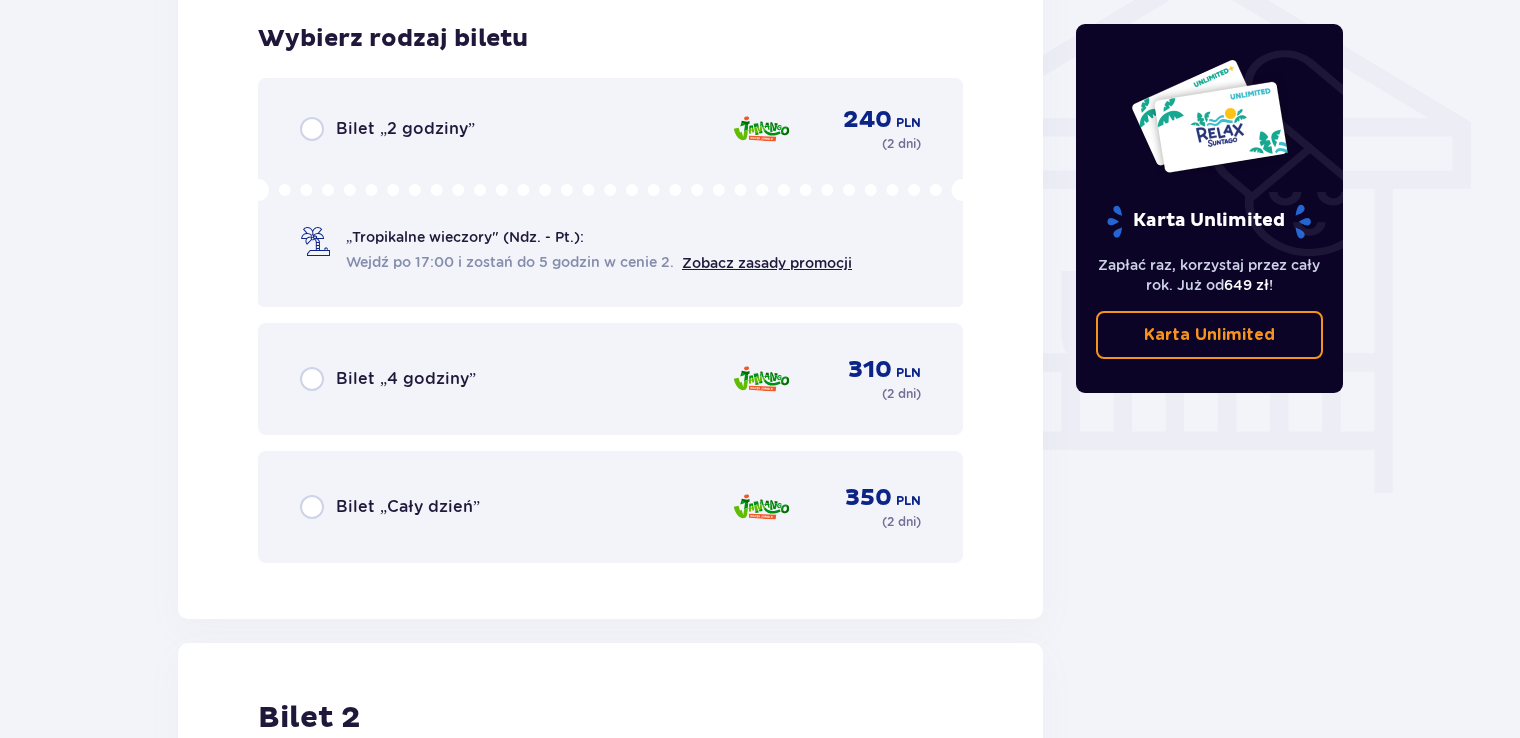 click on "Bilet „Cały dzień” 350 PLN ( 2 dni )" at bounding box center [610, 507] 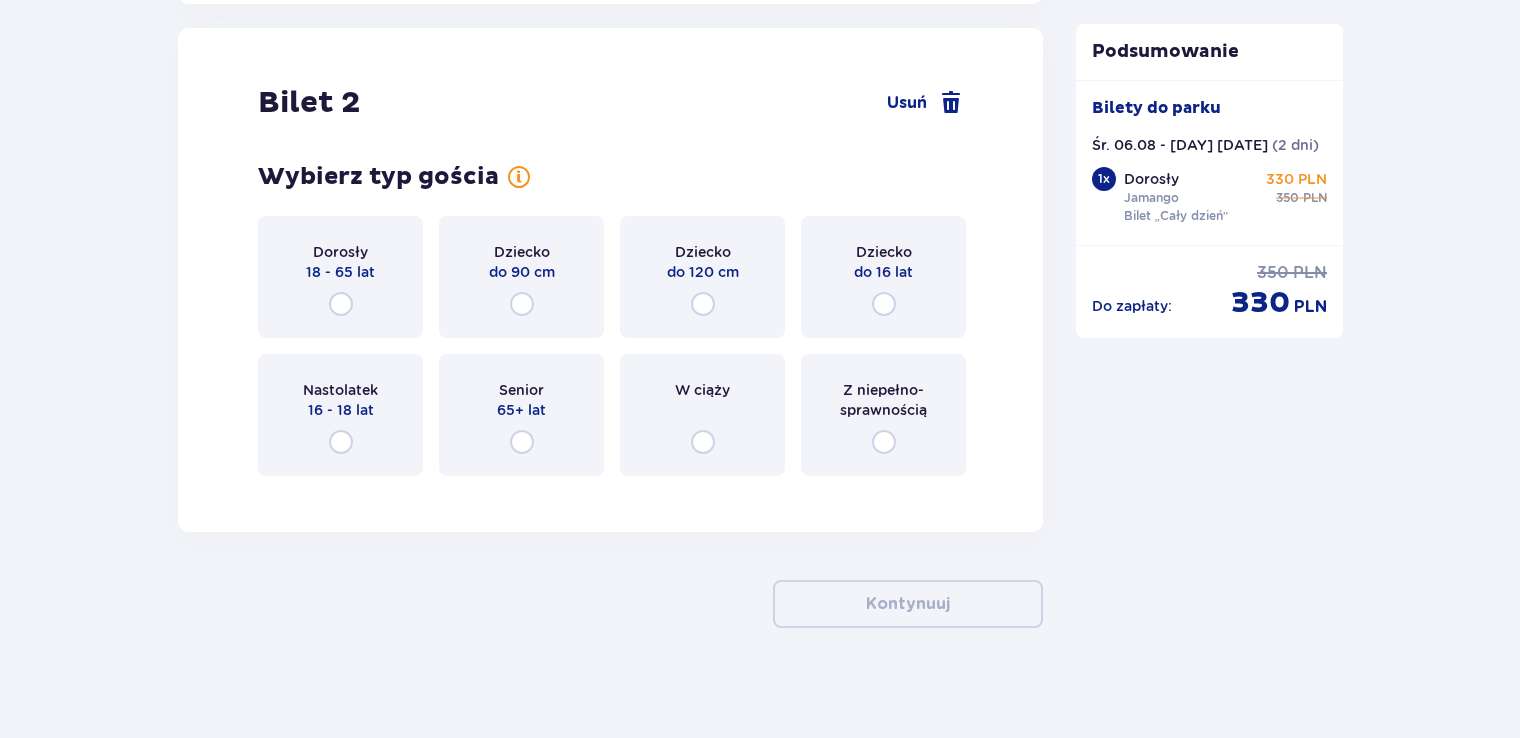 scroll, scrollTop: 2282, scrollLeft: 0, axis: vertical 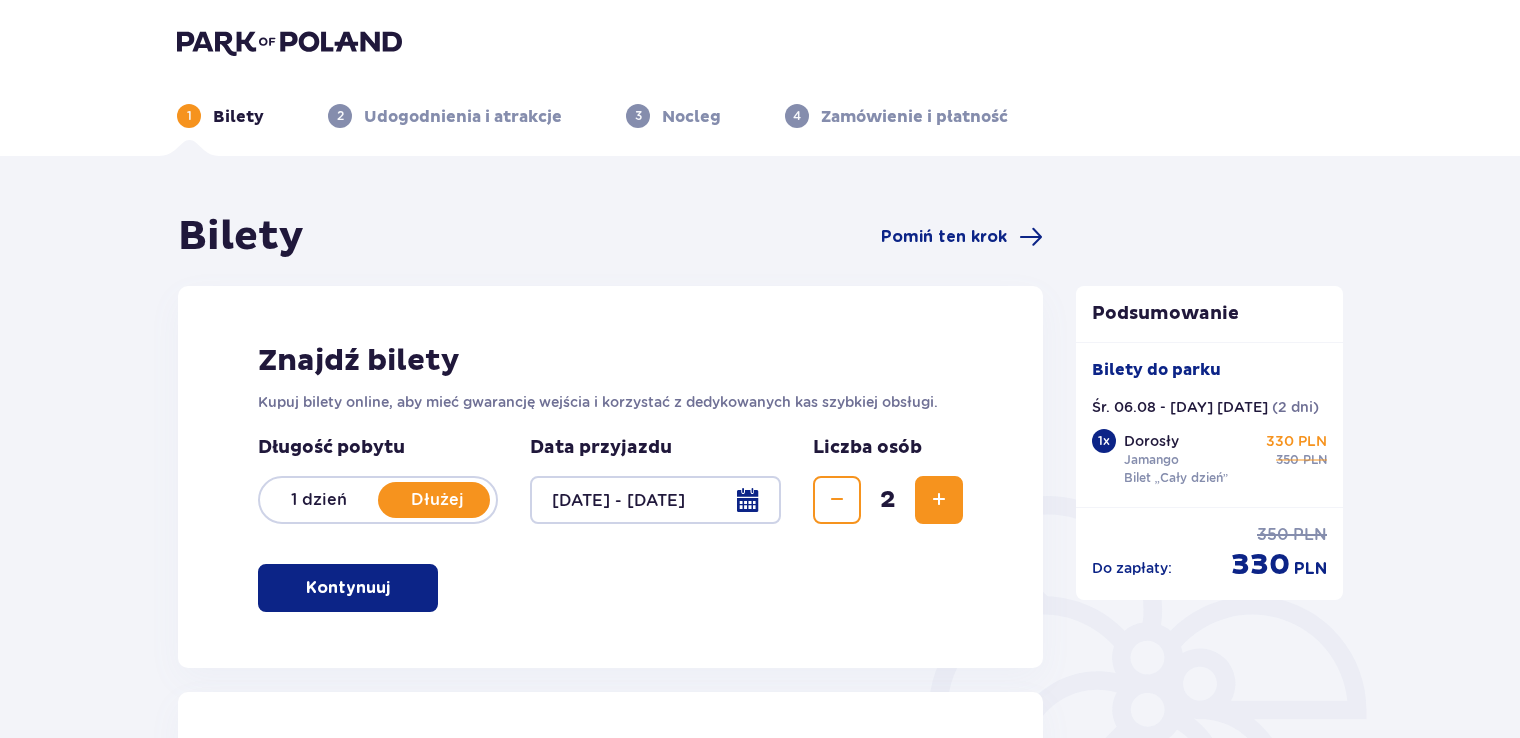 click at bounding box center (655, 500) 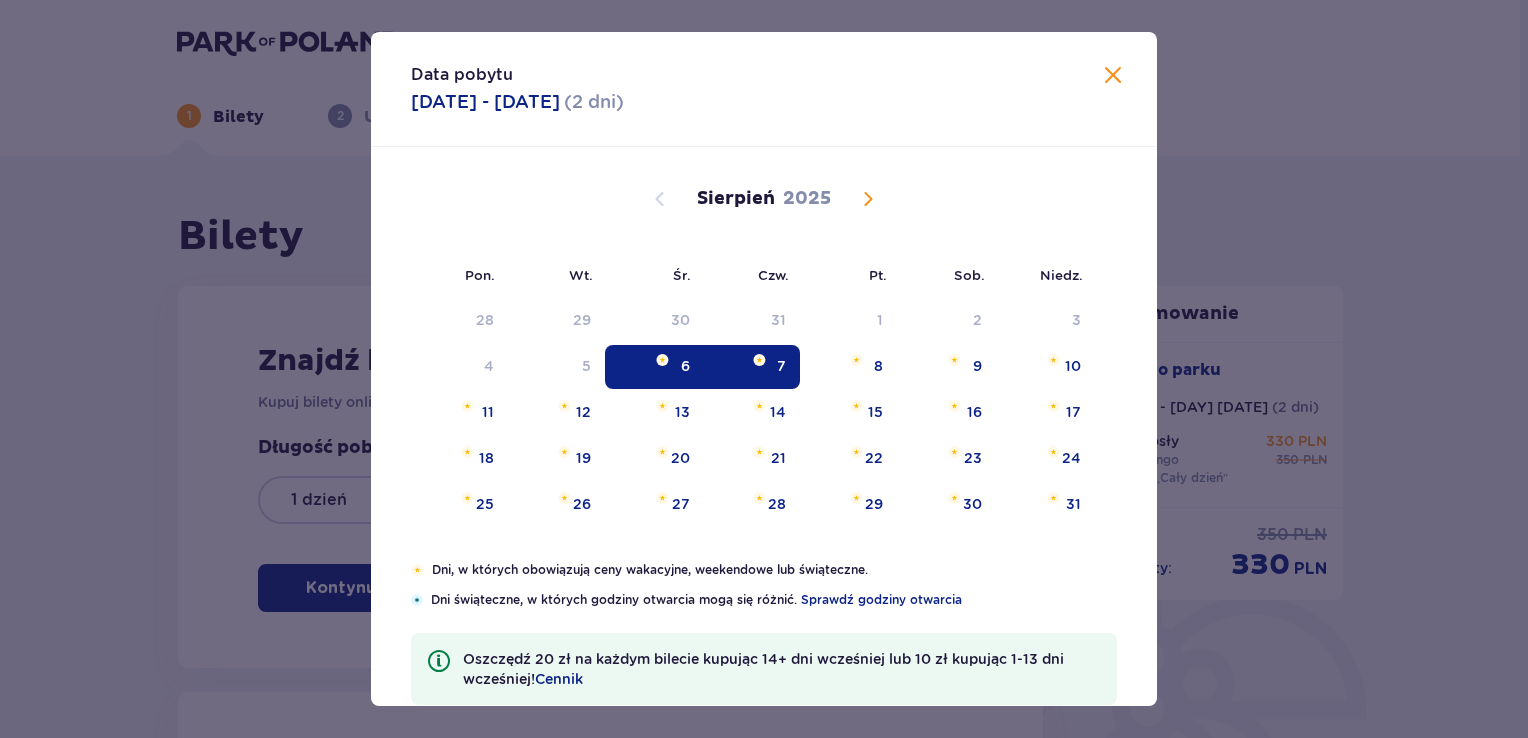 click on "6" at bounding box center (654, 367) 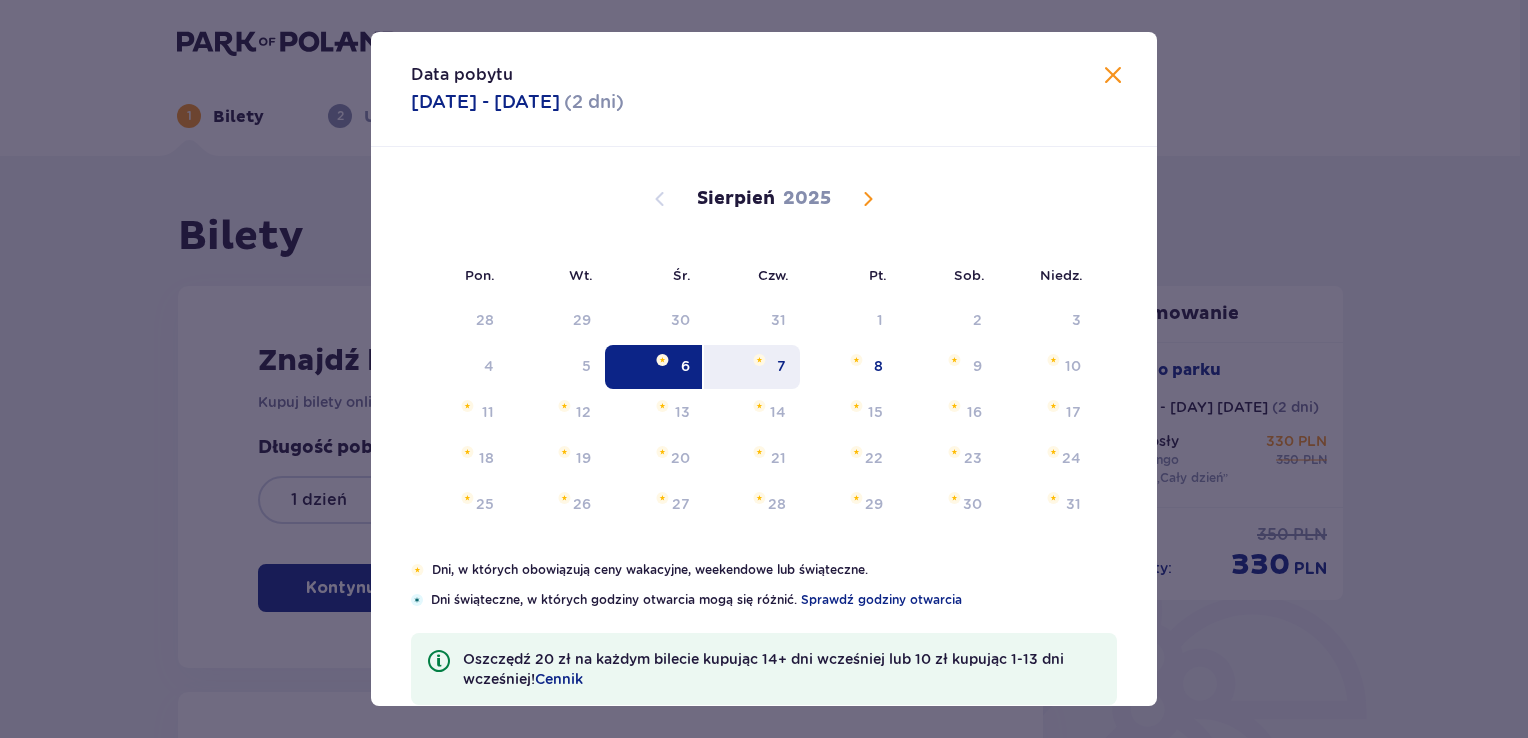 click on "7" at bounding box center [781, 366] 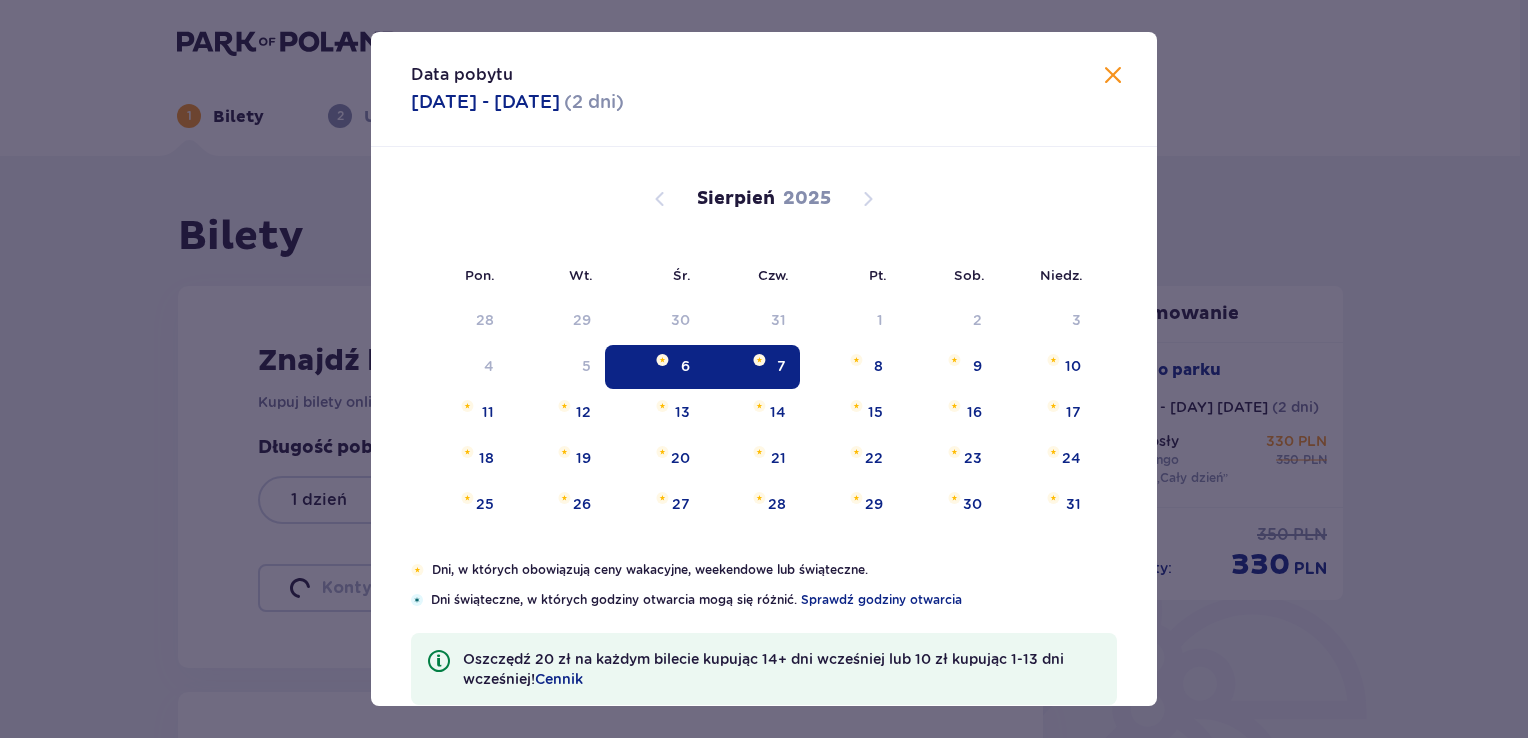 click on "Znajdź bilety" at bounding box center [610, 361] 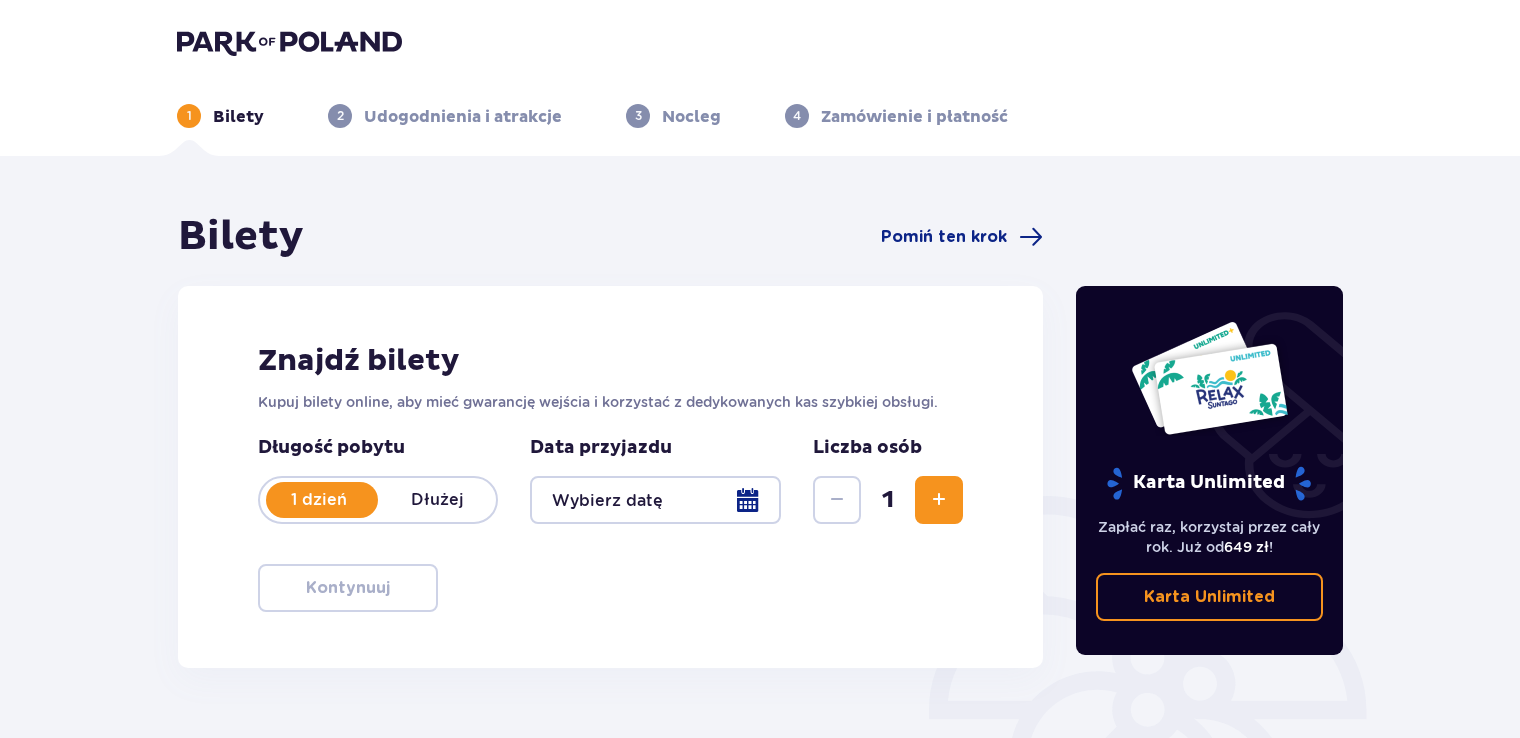 click at bounding box center (655, 500) 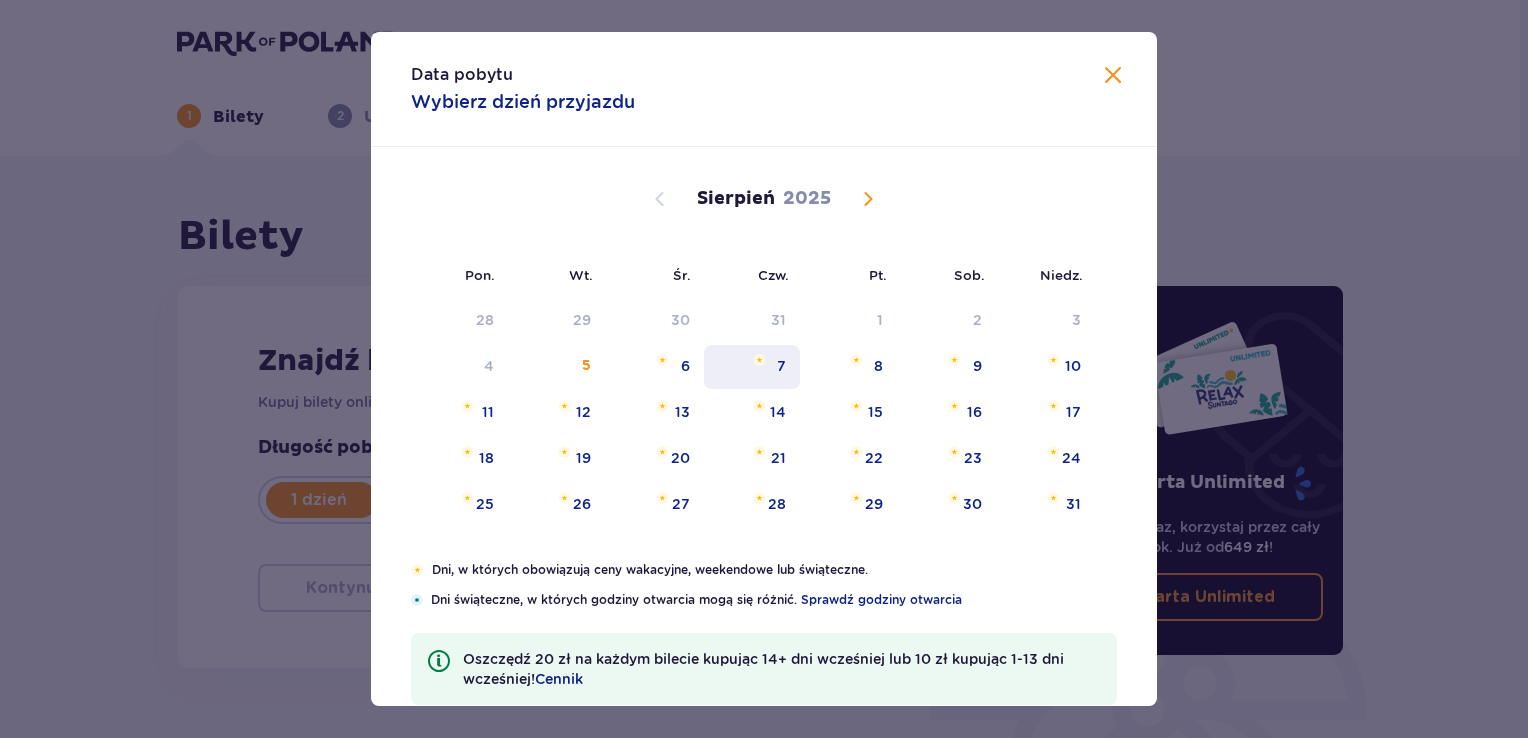 click on "7" at bounding box center [752, 367] 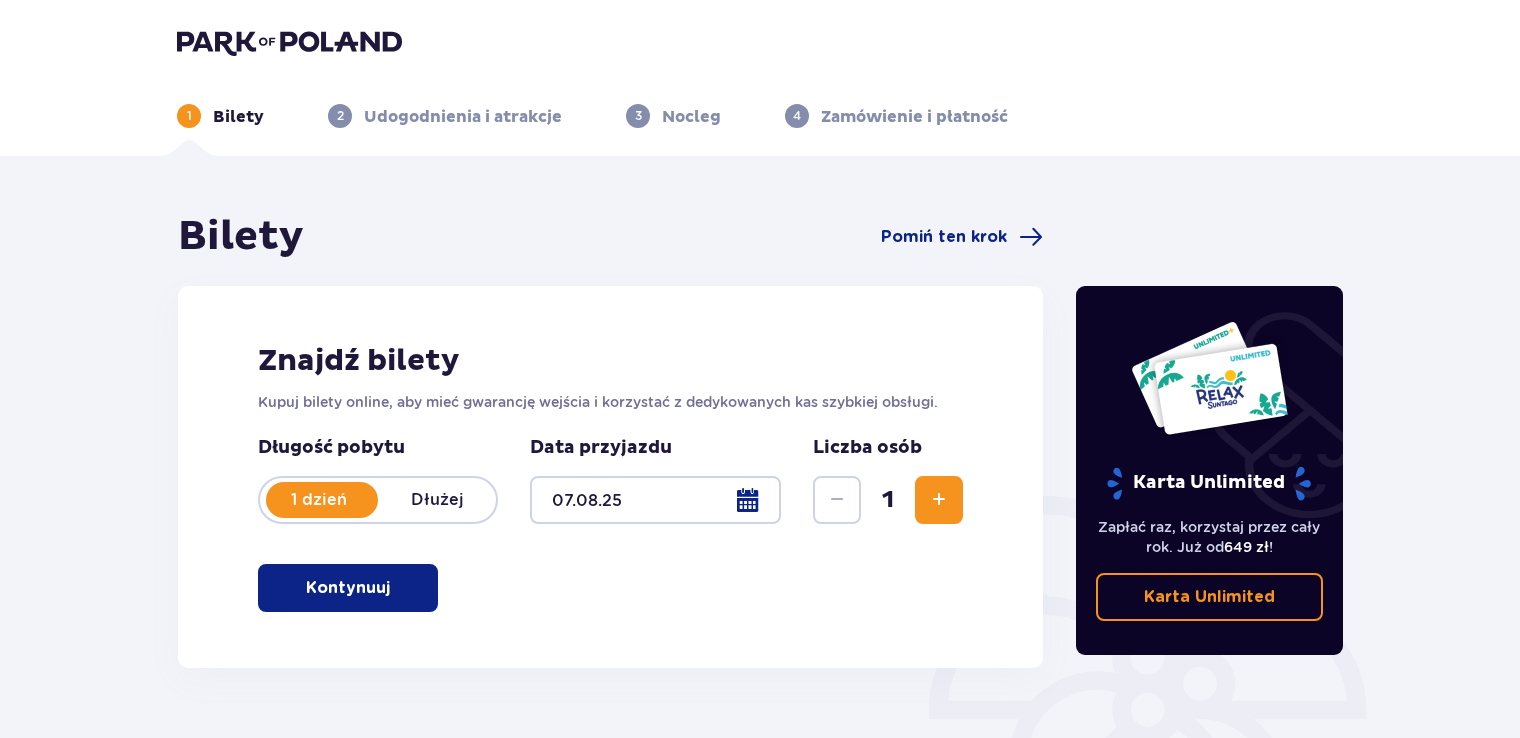 click at bounding box center [394, 588] 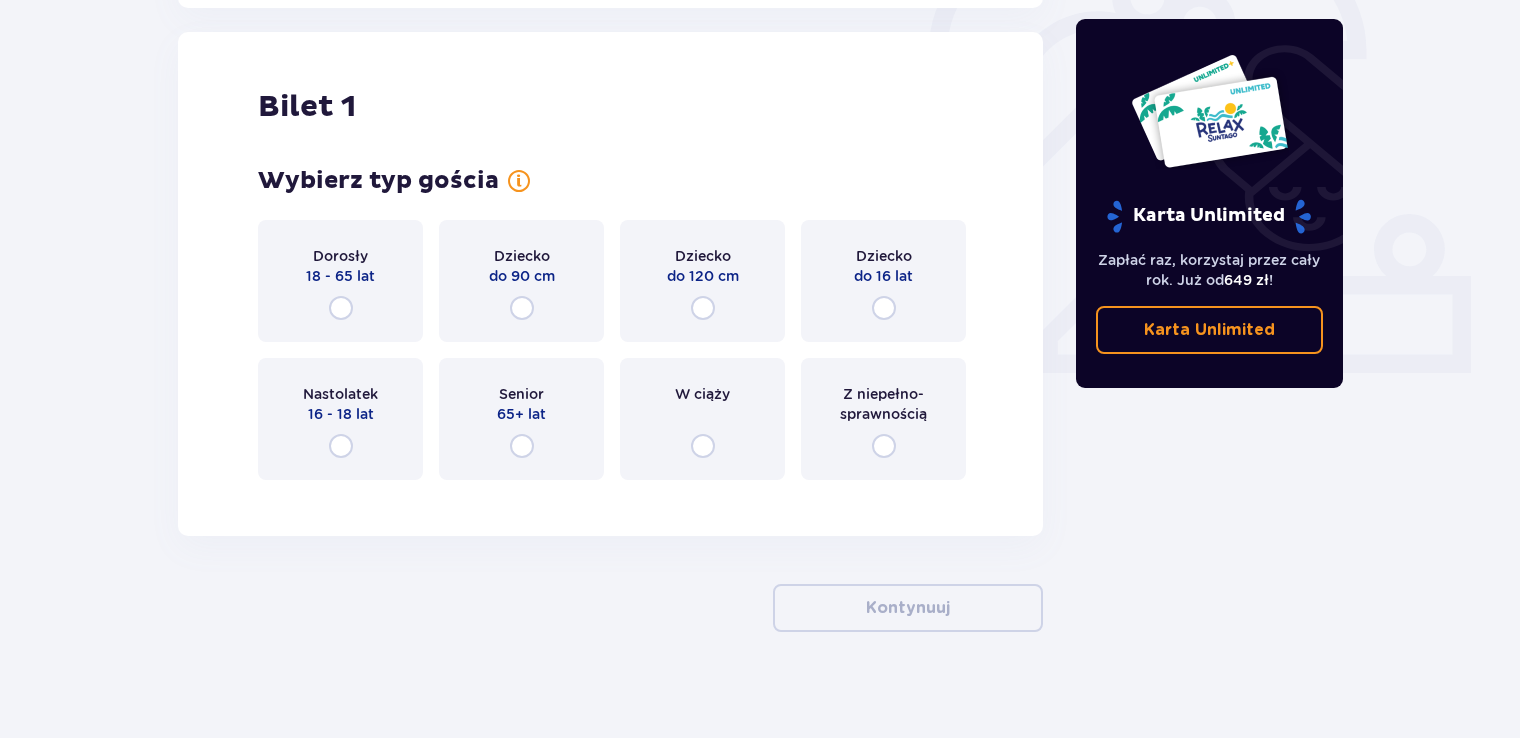scroll, scrollTop: 668, scrollLeft: 0, axis: vertical 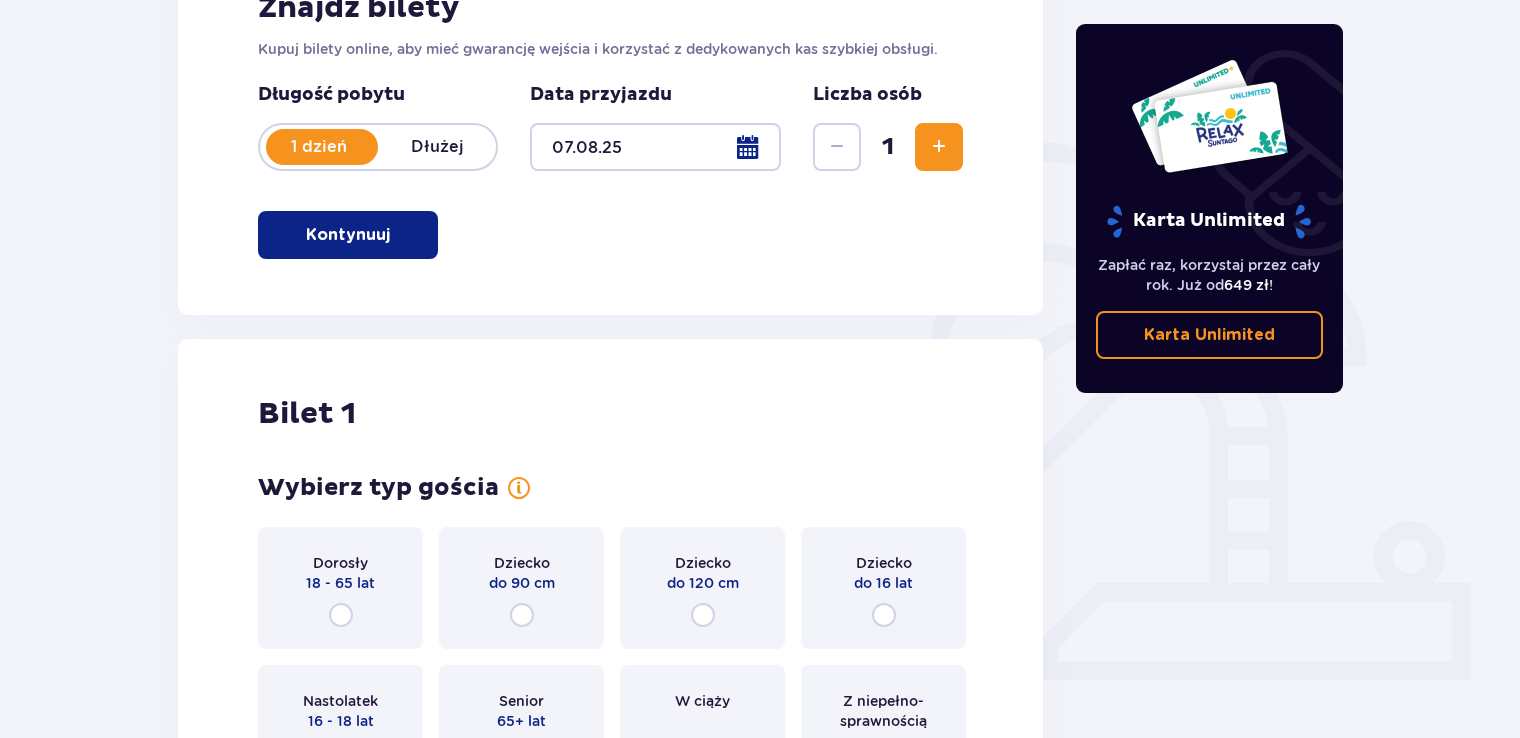 click at bounding box center [939, 147] 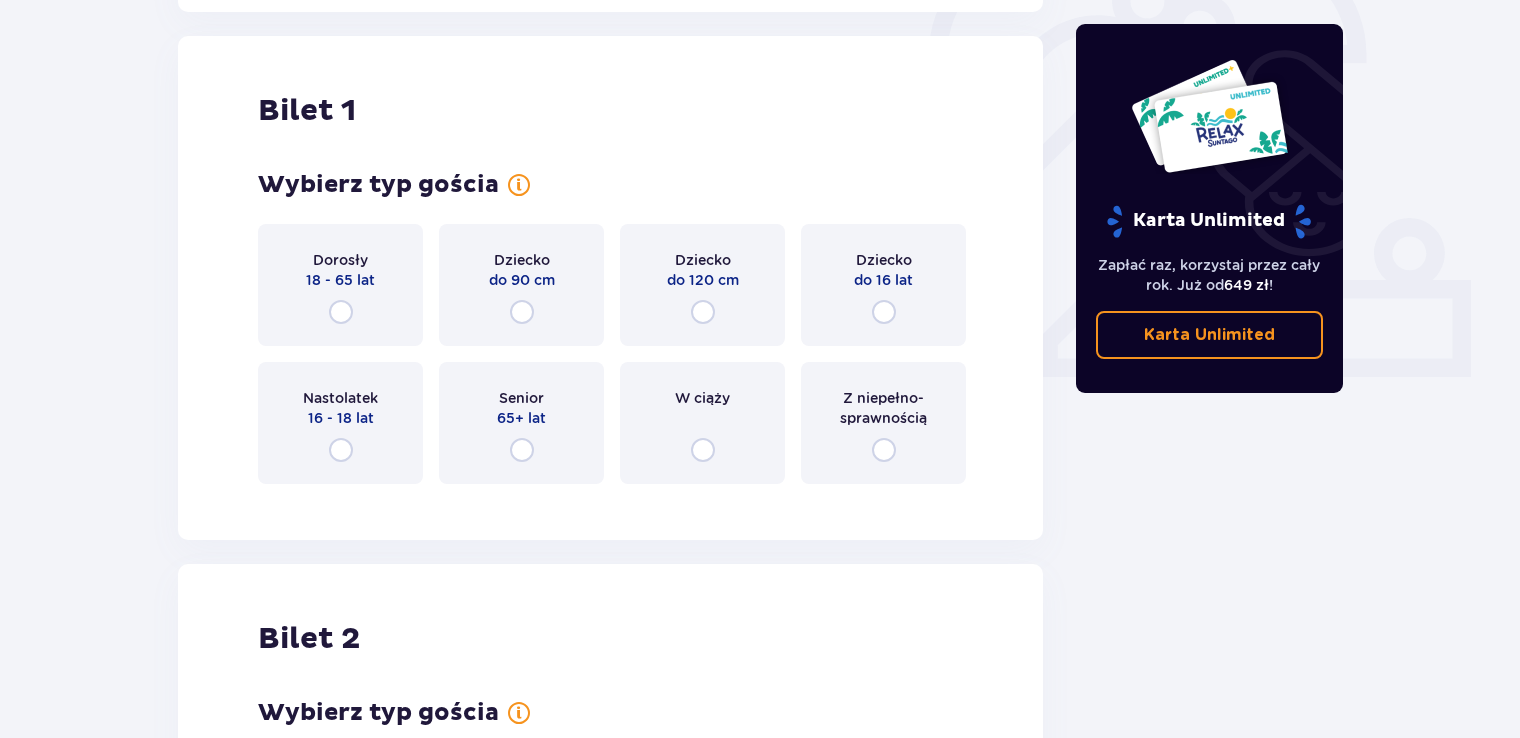 scroll, scrollTop: 668, scrollLeft: 0, axis: vertical 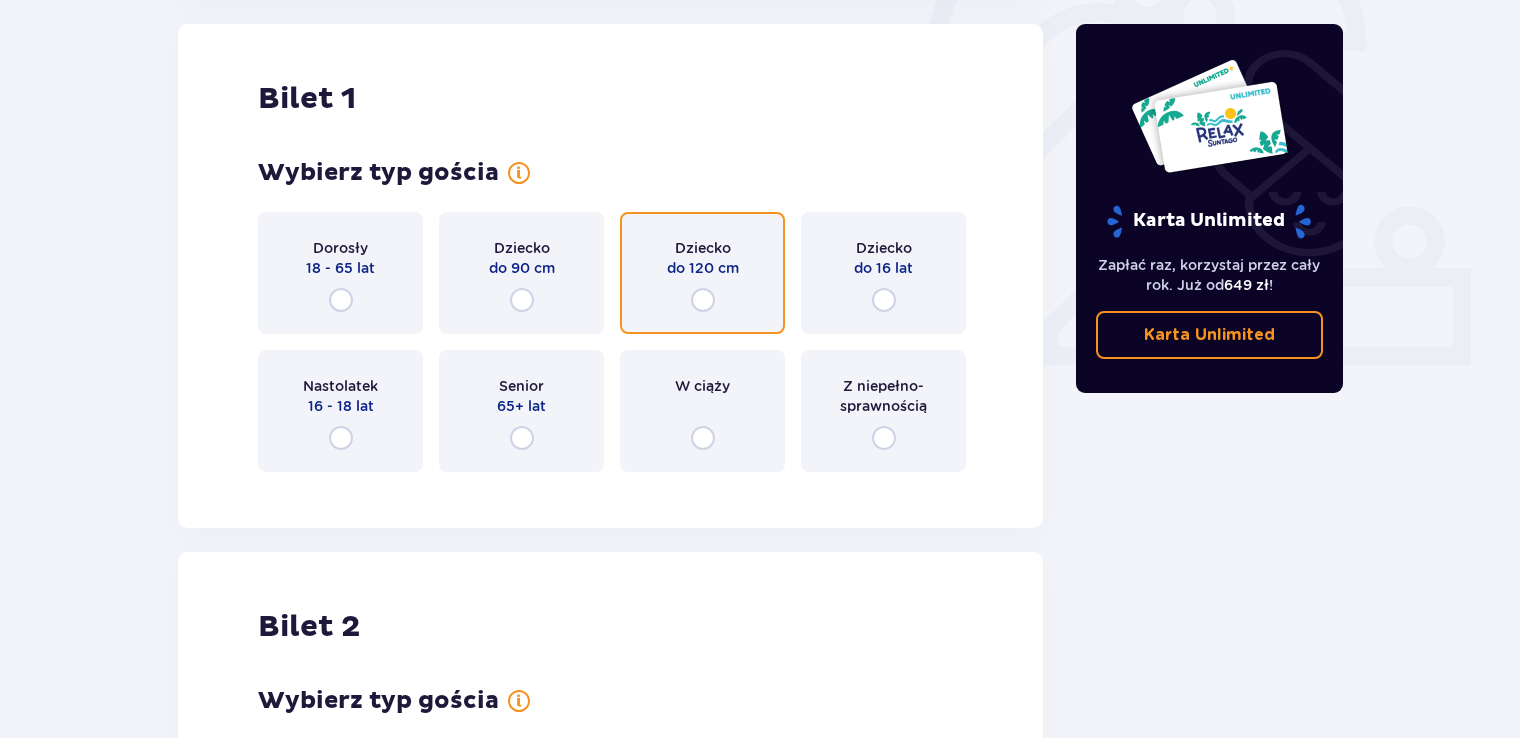 click at bounding box center (703, 300) 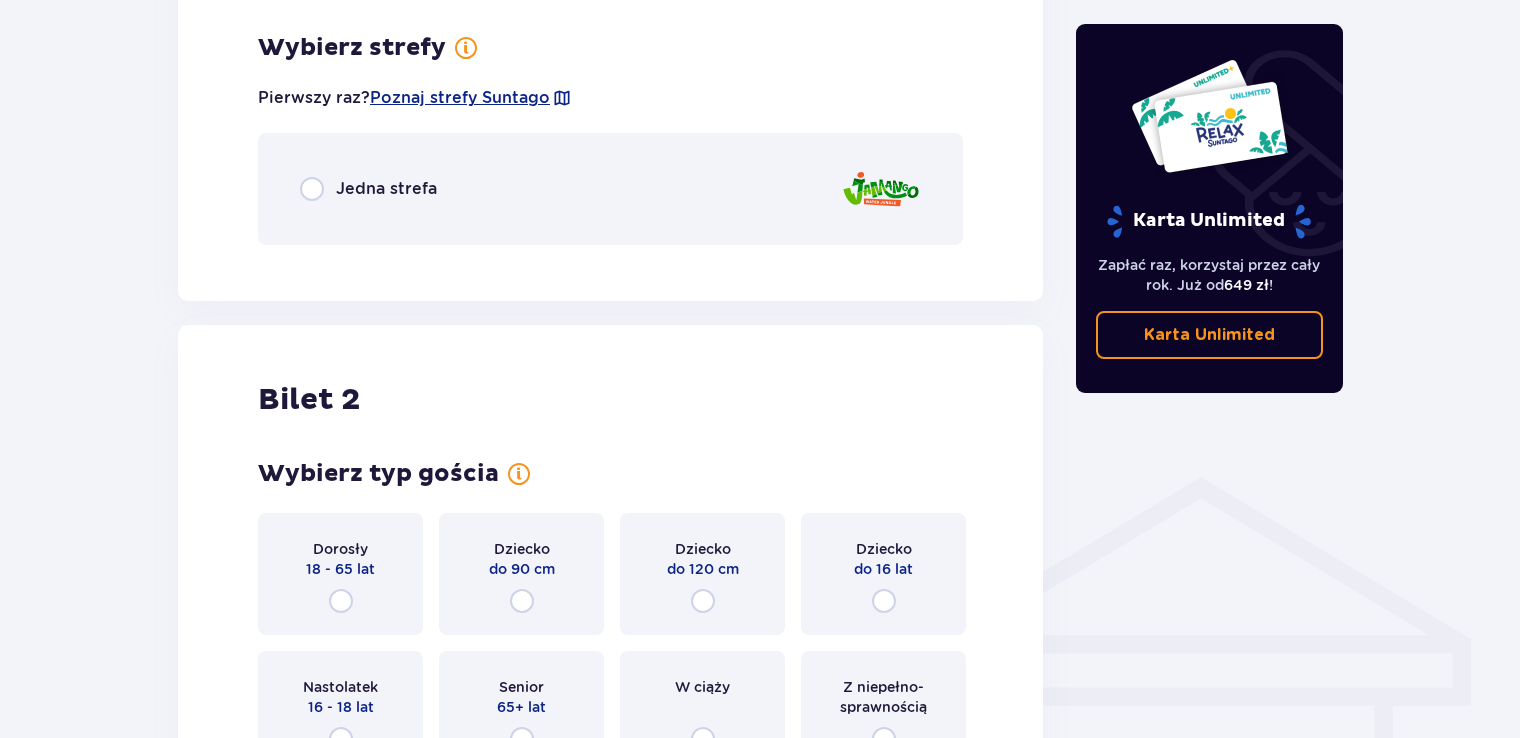 scroll, scrollTop: 1156, scrollLeft: 0, axis: vertical 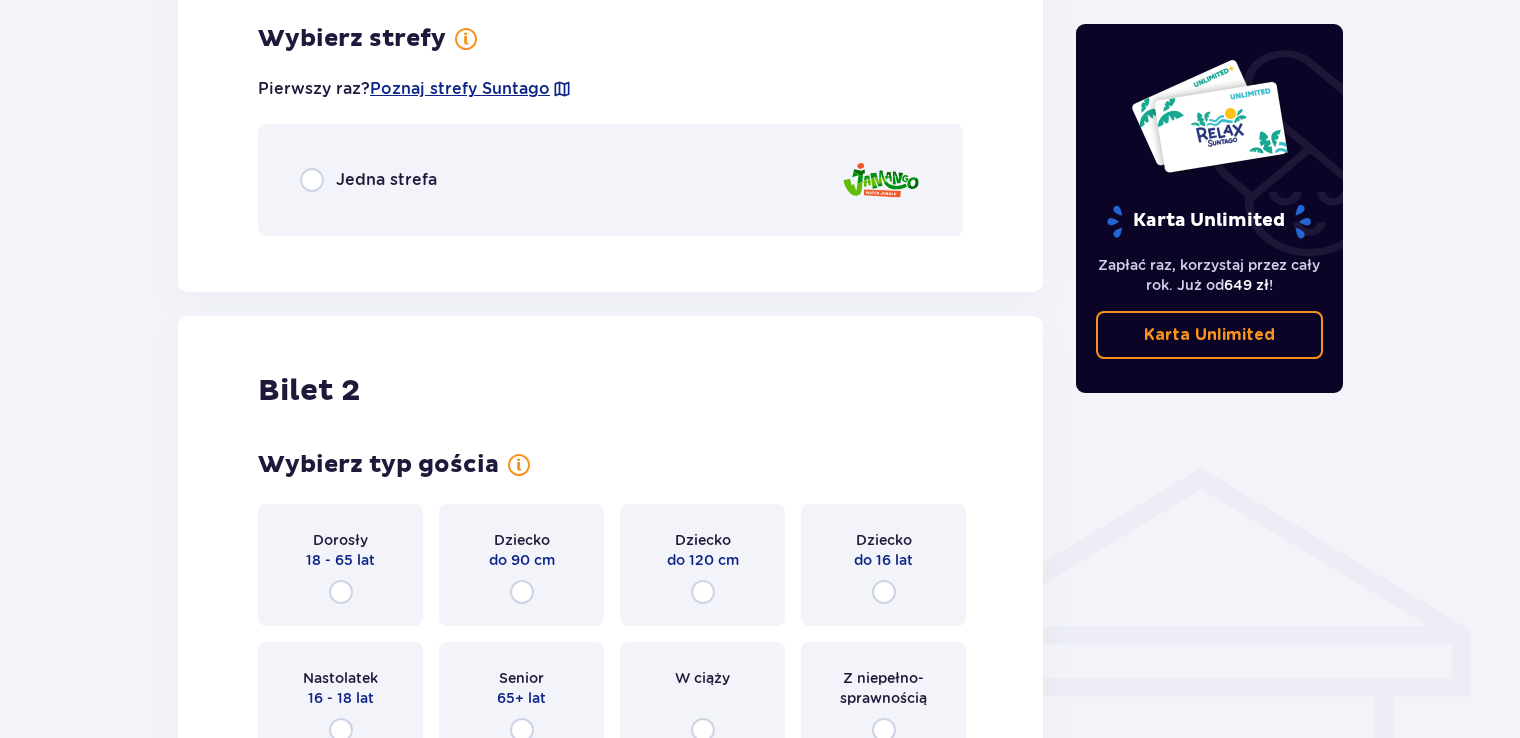 click on "Jedna strefa" at bounding box center (386, 180) 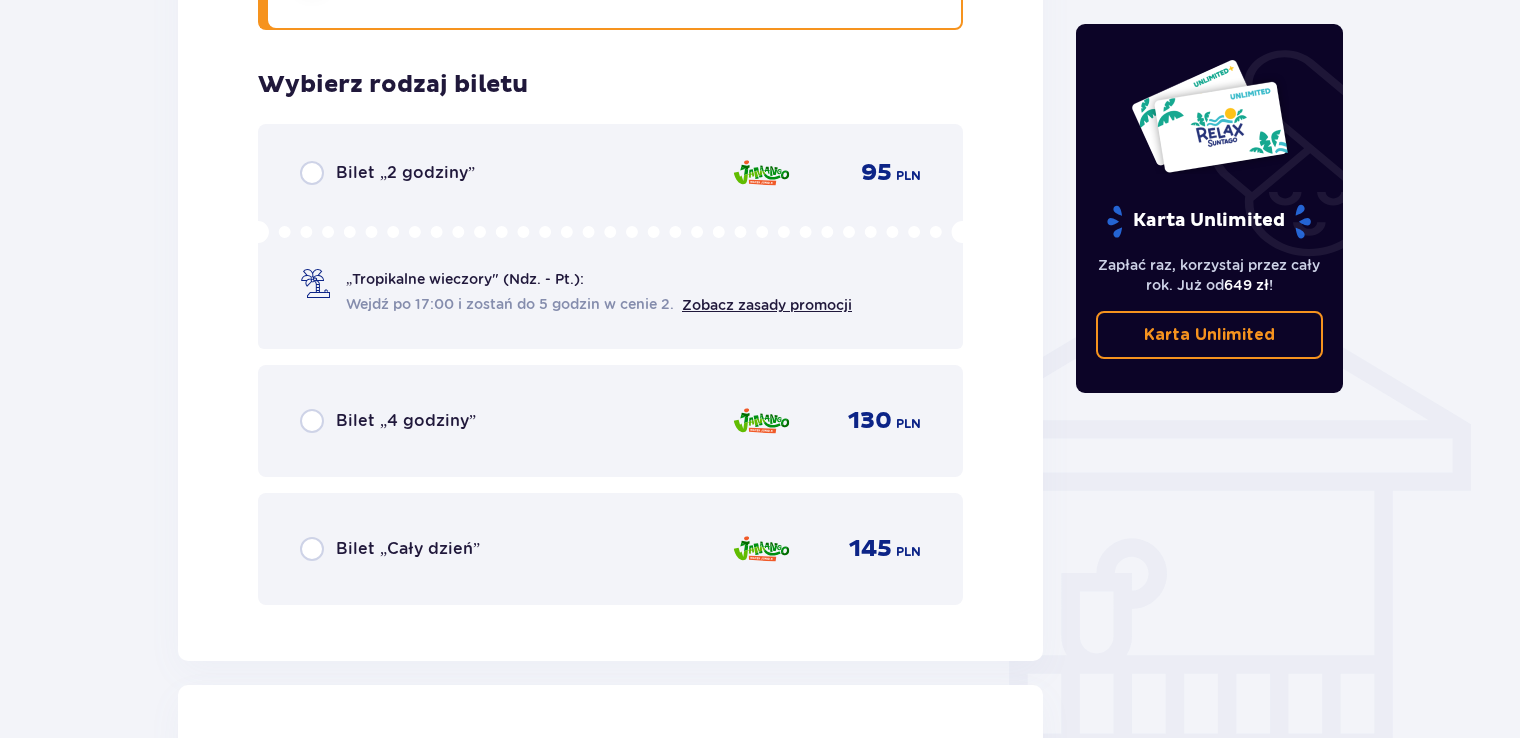 scroll, scrollTop: 1408, scrollLeft: 0, axis: vertical 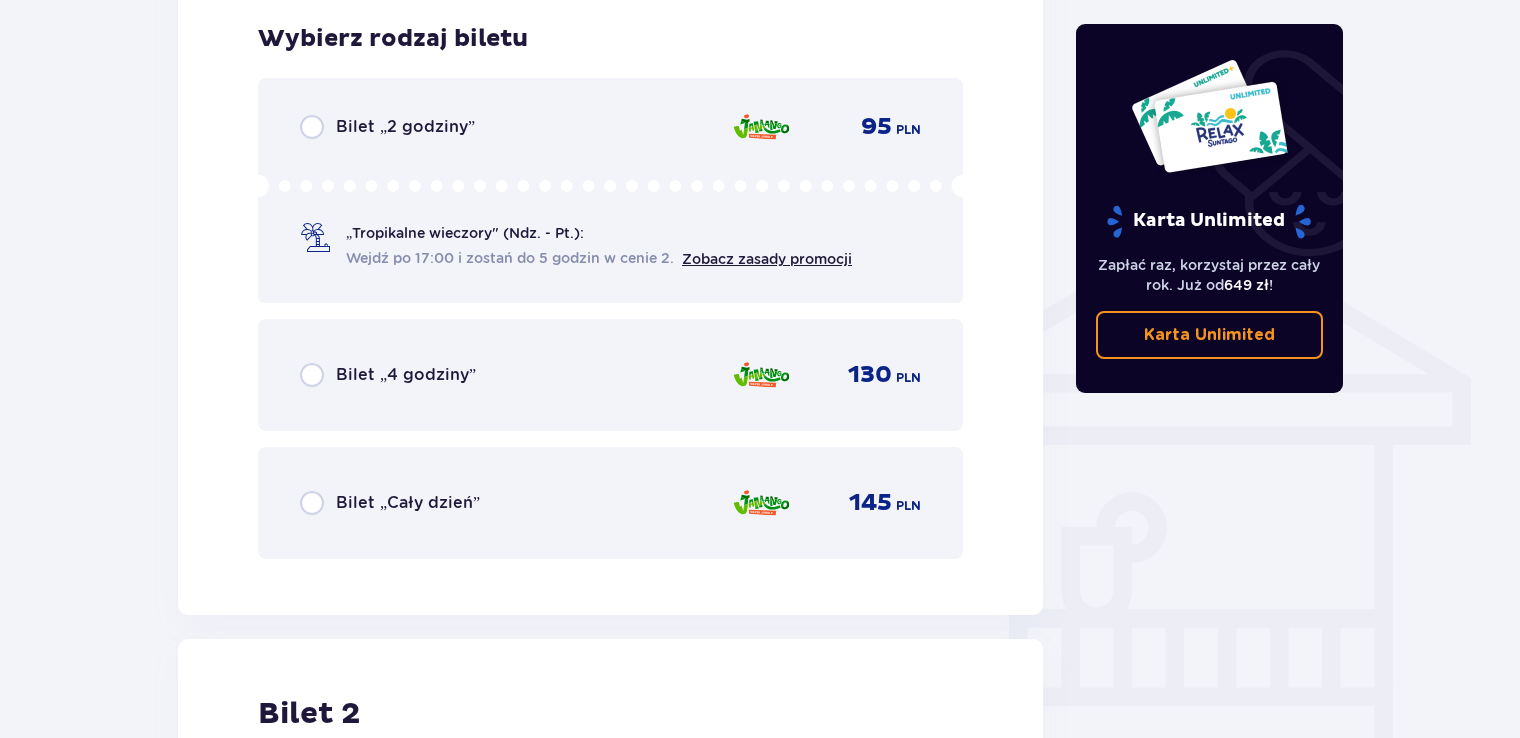 click on "Bilet „Cały dzień” 145 PLN" at bounding box center [610, 503] 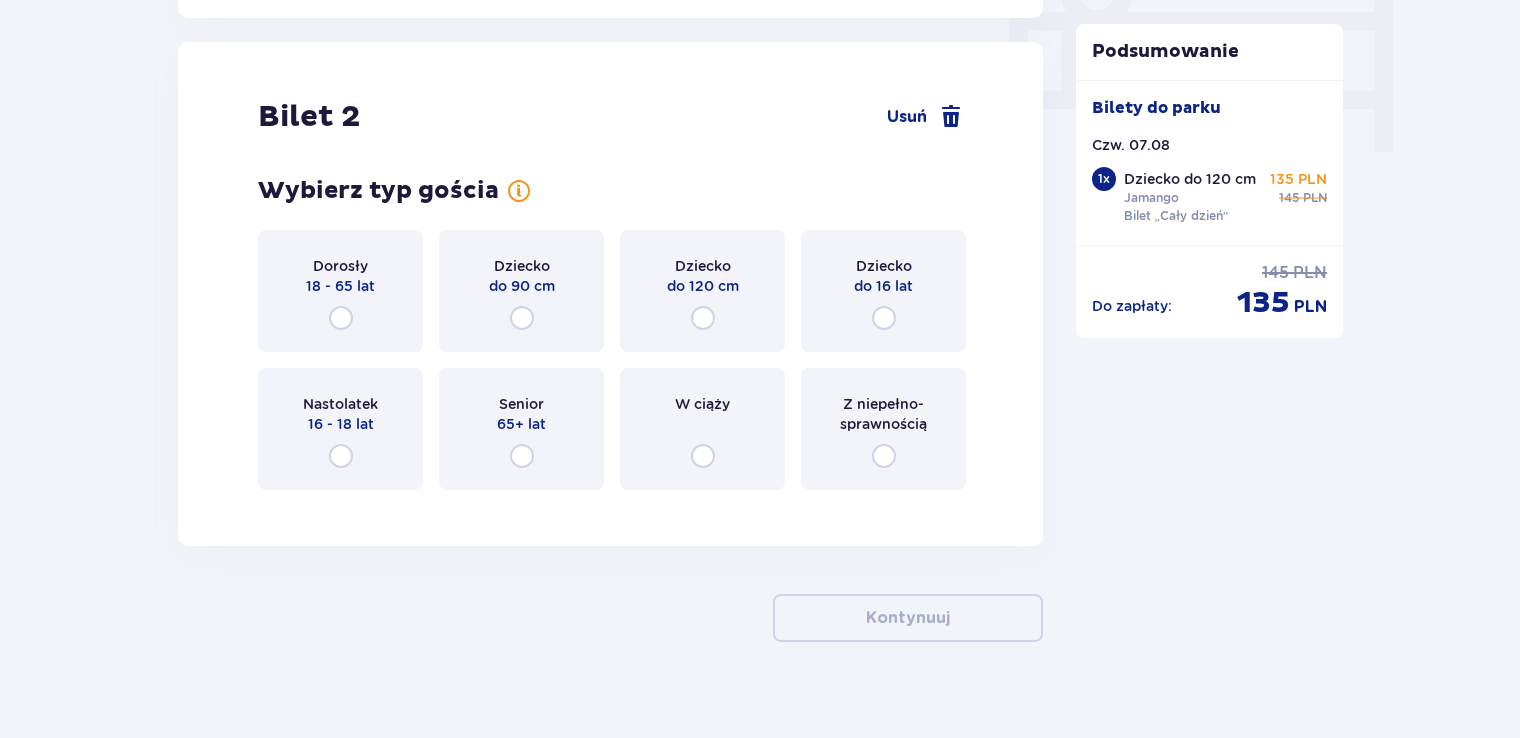 scroll, scrollTop: 2022, scrollLeft: 0, axis: vertical 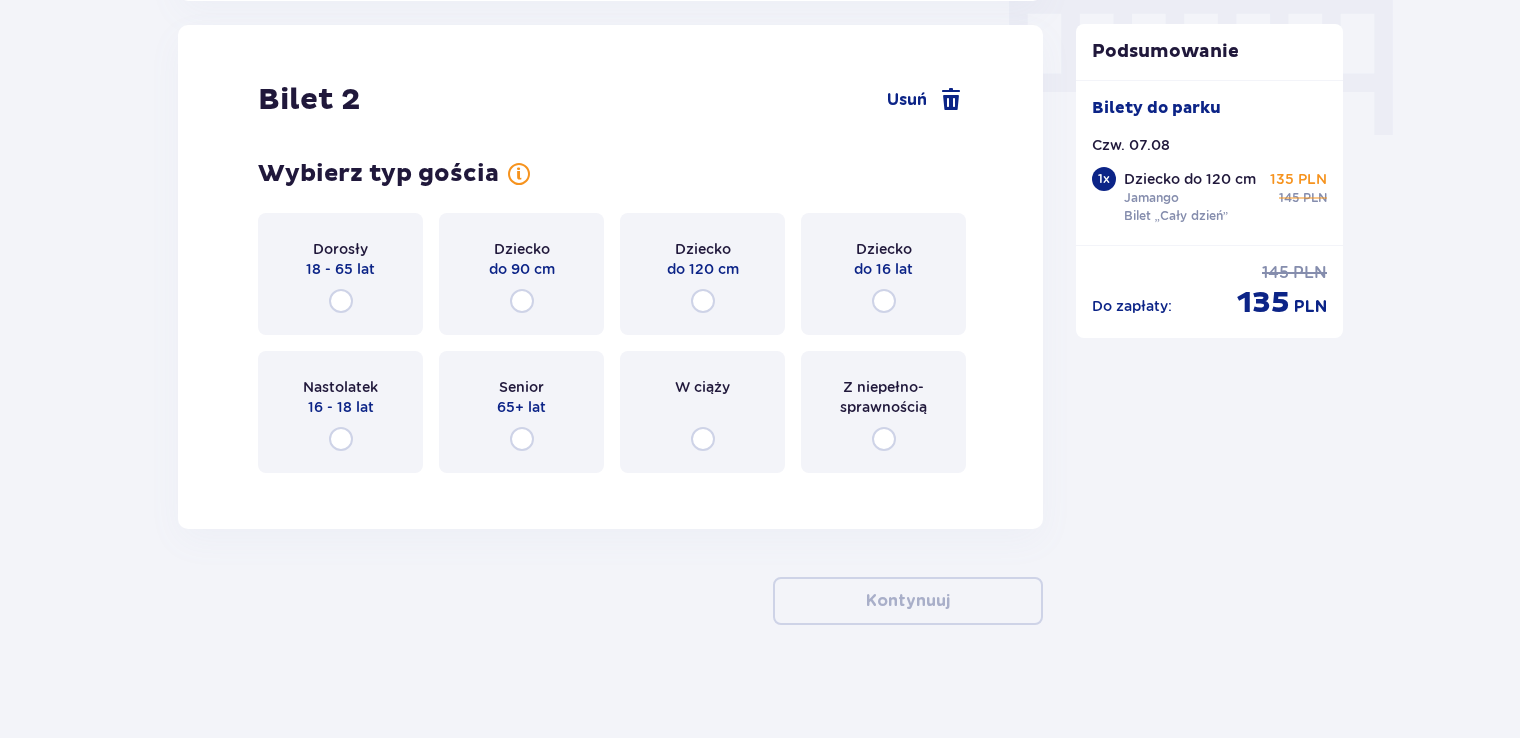 click on "Dziecko do 120 cm" at bounding box center (702, 274) 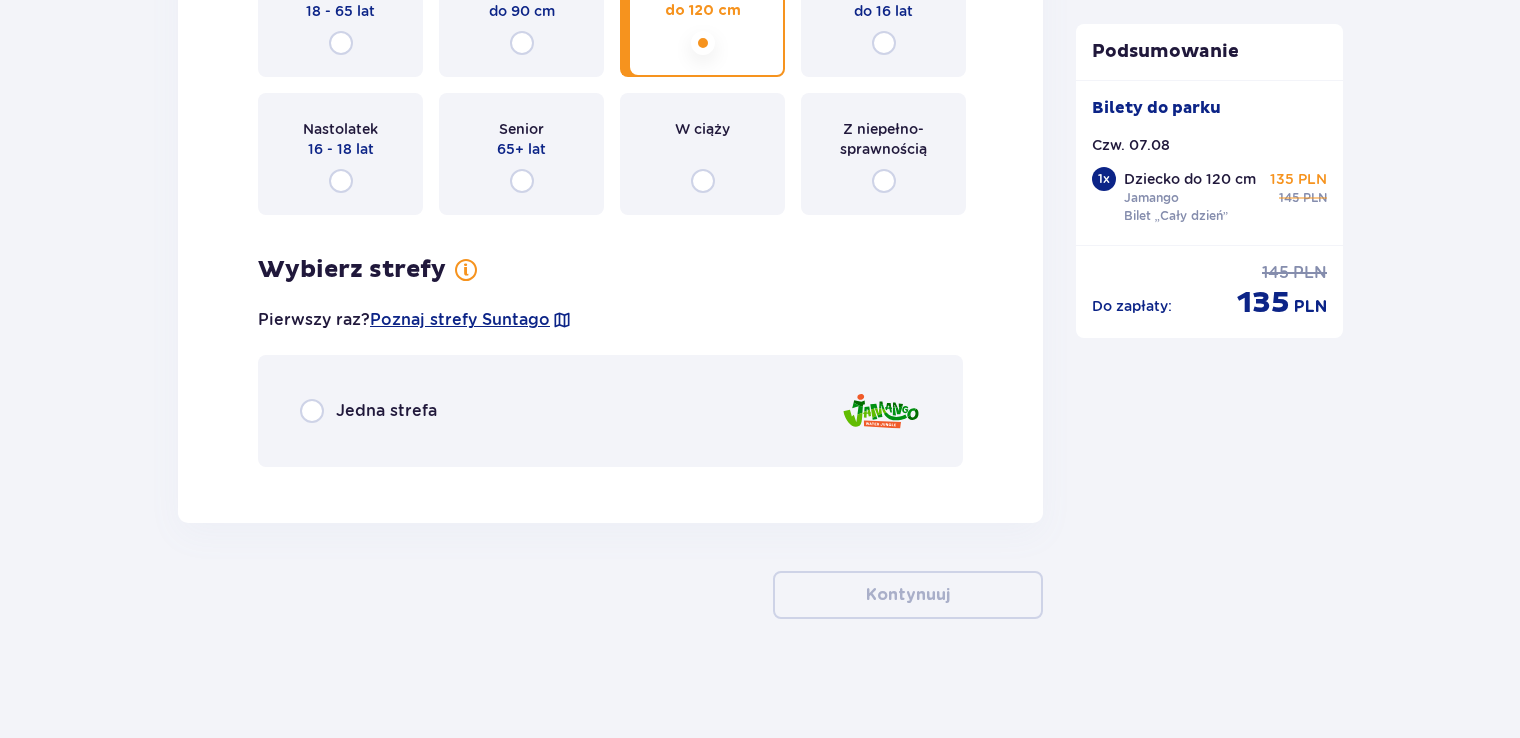 click on "Jedna strefa" at bounding box center [610, 411] 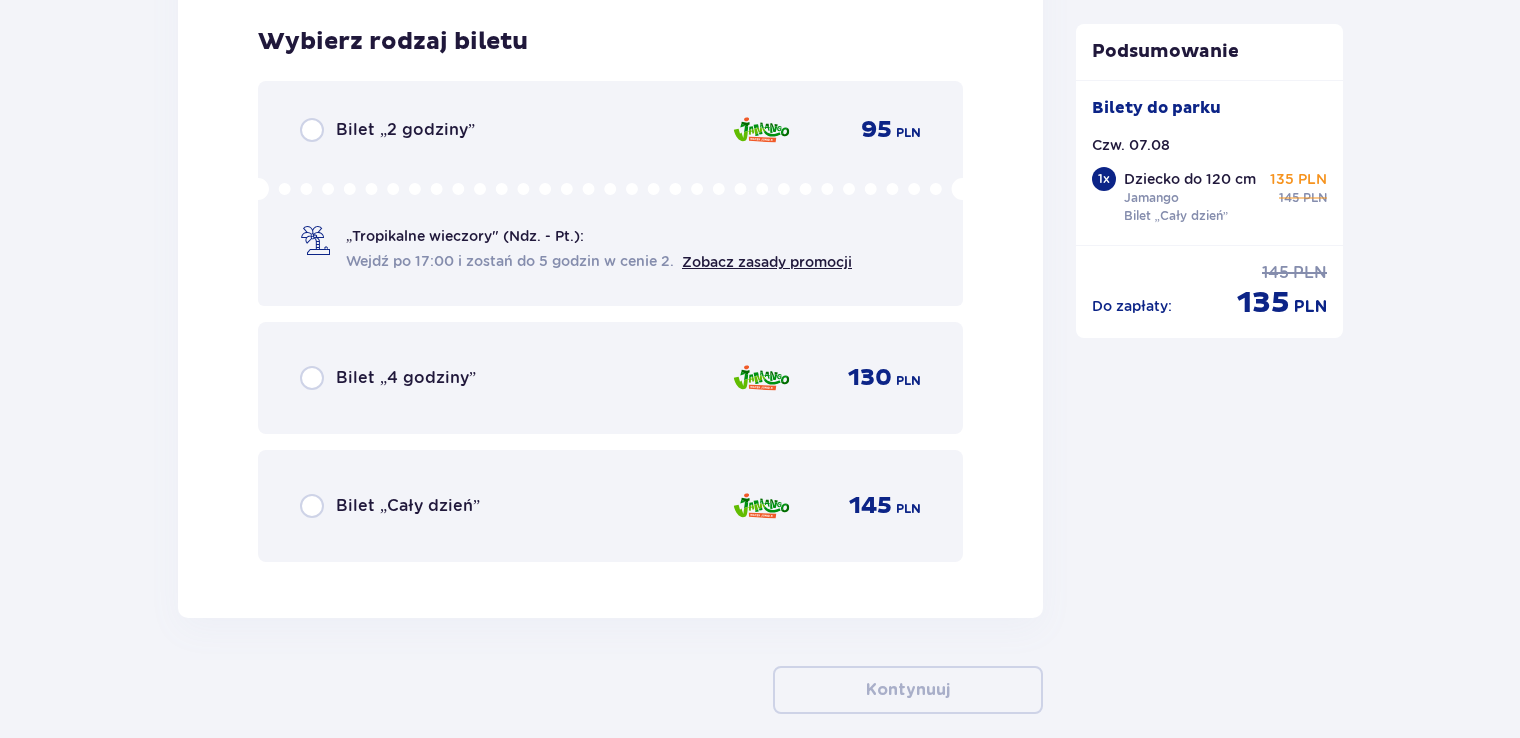 scroll, scrollTop: 2762, scrollLeft: 0, axis: vertical 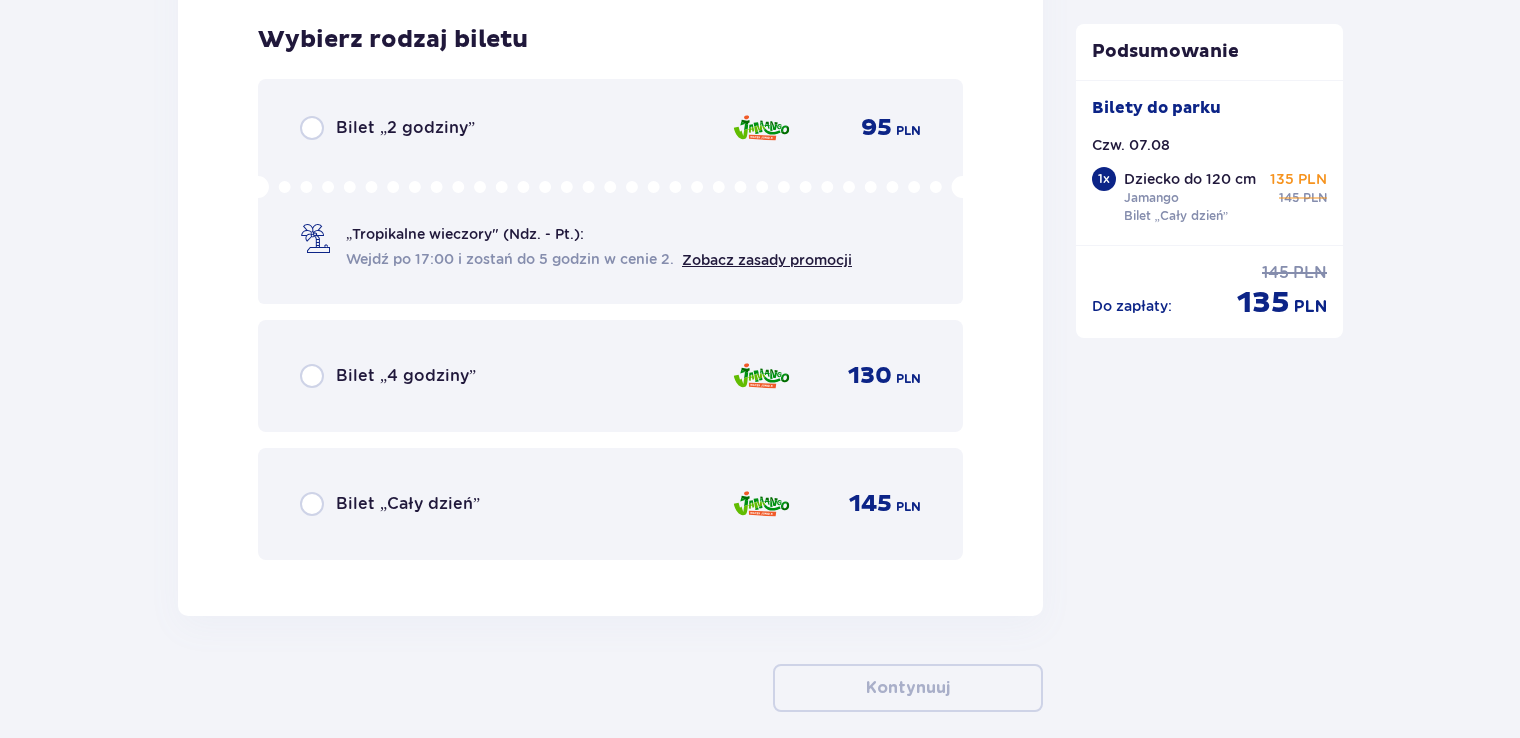 click on "Bilet „Cały dzień” 145 PLN" at bounding box center (610, 504) 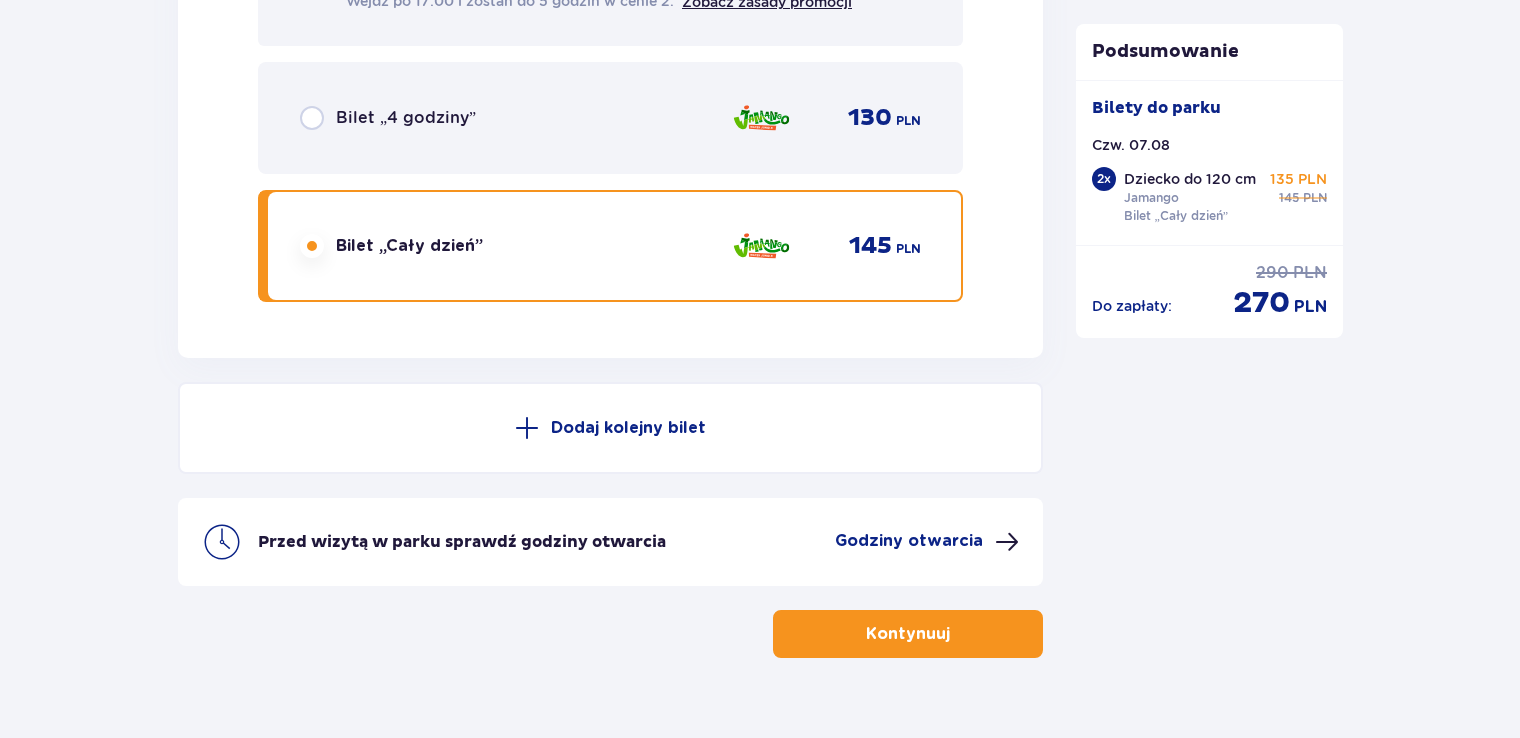 scroll, scrollTop: 3057, scrollLeft: 0, axis: vertical 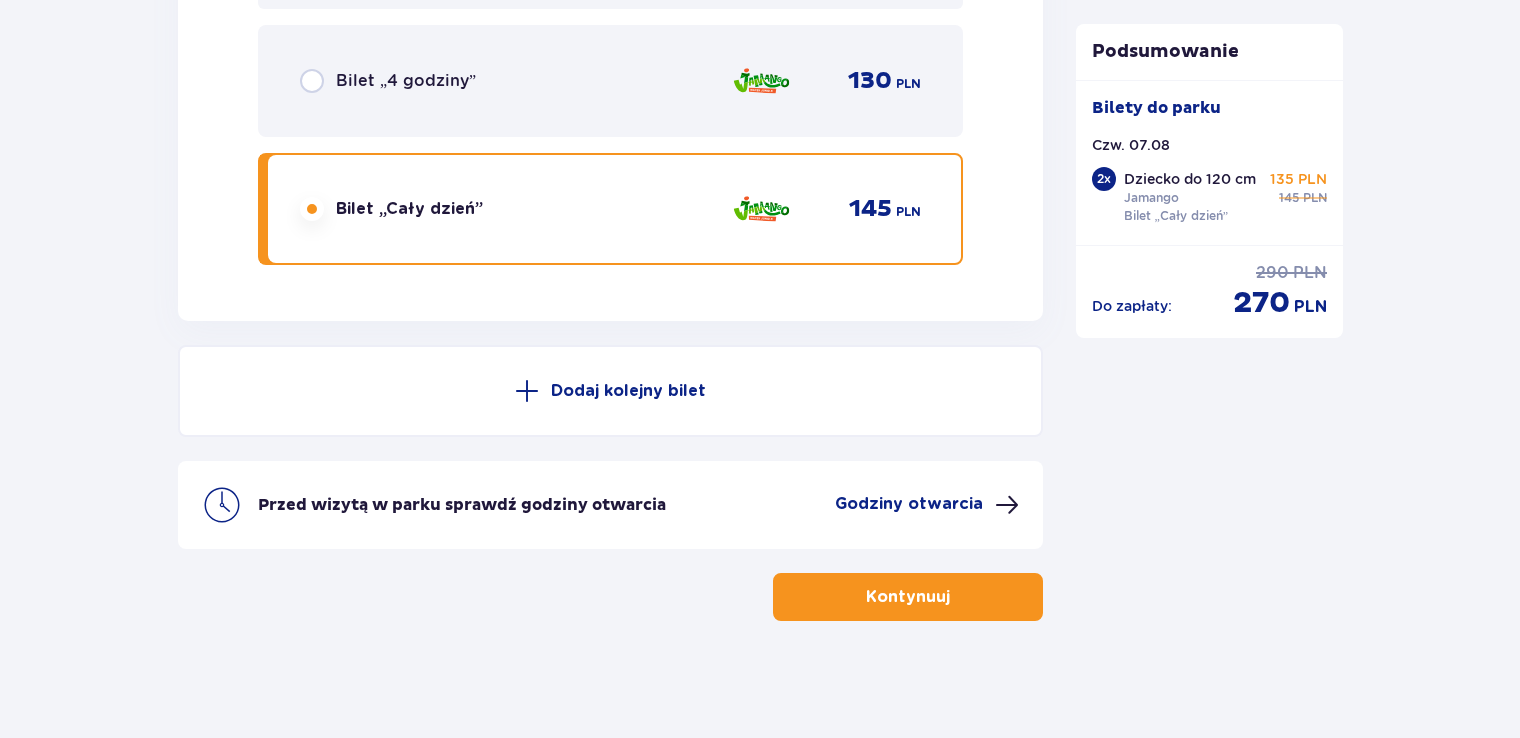 click on "Kontynuuj" at bounding box center (908, 597) 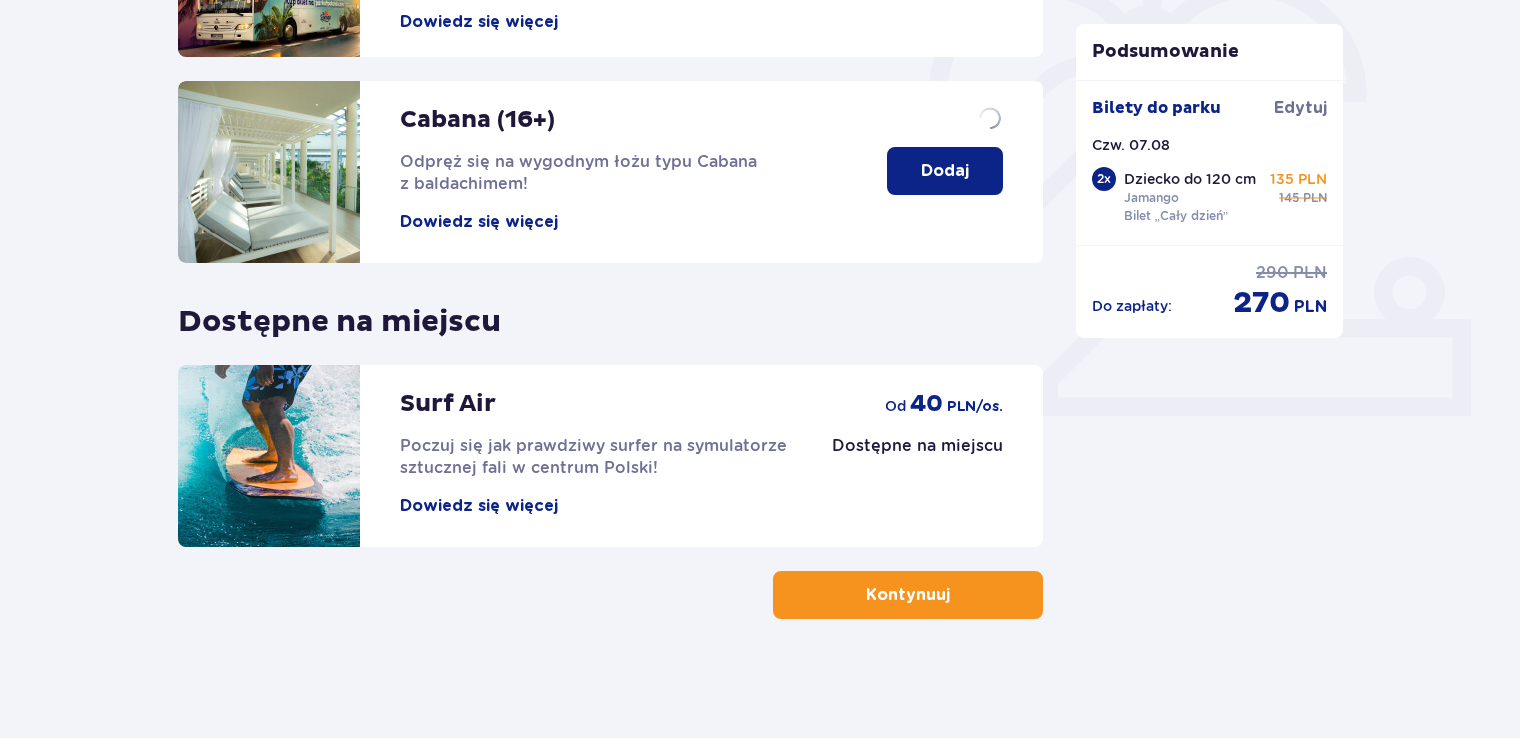 scroll, scrollTop: 0, scrollLeft: 0, axis: both 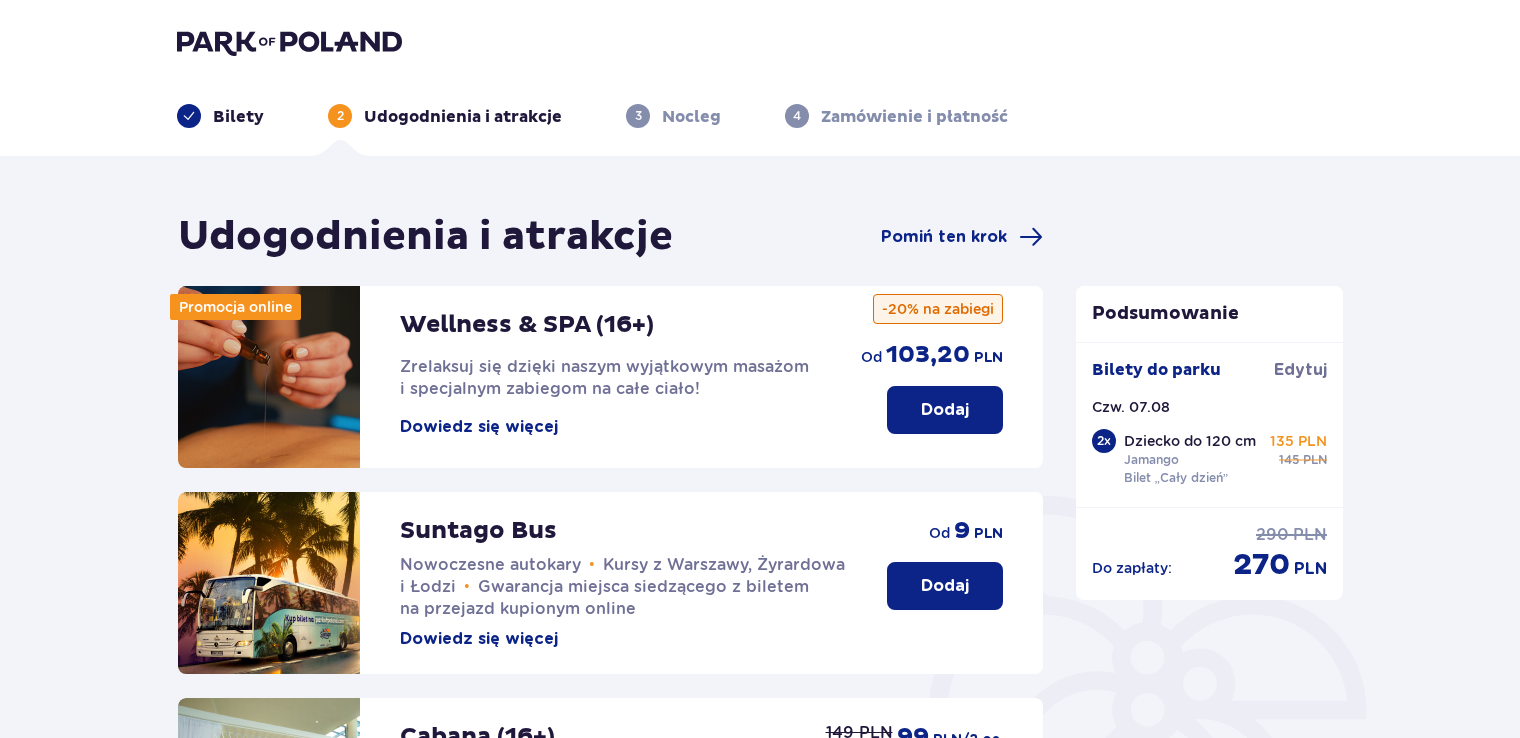 click on "Dodaj" at bounding box center [945, 586] 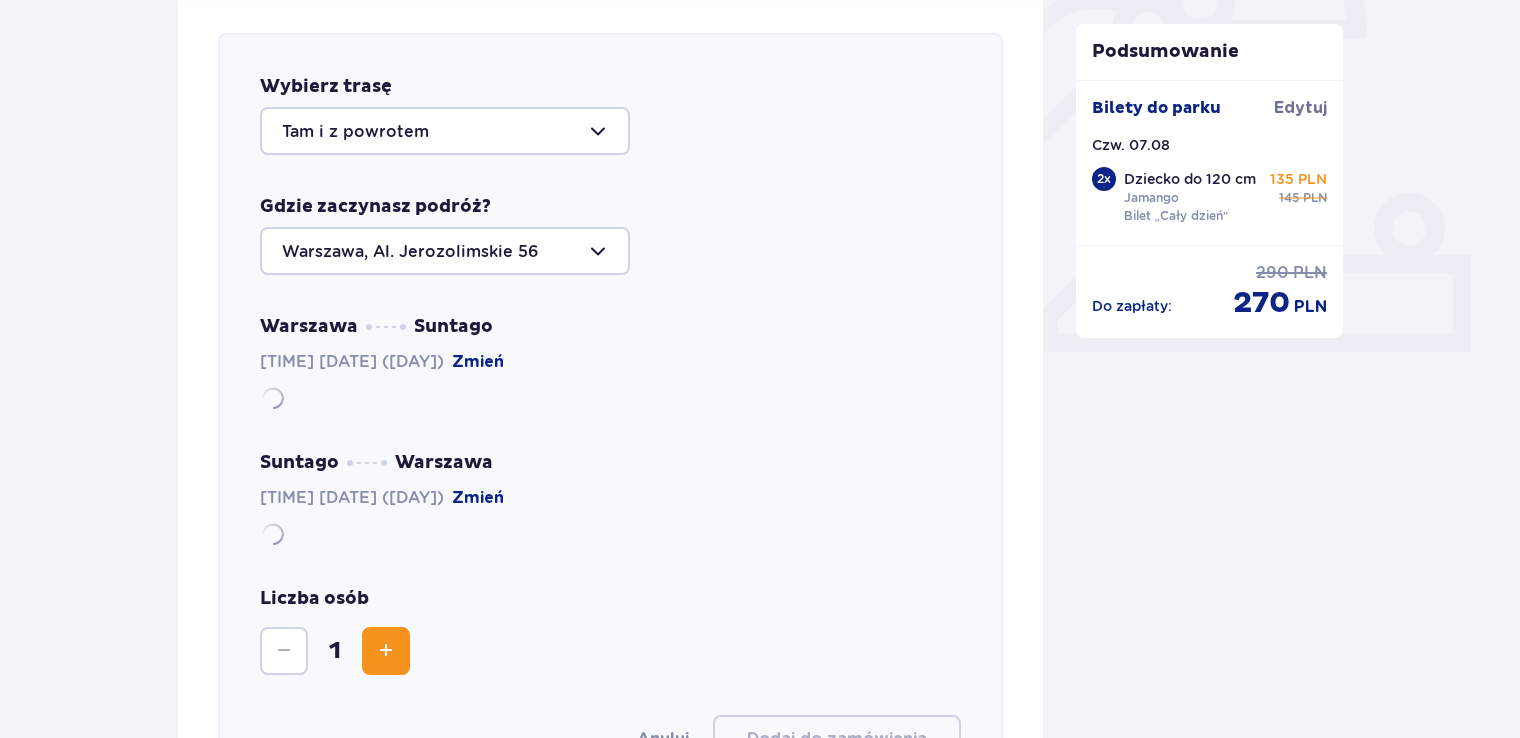 scroll, scrollTop: 690, scrollLeft: 0, axis: vertical 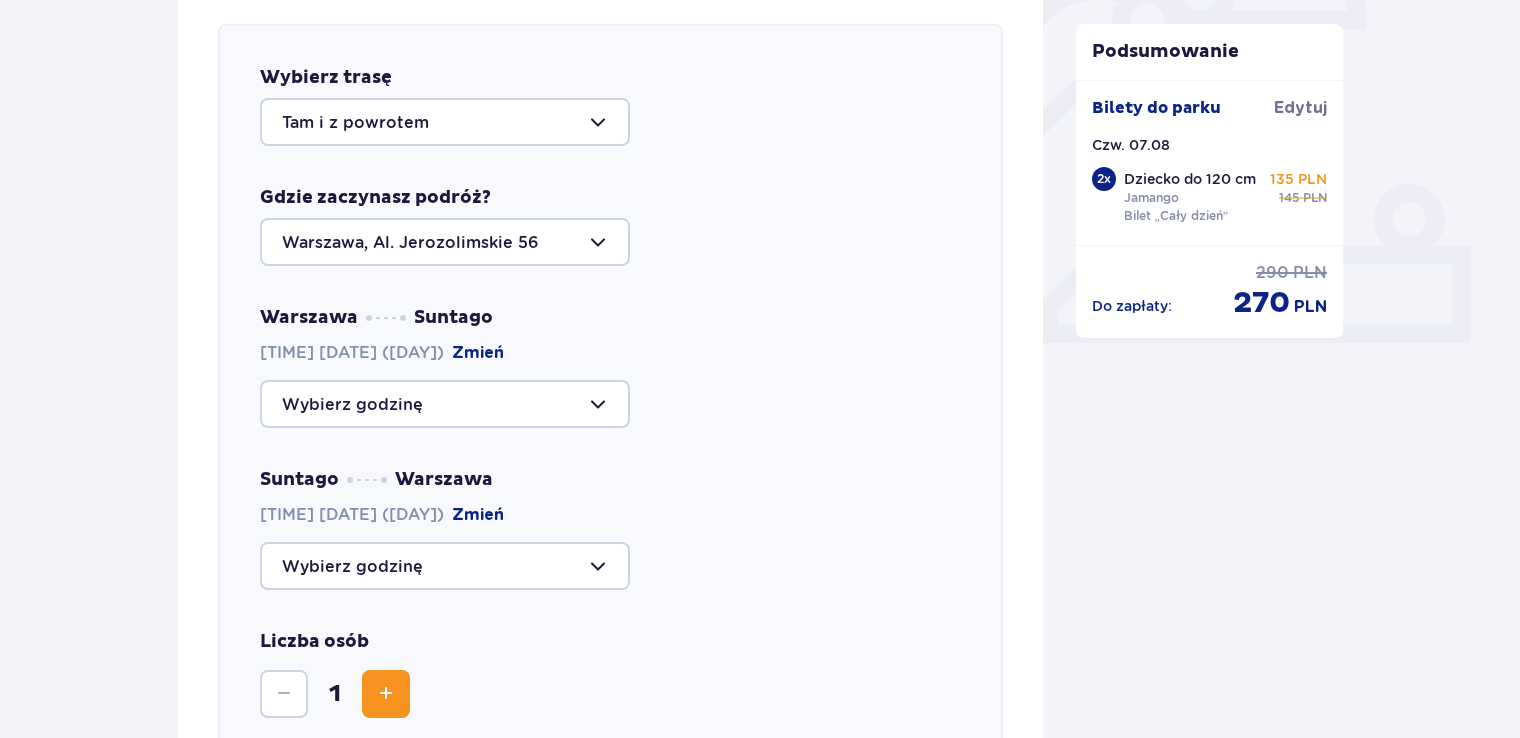 click at bounding box center (445, 404) 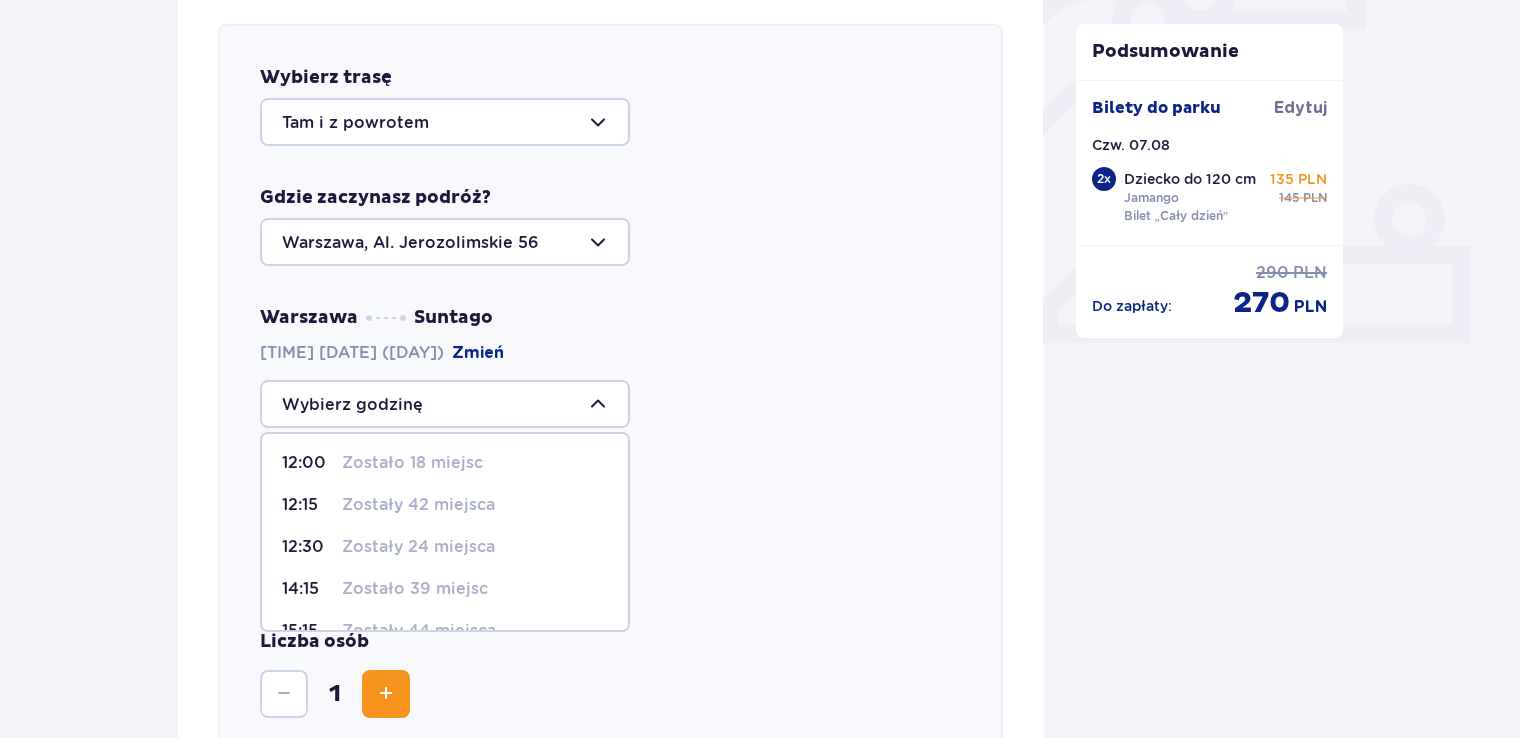 scroll, scrollTop: 213, scrollLeft: 0, axis: vertical 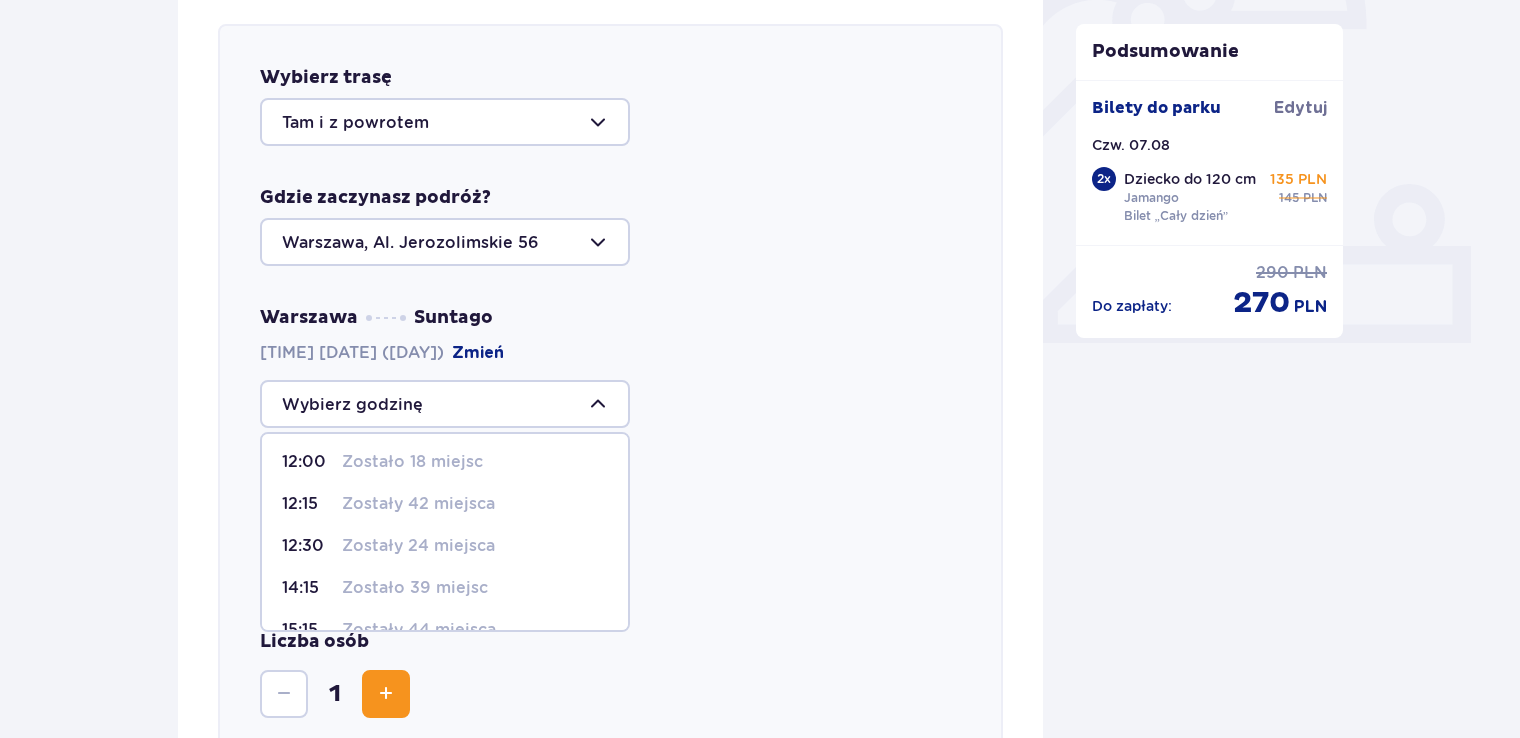 click on "Zostały 24 miejsca" at bounding box center [418, 546] 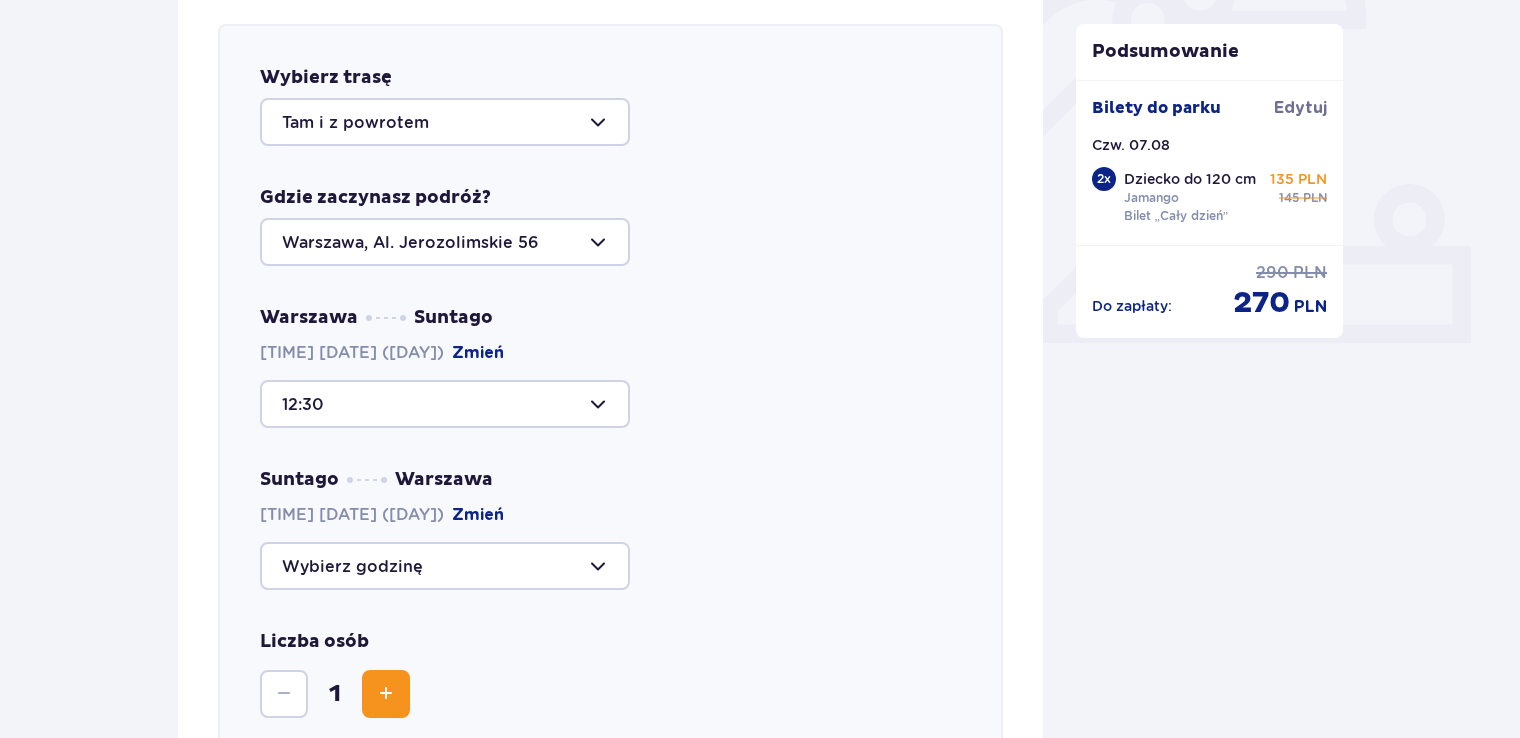 click at bounding box center (445, 566) 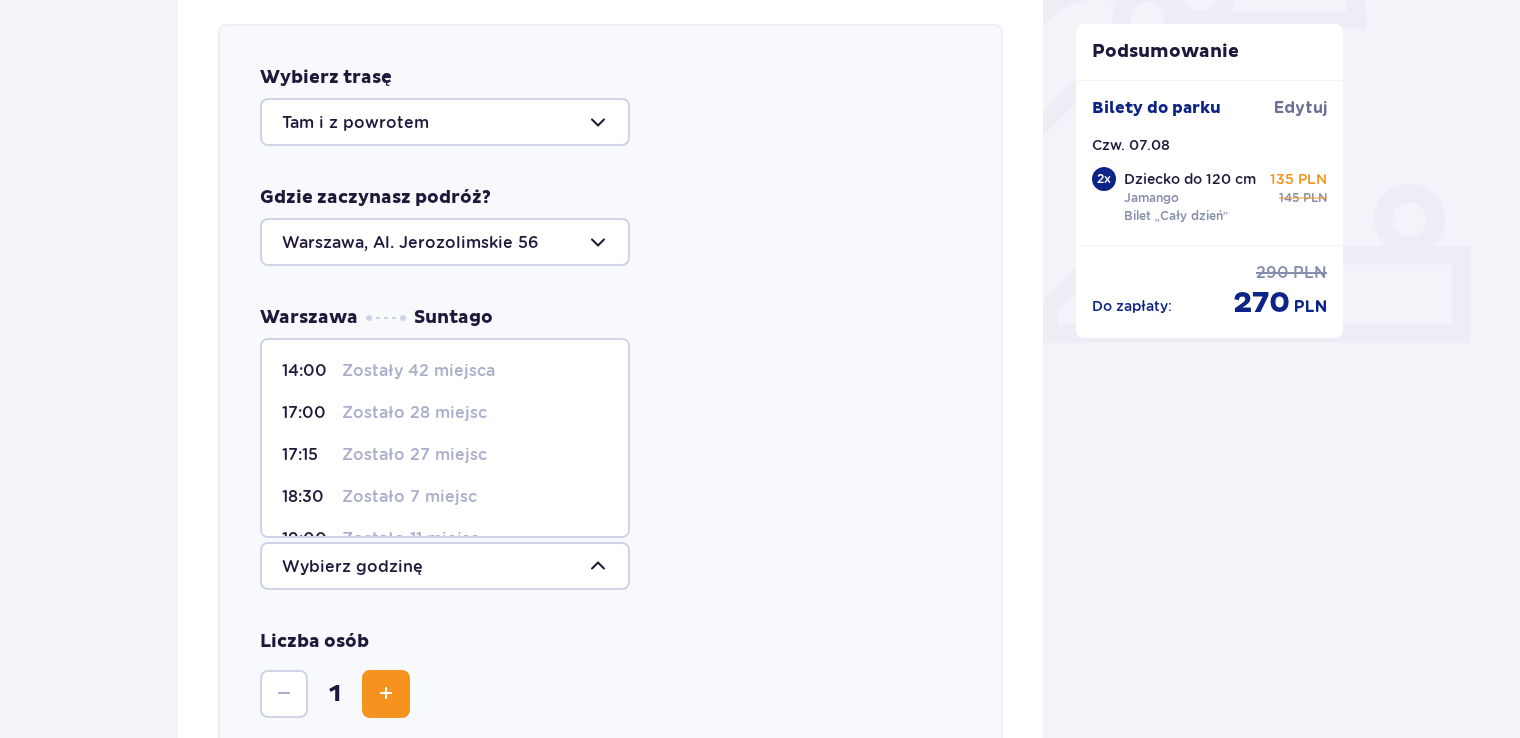 scroll, scrollTop: 200, scrollLeft: 0, axis: vertical 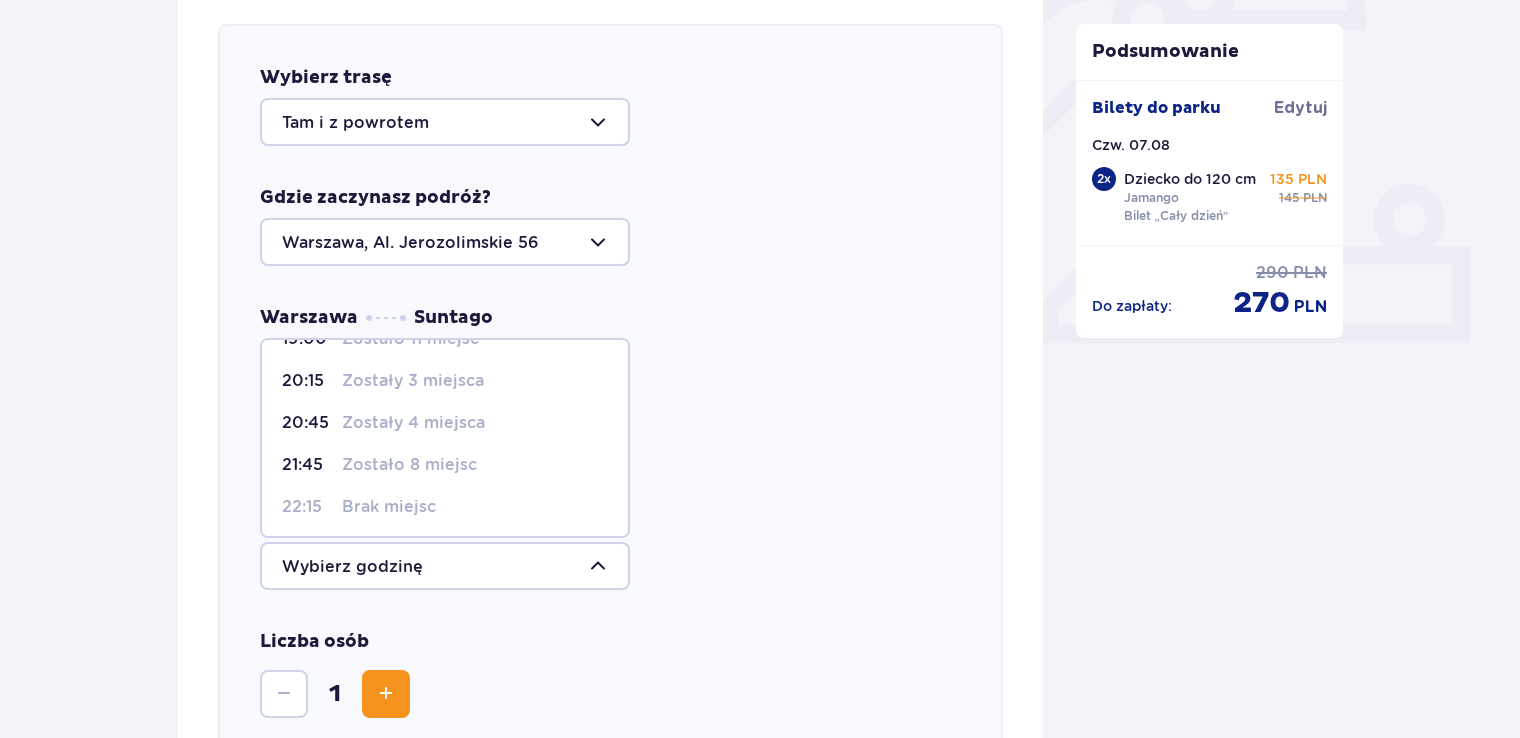click on "Wybierz trasę Tam i z powrotem Gdzie zaczynasz podróż? [CITY], Al. Jerozolimskie 56 [CITY] Suntago [DATE] ([DAY]) Zmień 12:30 Suntago [CITY] [DATE] ([DAY]) Zmień 14:00 Zostały 42 miejsca 17:00 Zostało 28 miejsc 17:15 Zostało 27 miejsc 18:30 Zostało 7 miejsc 19:00 Zostało 11 miejsc 20:15 Zostały 3 miejsca 20:45 Zostały 4 miejsca 21:45 Zostało 8 miejsc 22:15 Brak miejsc Liczba osób 1 Anuluj Dodaj do zamówienia" at bounding box center (610, 436) 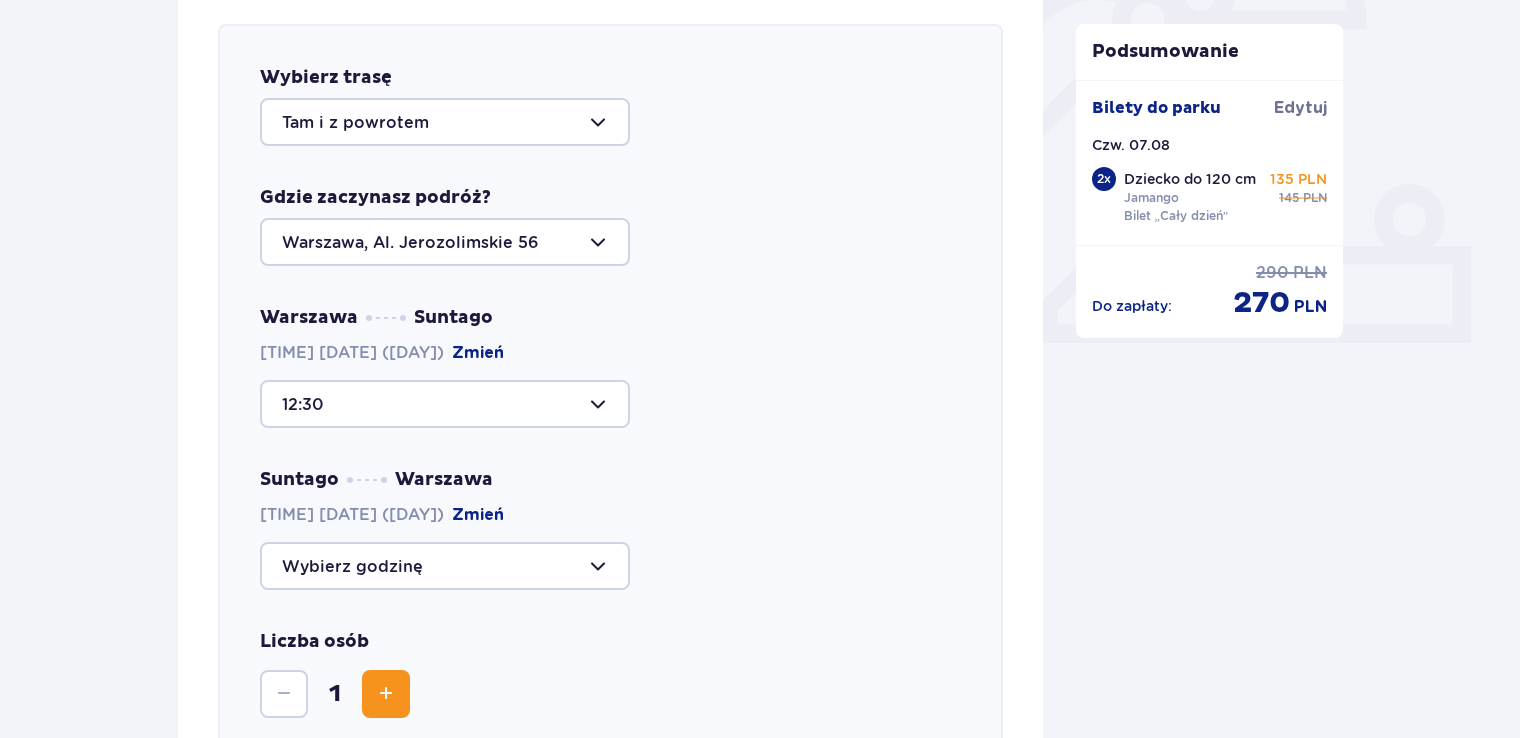 click on "Zmień" at bounding box center (478, 515) 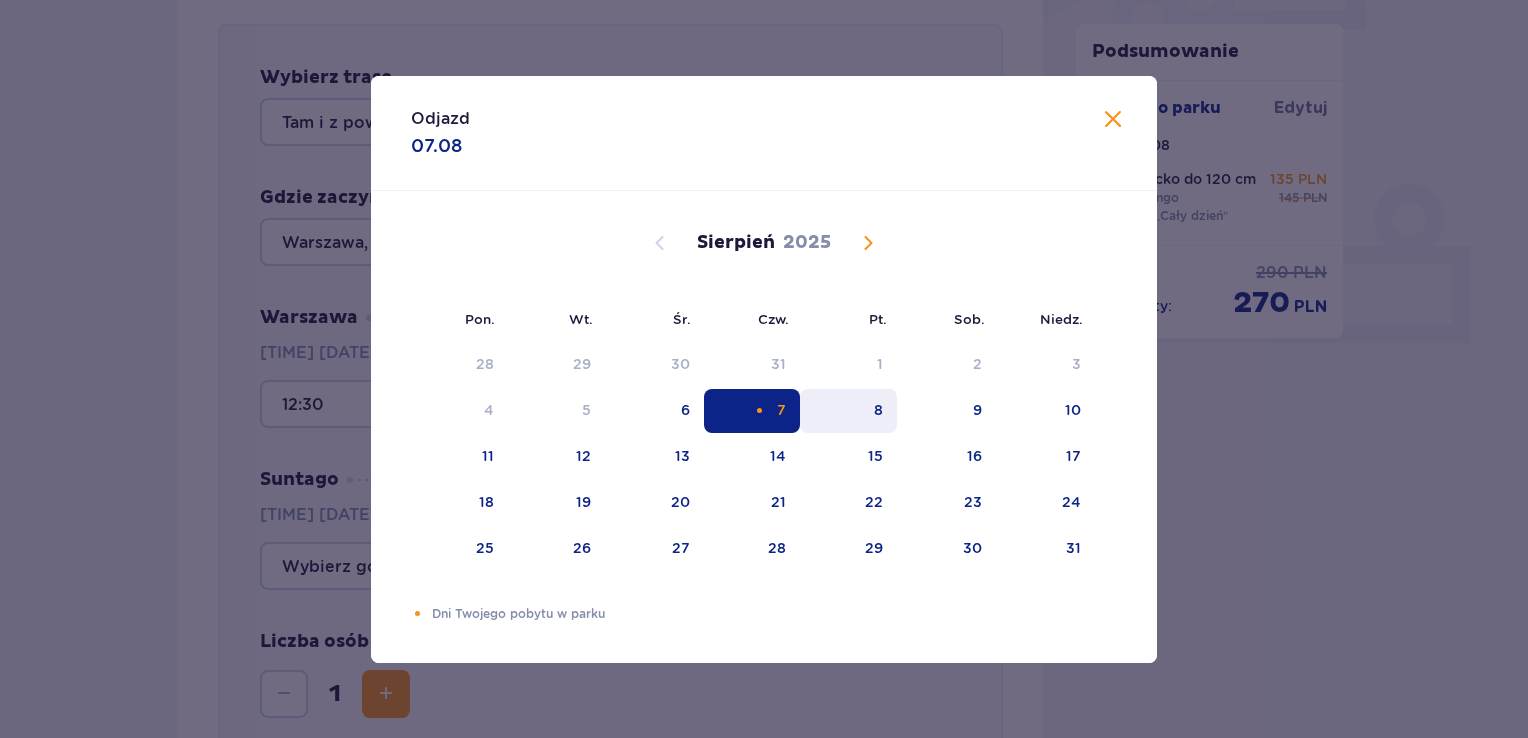 click on "8" at bounding box center [848, 411] 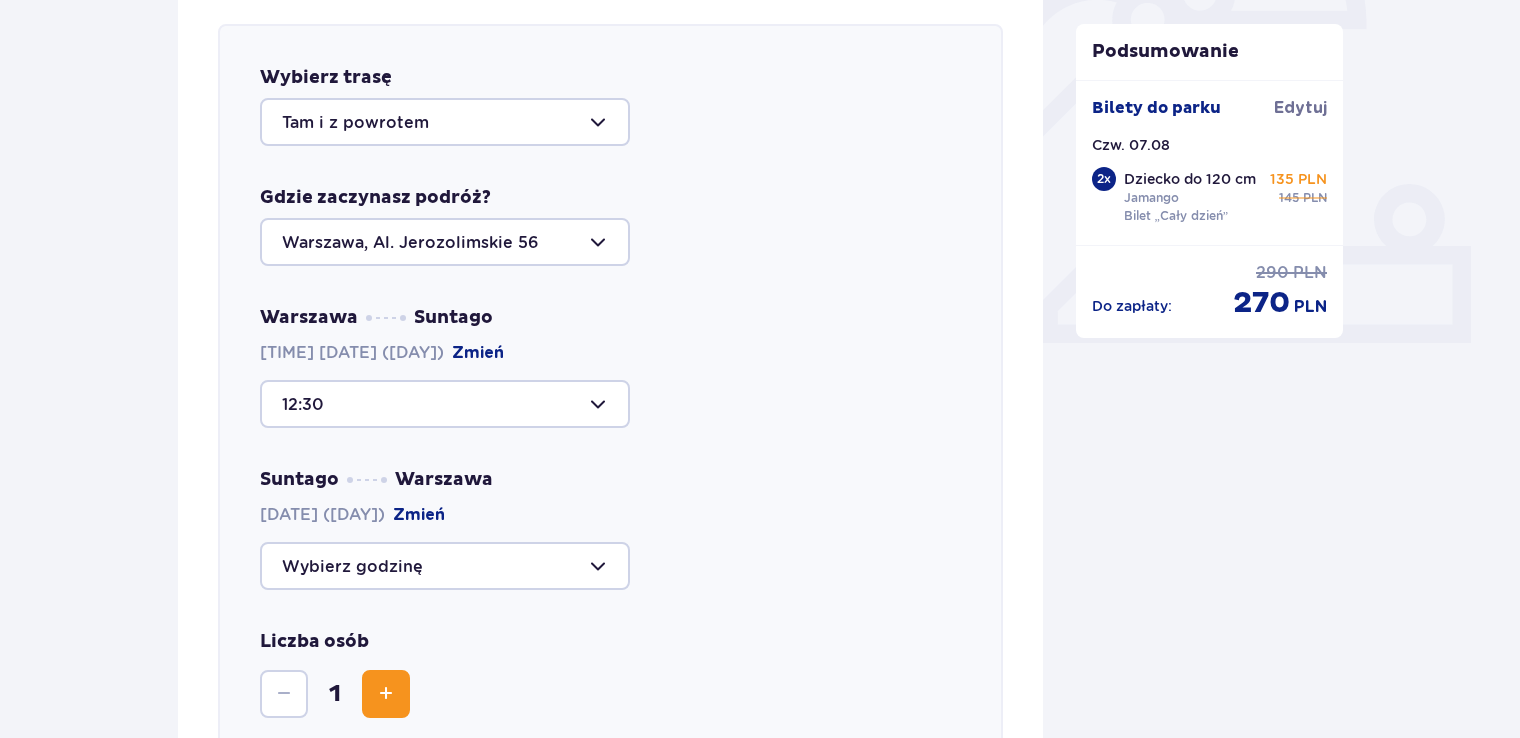 click at bounding box center [445, 566] 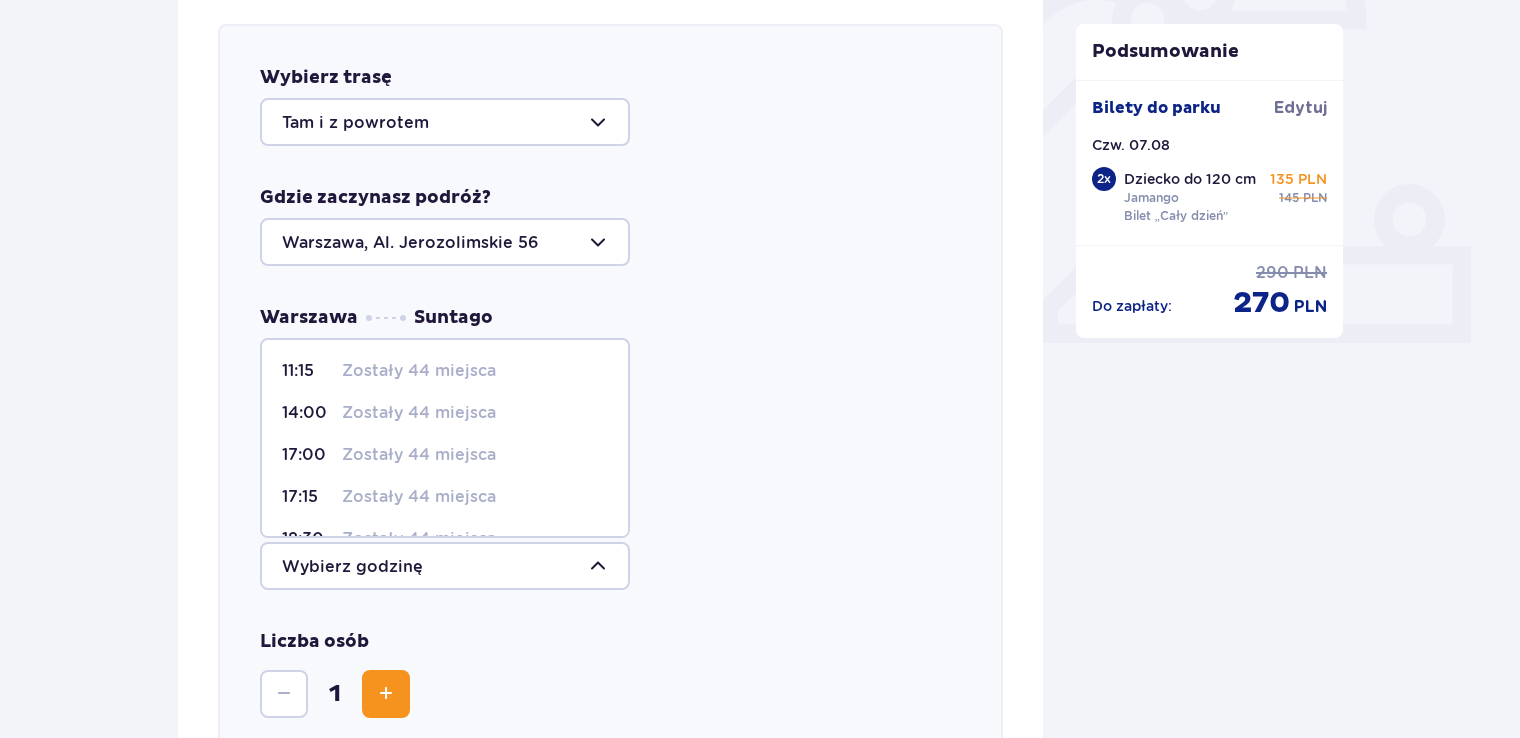 click on "11:15 Zostały 44 miejsca" at bounding box center [445, 371] 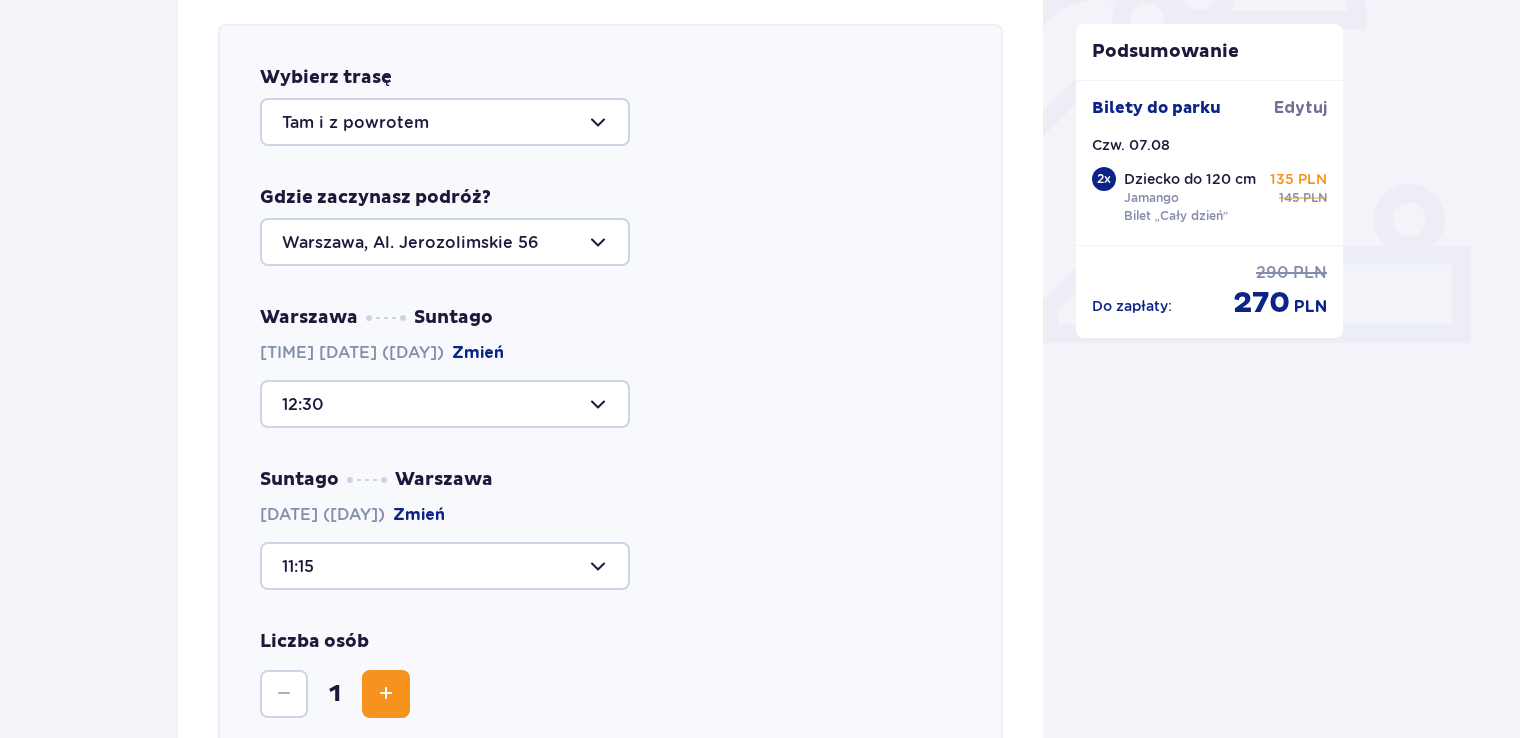 click at bounding box center (445, 566) 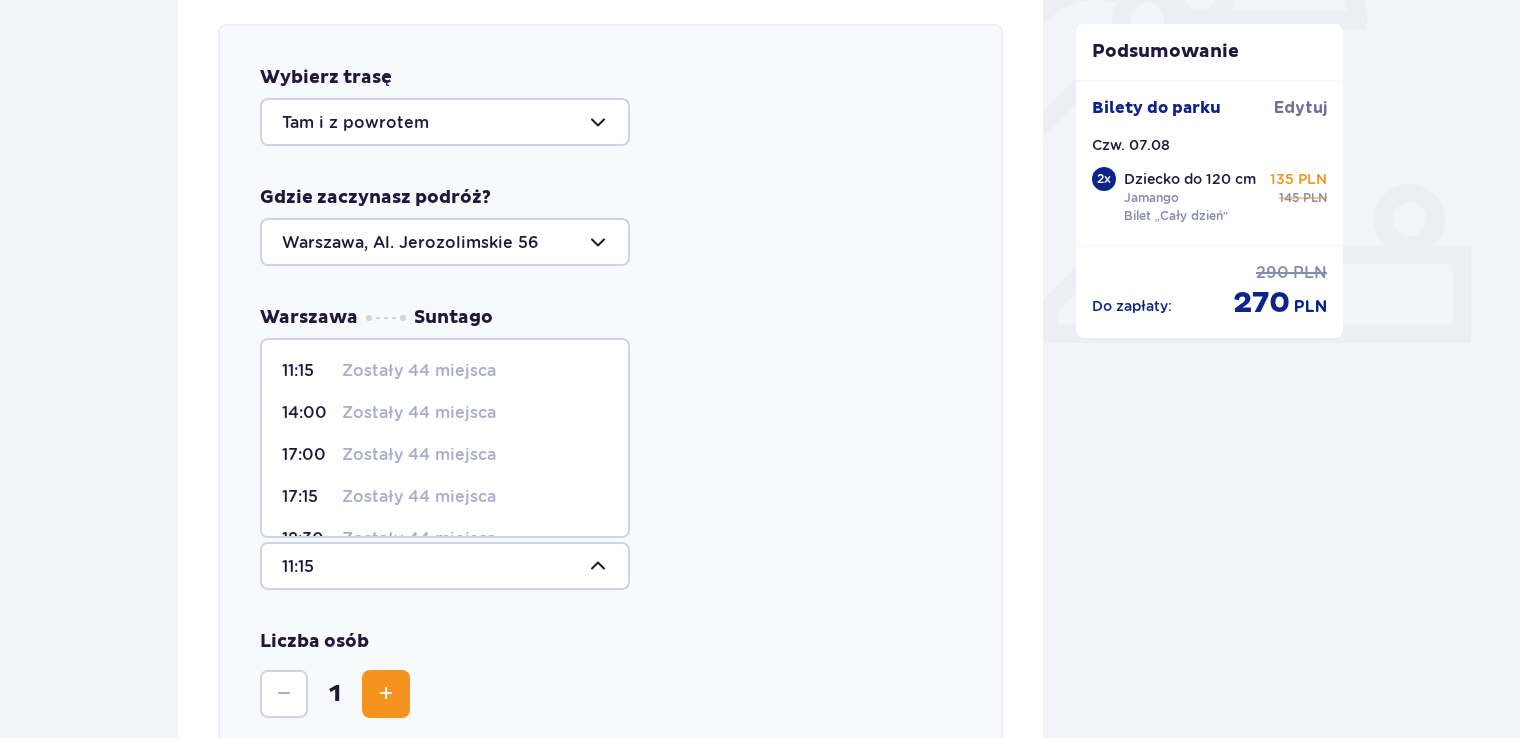 click on "Zostały 44 miejsca" at bounding box center [419, 413] 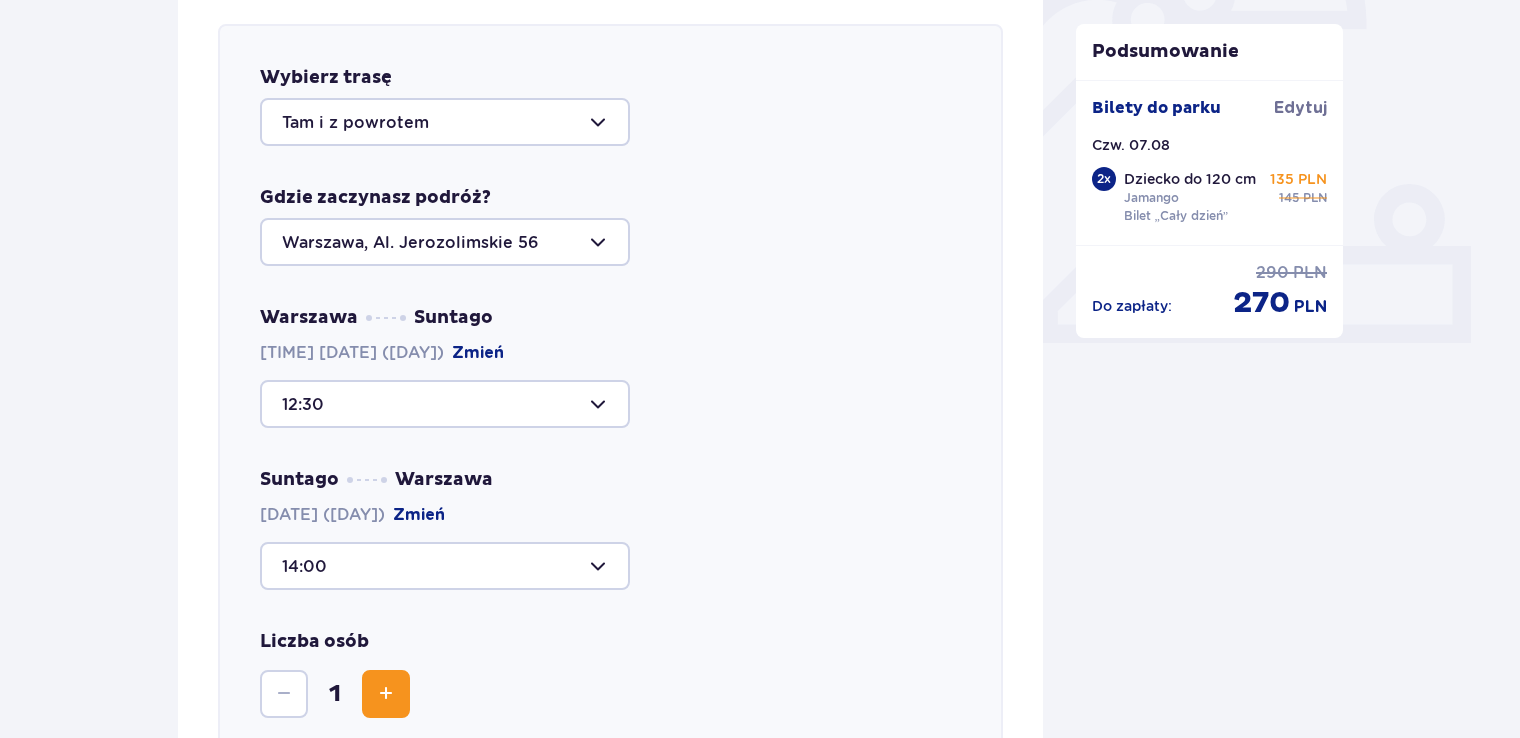 click at bounding box center (386, 694) 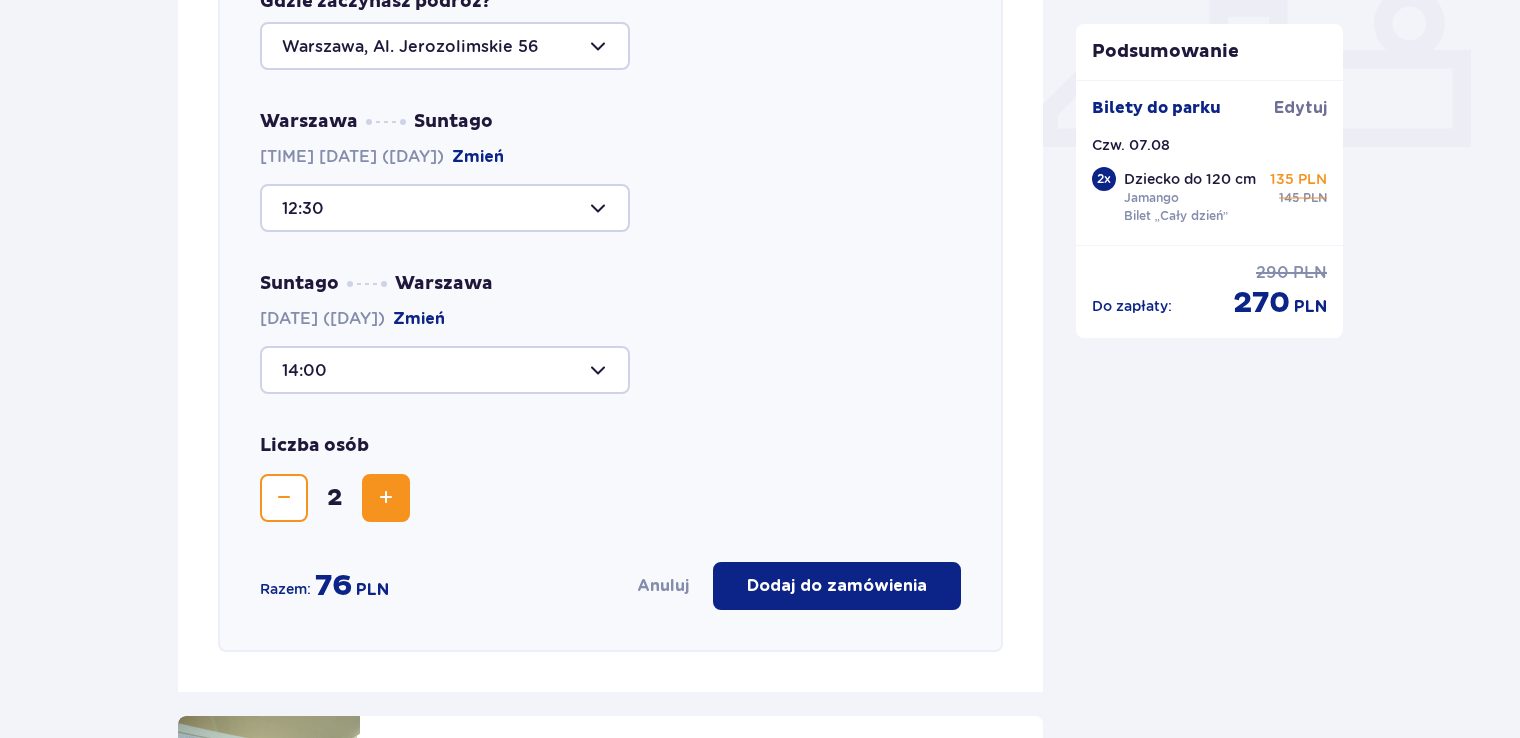 scroll, scrollTop: 912, scrollLeft: 0, axis: vertical 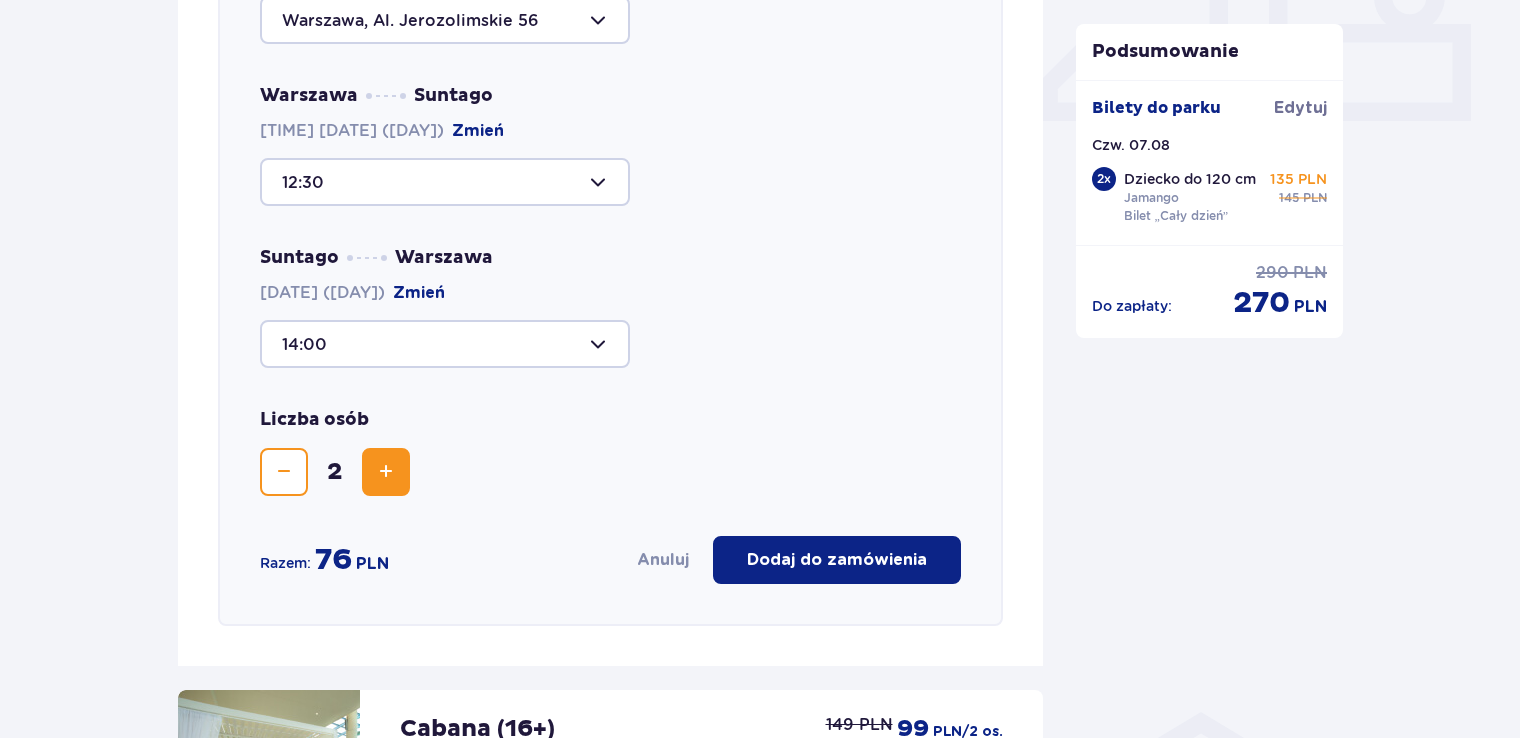 click at bounding box center (445, 182) 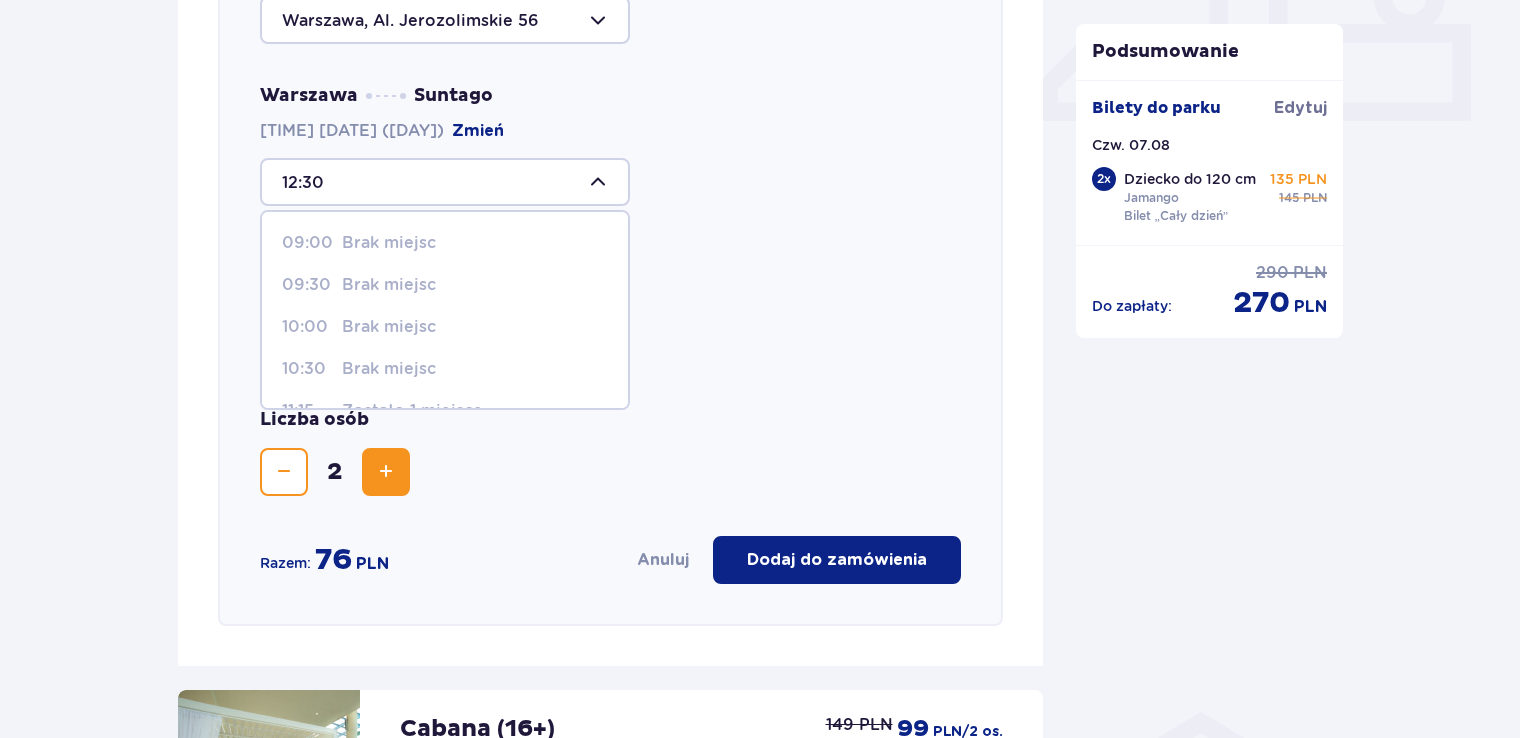 click on "Zmień" at bounding box center (478, 131) 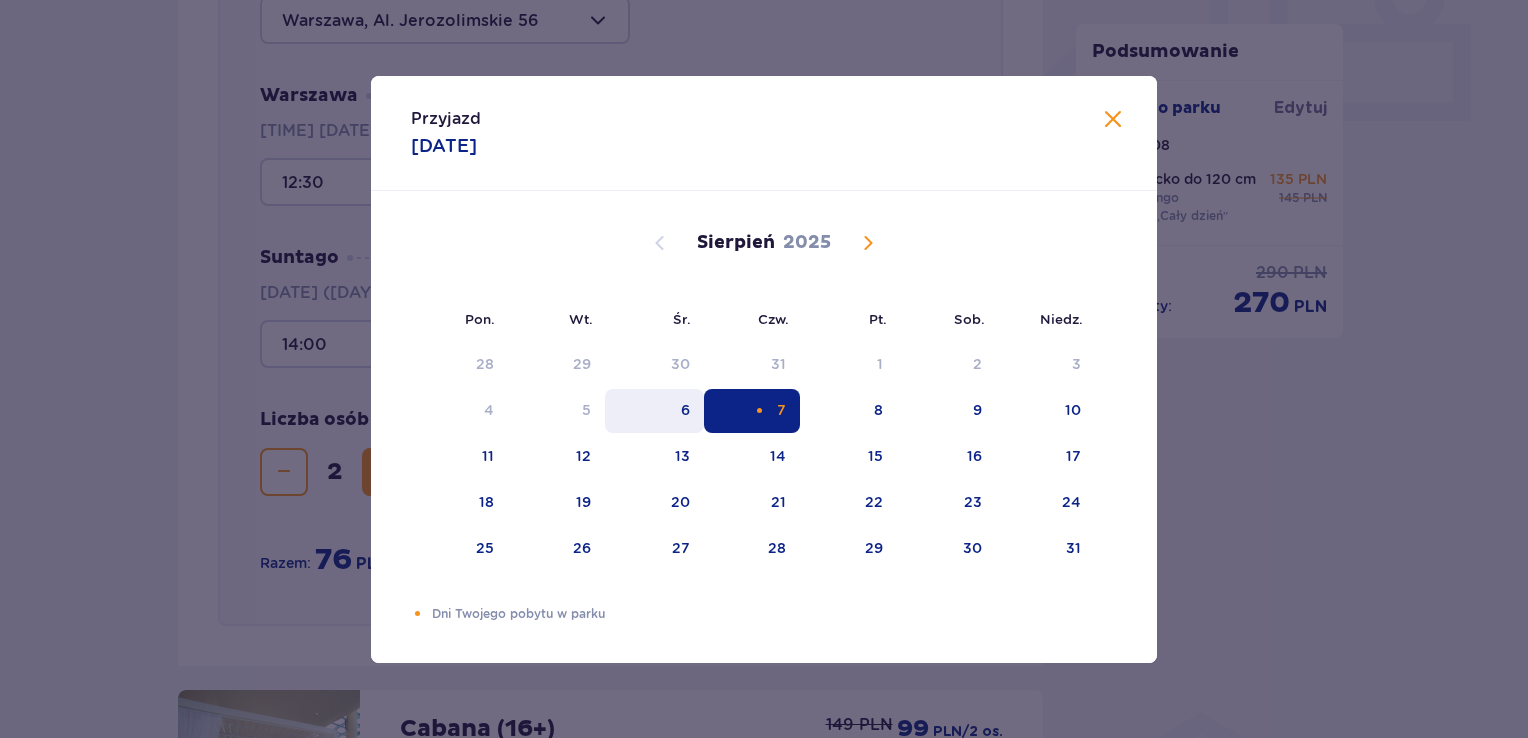 click on "6" at bounding box center (654, 411) 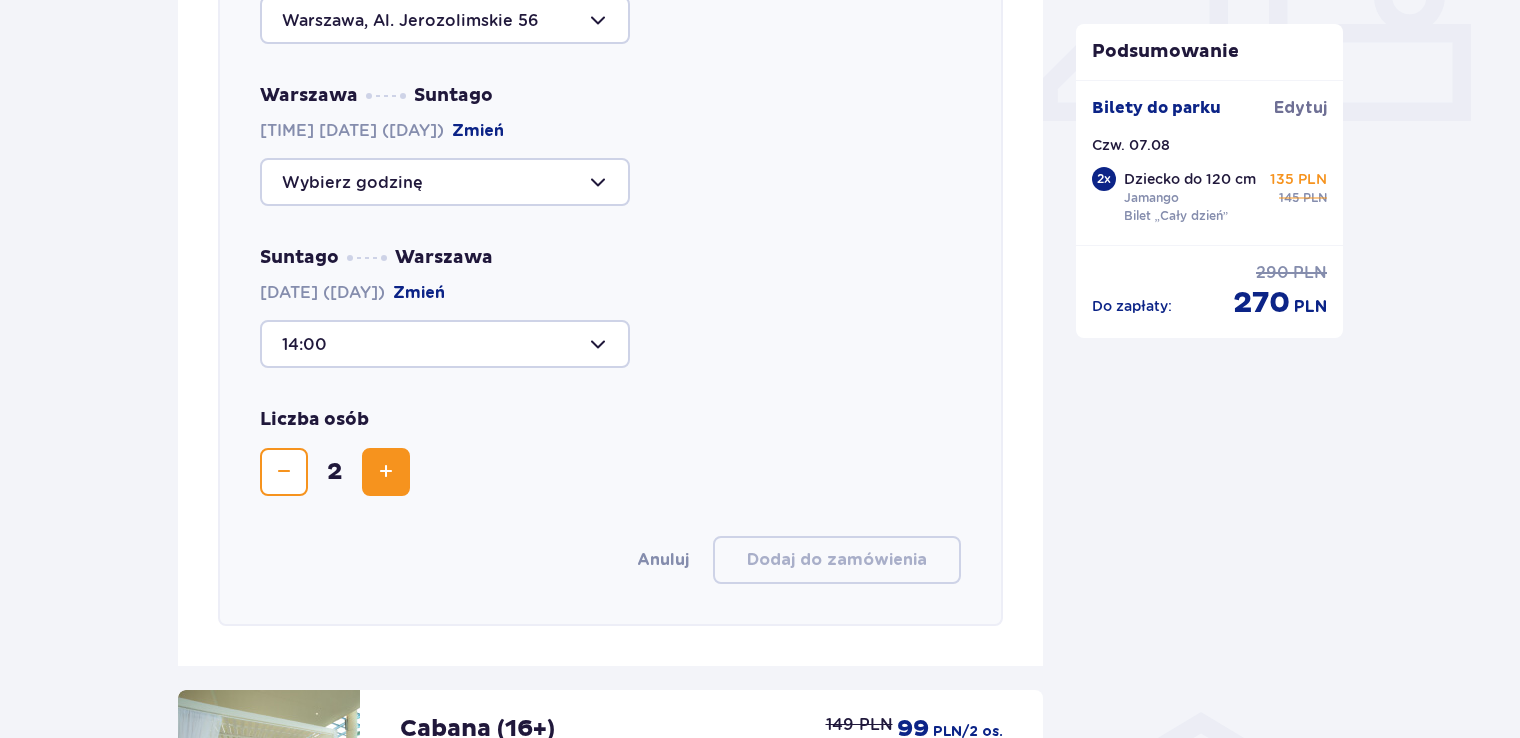 click at bounding box center [445, 182] 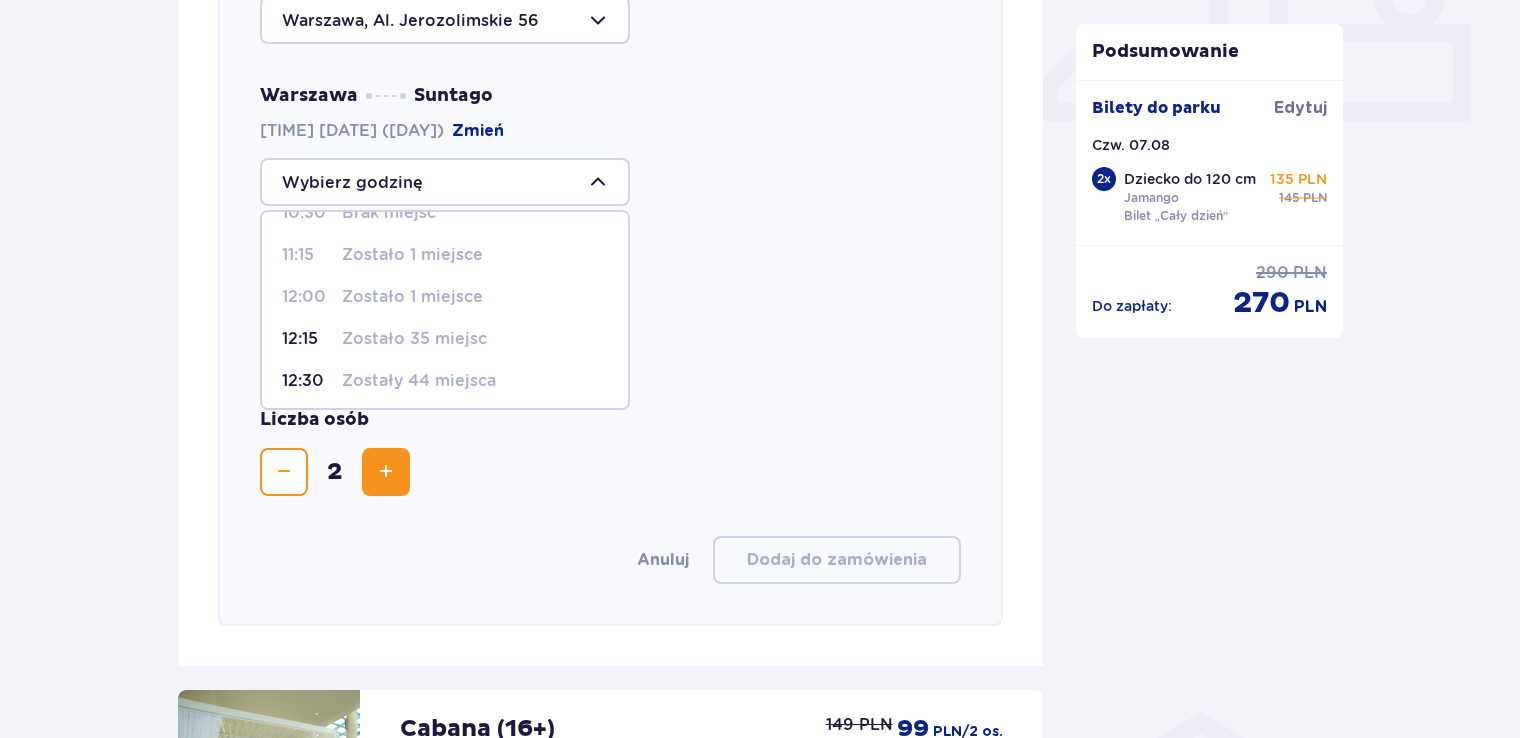 scroll, scrollTop: 285, scrollLeft: 0, axis: vertical 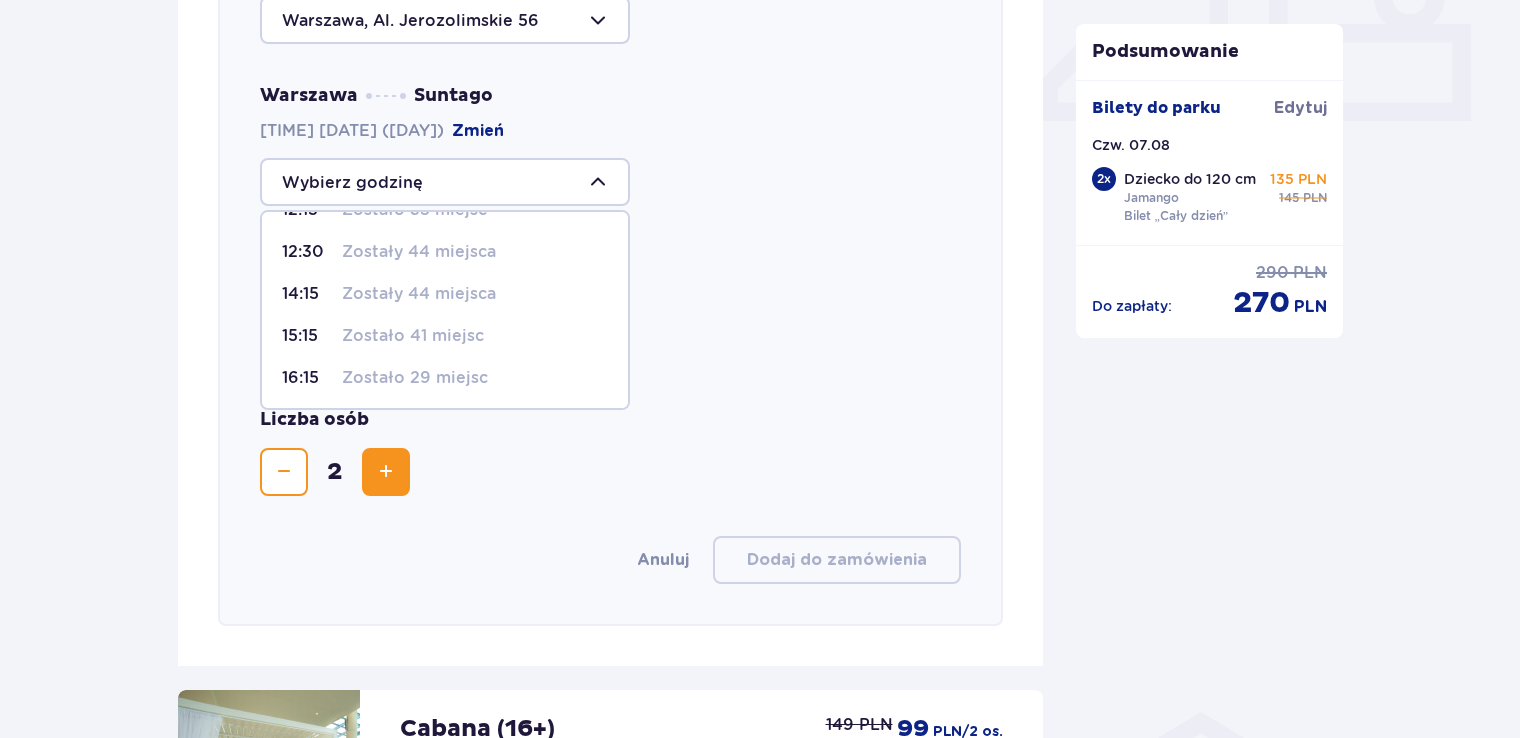 click on "Suntago [CITY] [DATE] ([DAY]) Zmień 14:00" at bounding box center (610, 307) 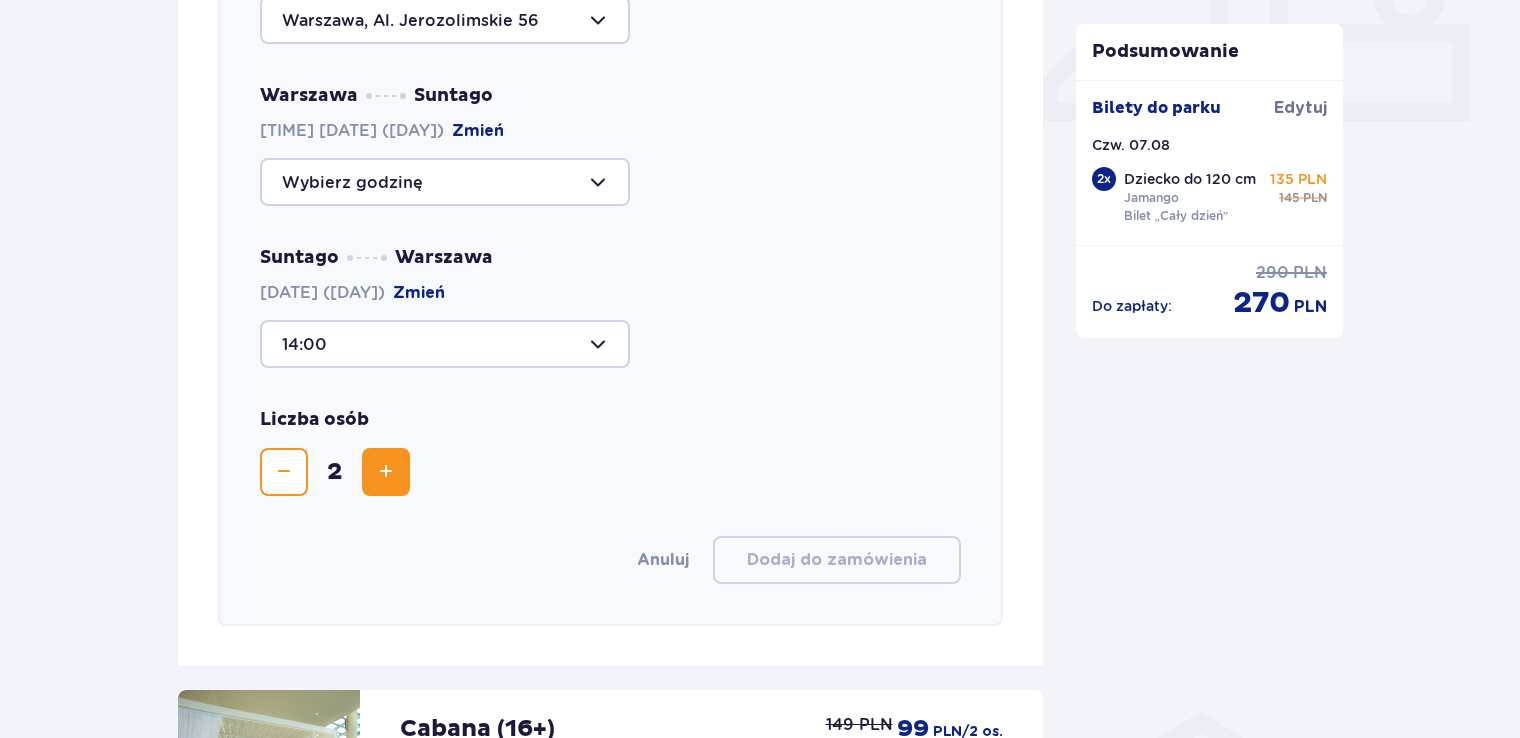 click at bounding box center (445, 182) 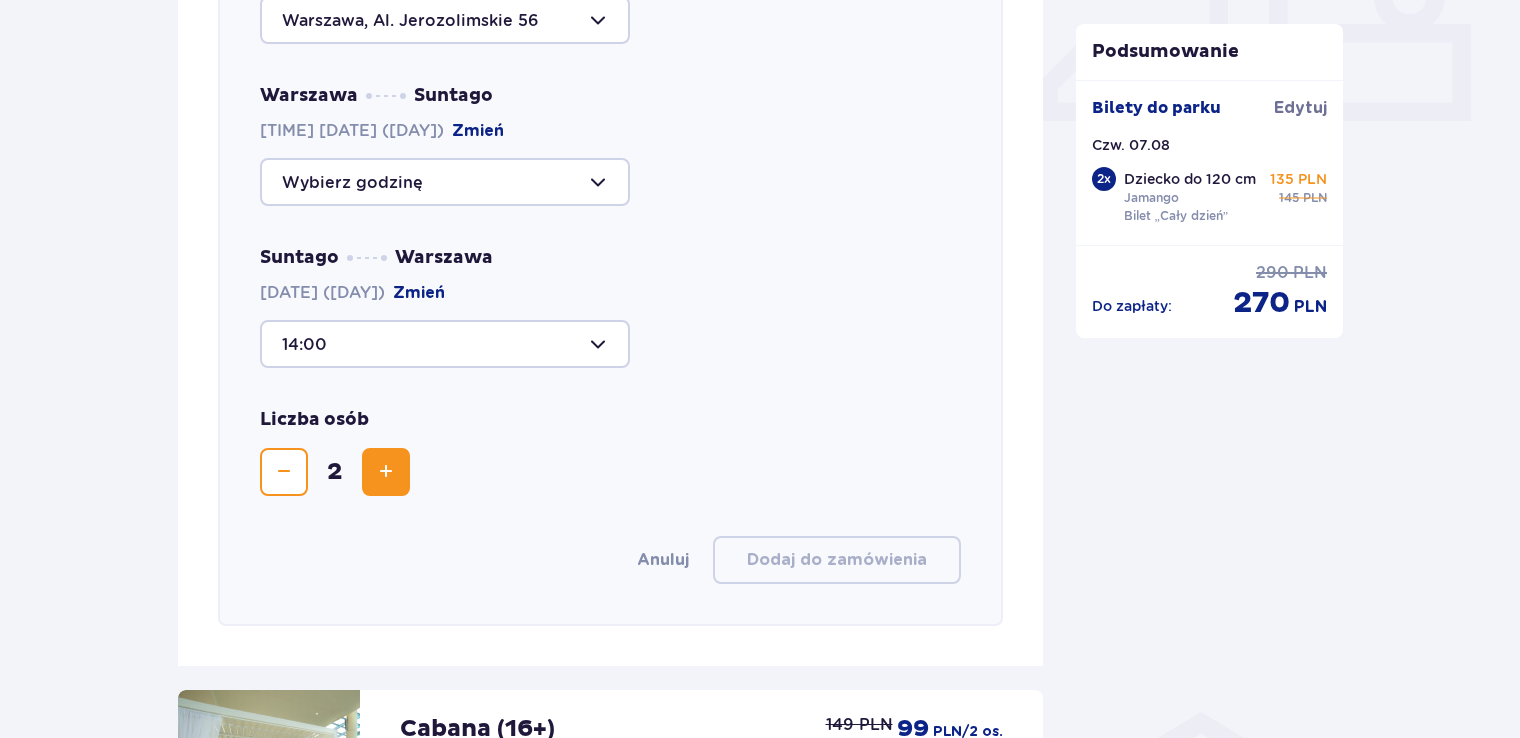 click on "Zmień" at bounding box center [478, 131] 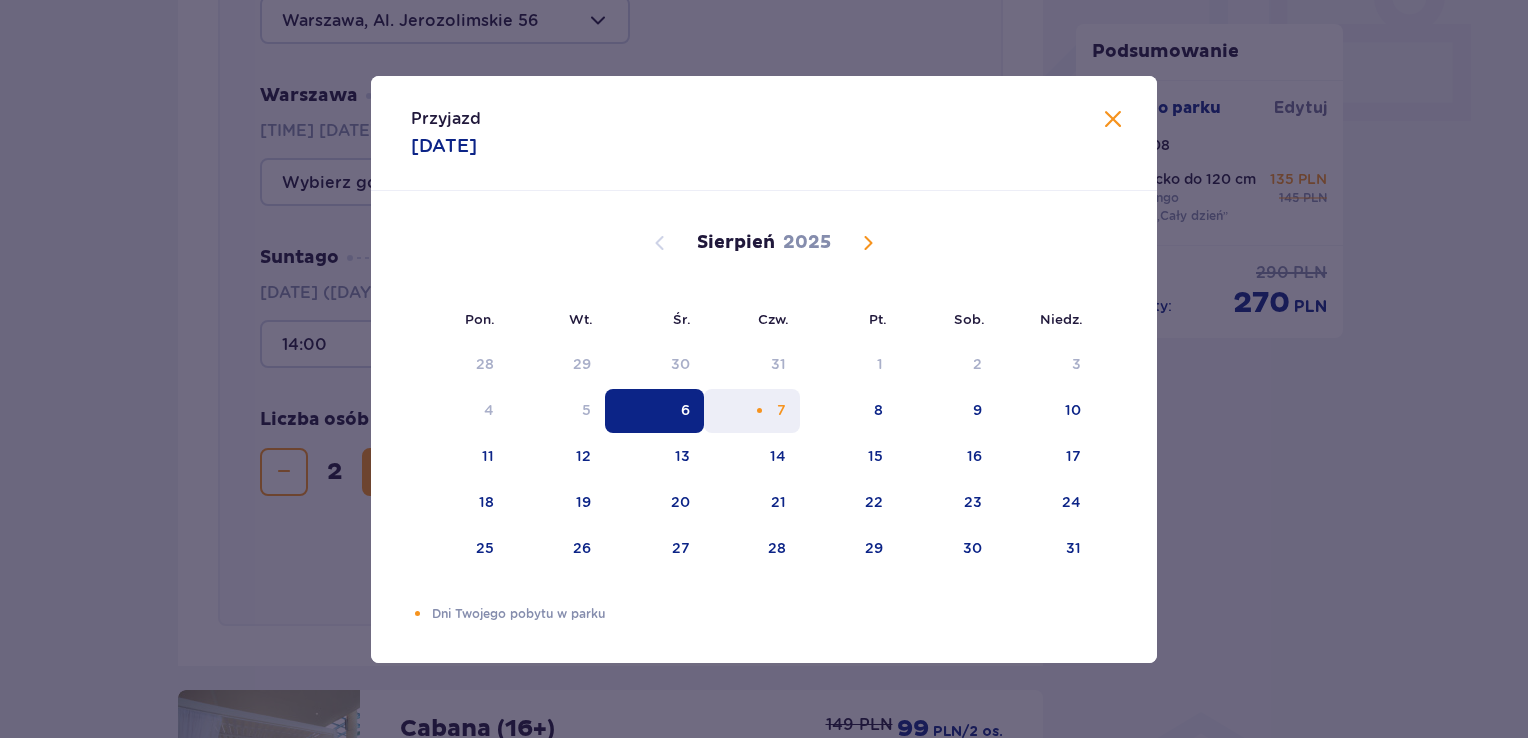 click on "7" at bounding box center [752, 411] 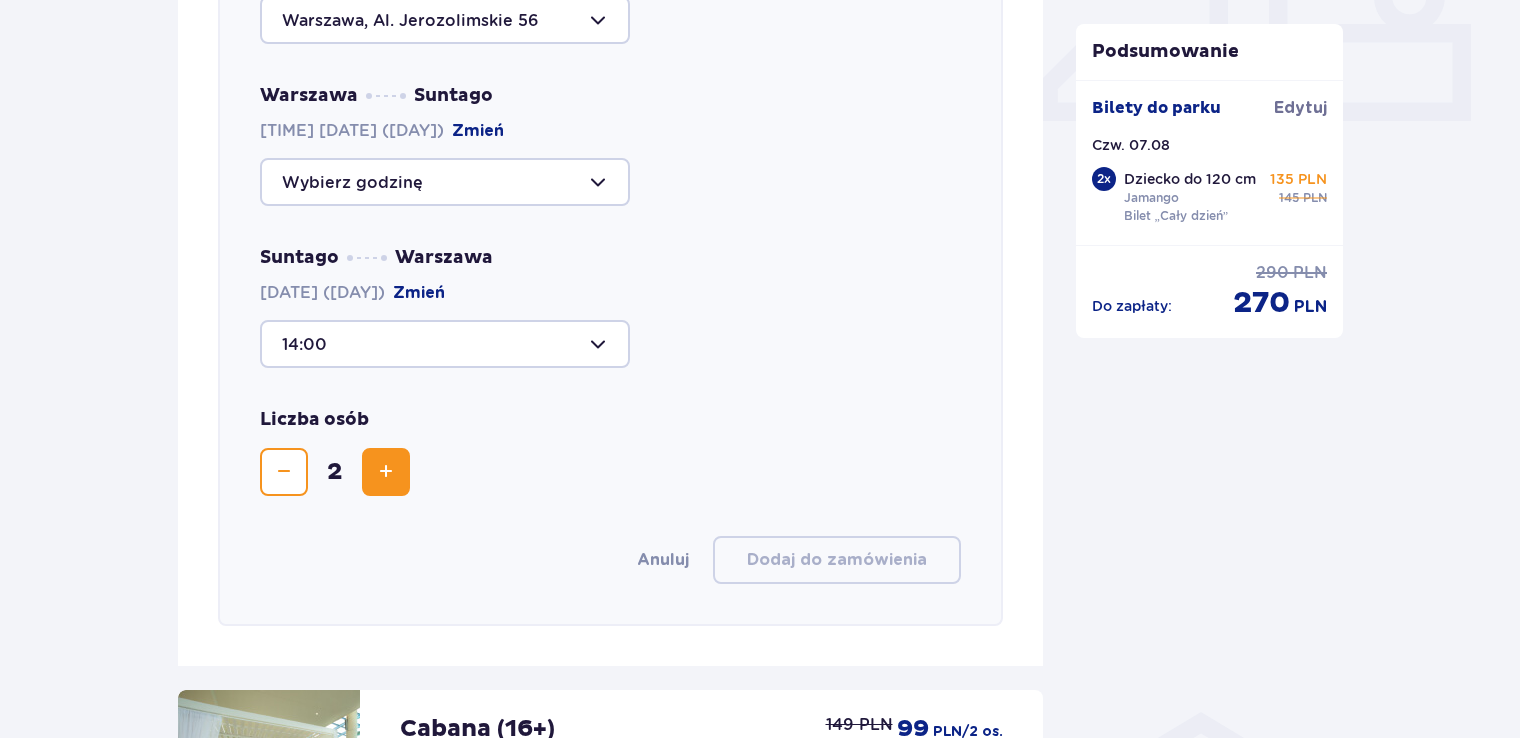 click at bounding box center [445, 182] 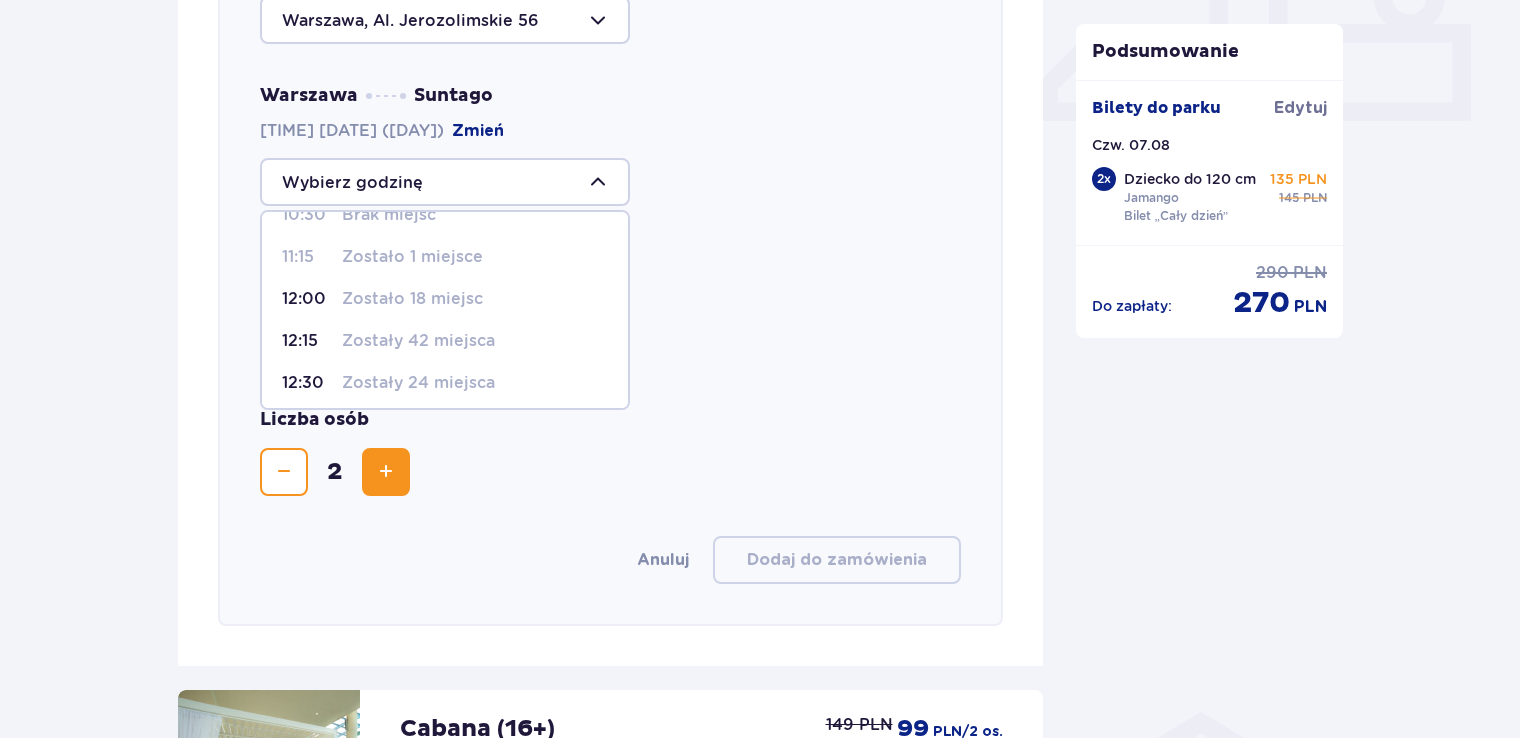 scroll, scrollTop: 217, scrollLeft: 0, axis: vertical 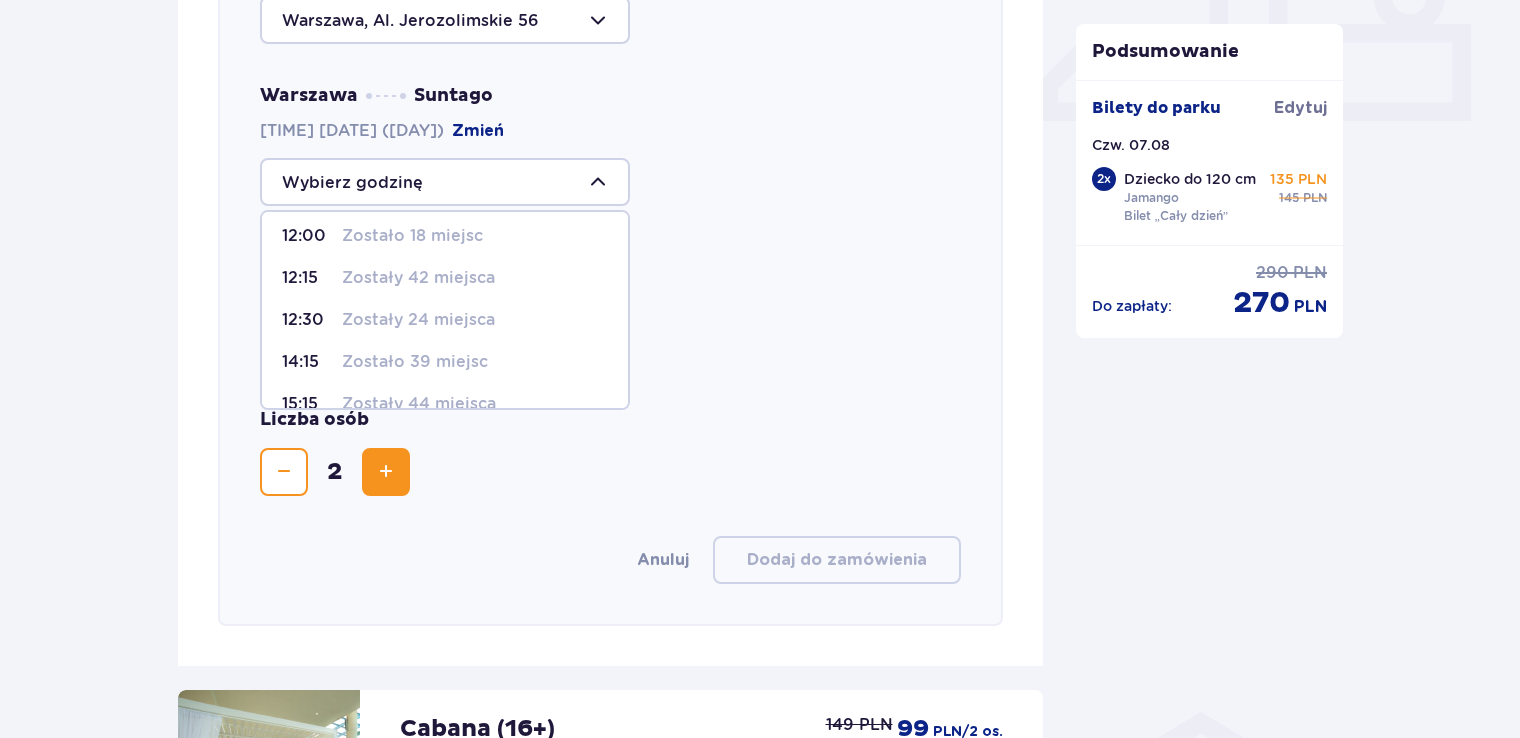 click on "12:30 Zostały 24 miejsca" at bounding box center [445, 320] 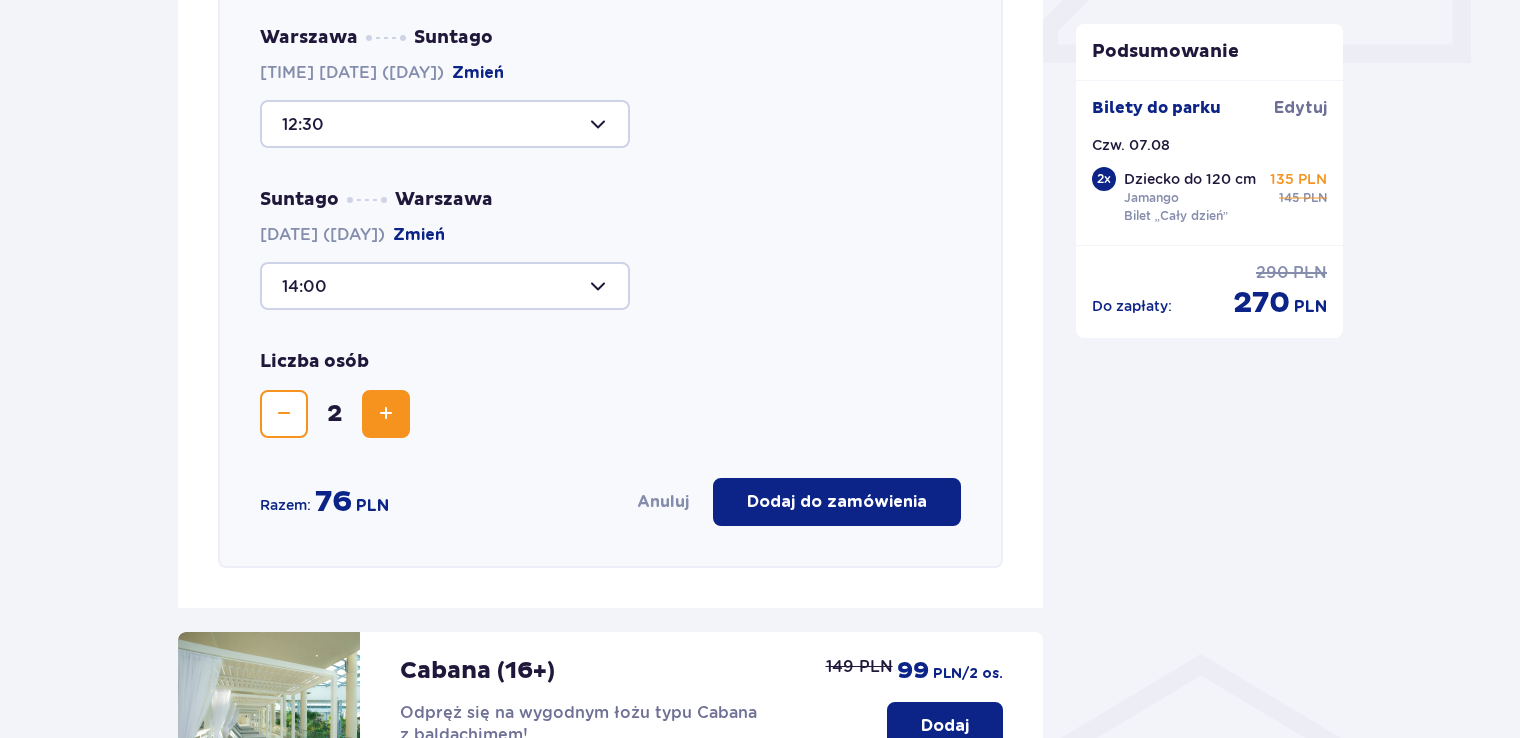 scroll, scrollTop: 911, scrollLeft: 0, axis: vertical 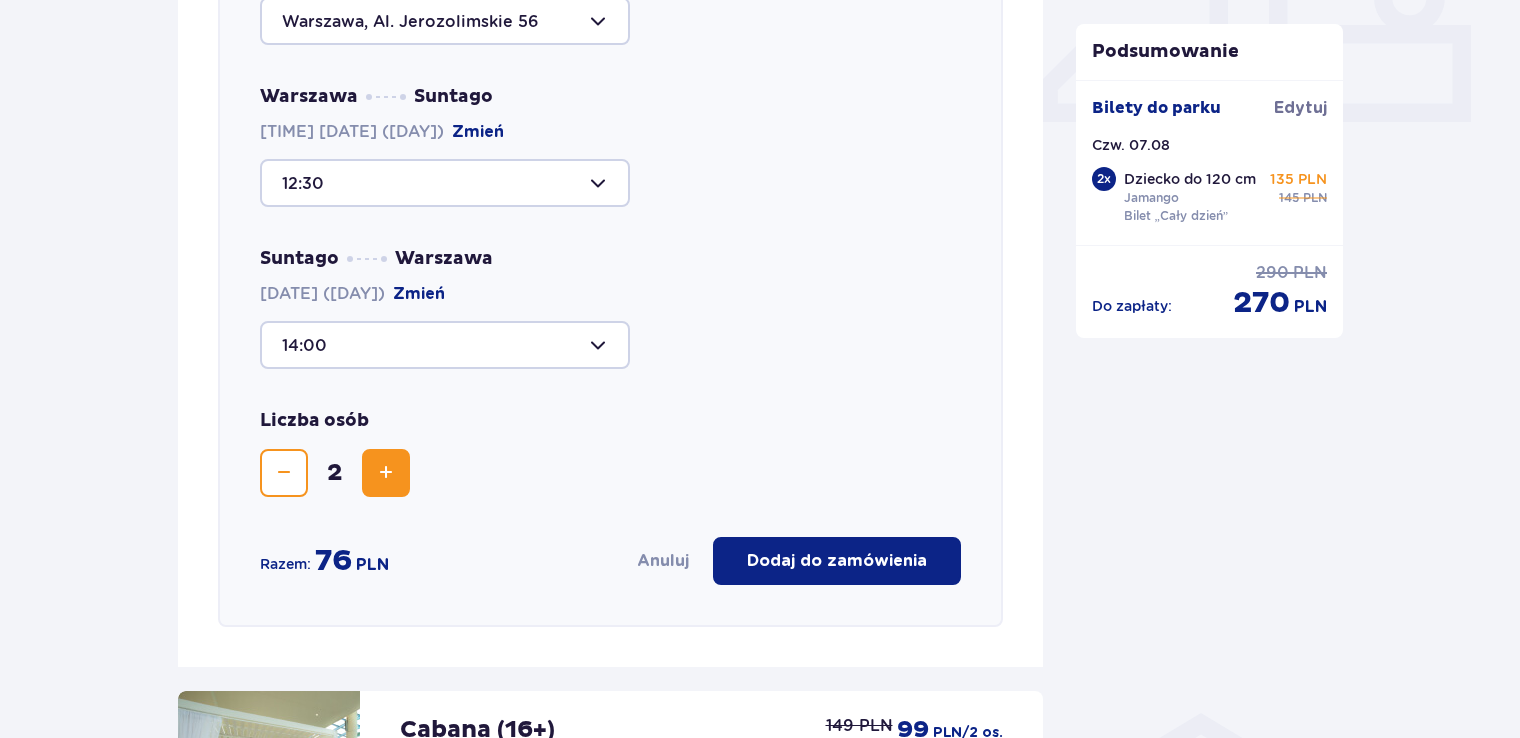 click at bounding box center [445, 345] 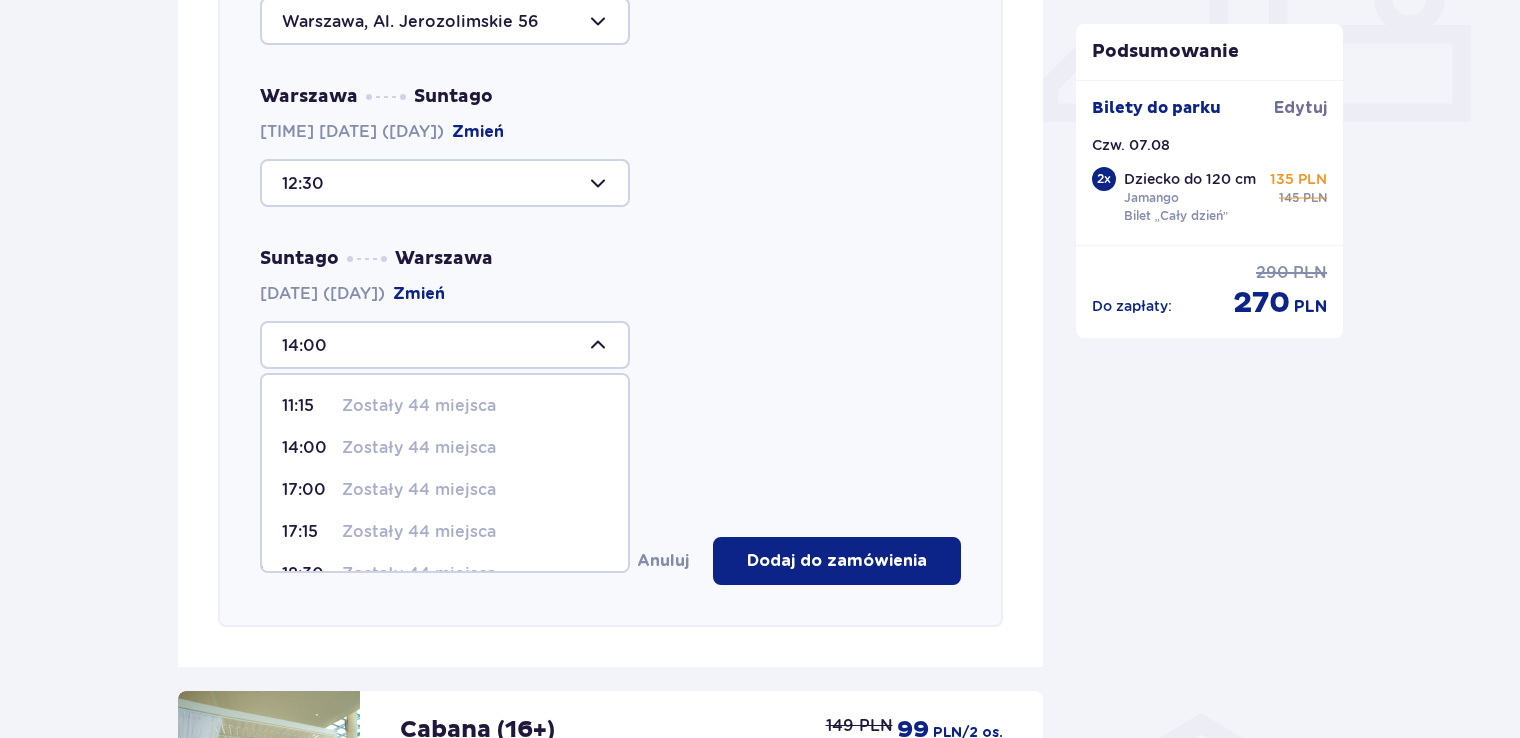 click on "11:15 Zostały 44 miejsca" at bounding box center [445, 406] 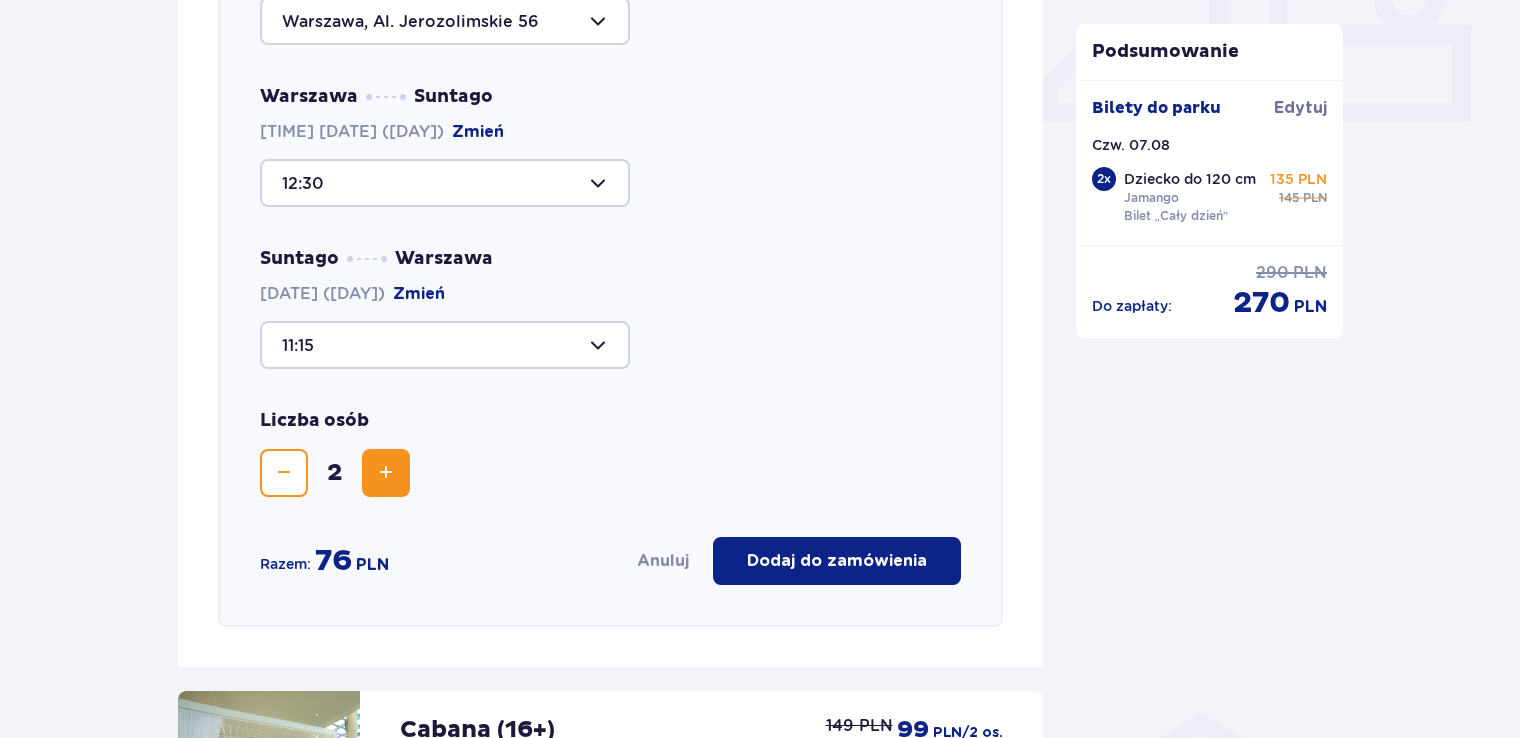 click at bounding box center [445, 183] 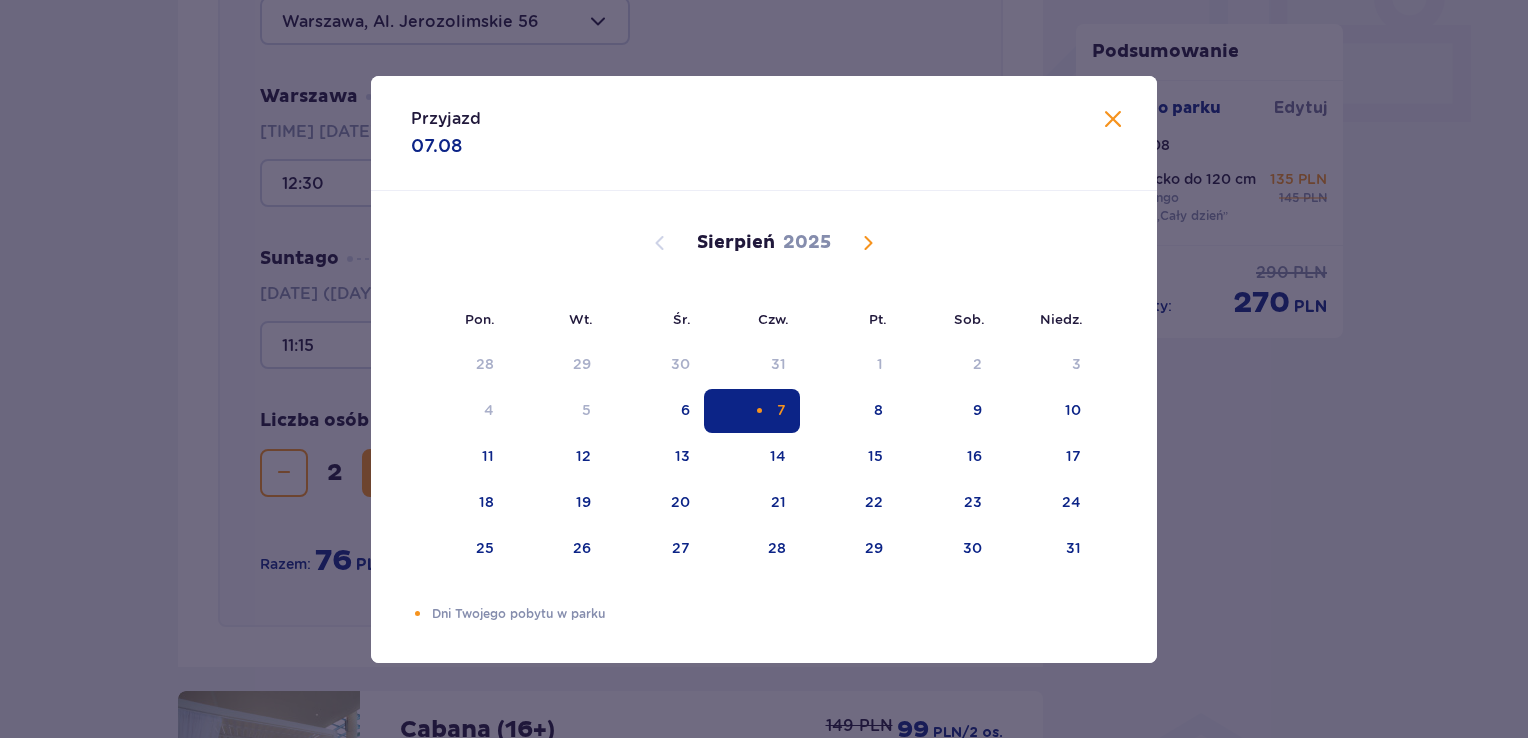 click at bounding box center [1113, 120] 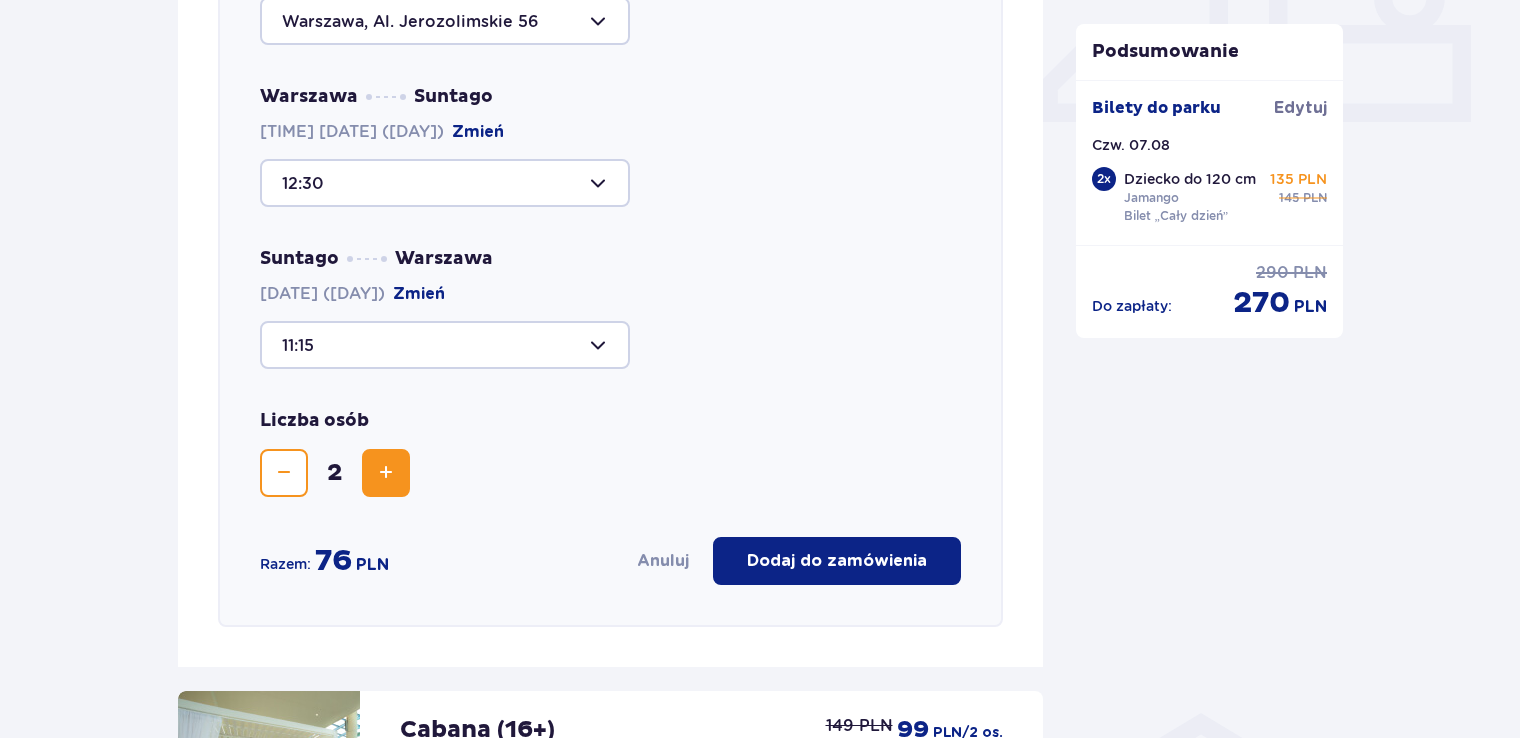 click at bounding box center (445, 345) 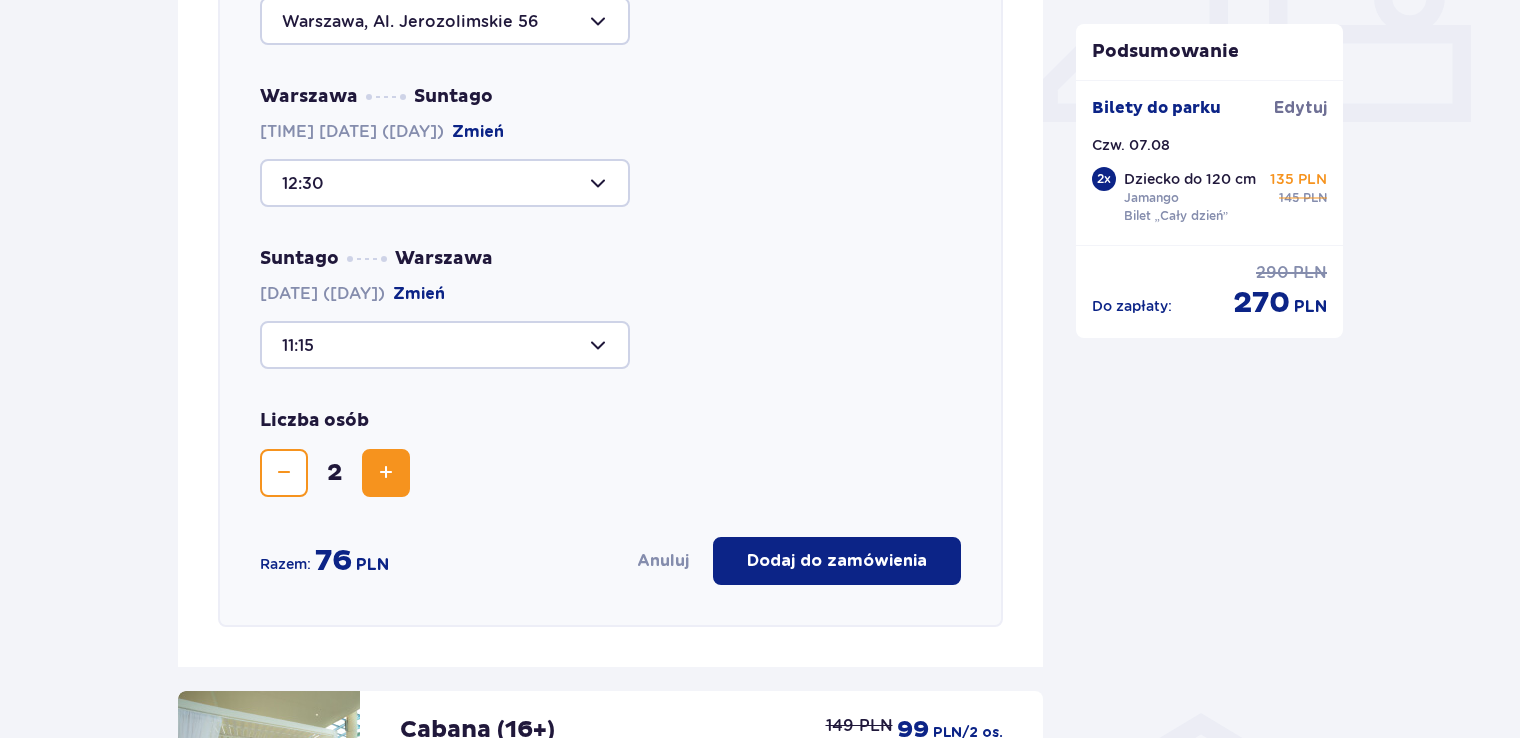 click on "11:15" at bounding box center [610, 345] 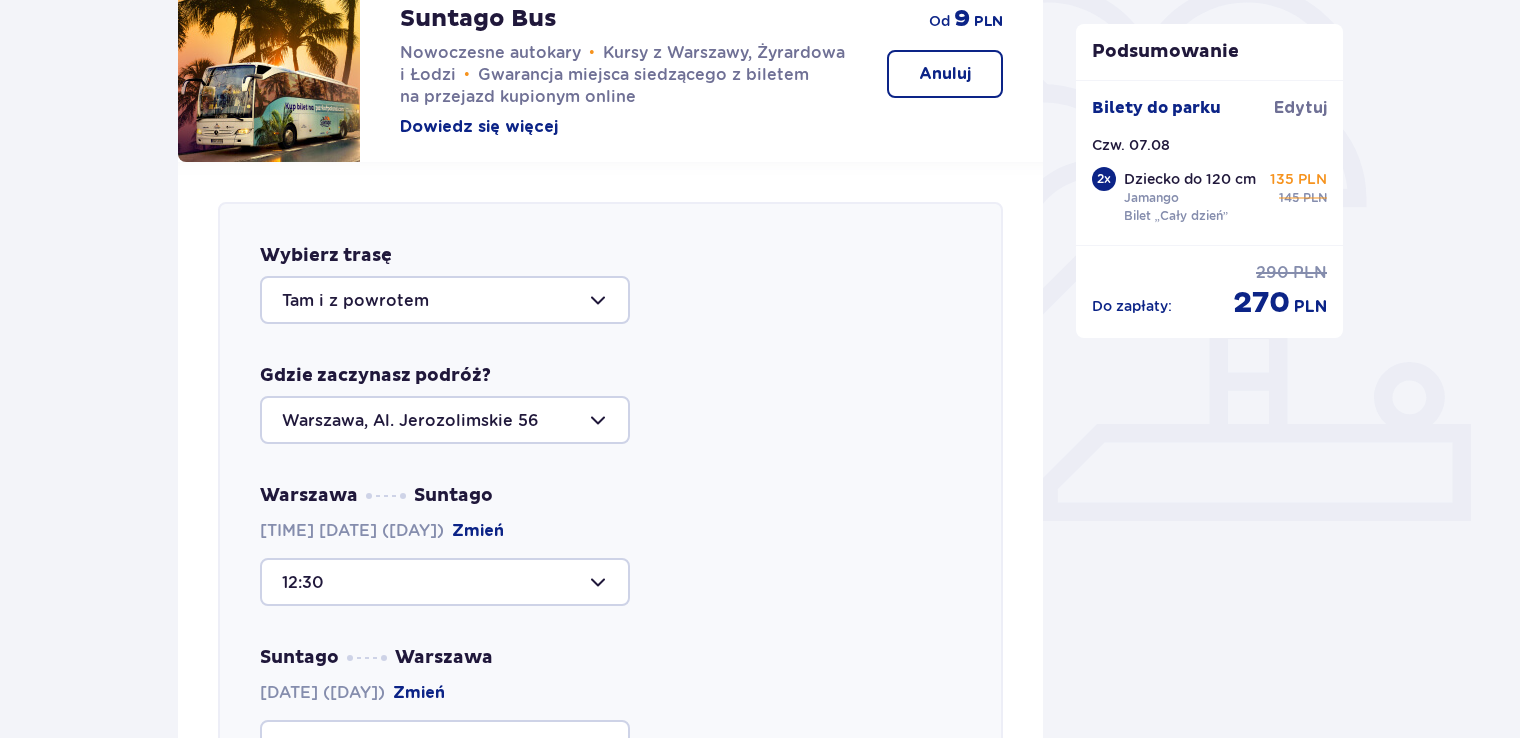 scroll, scrollTop: 513, scrollLeft: 0, axis: vertical 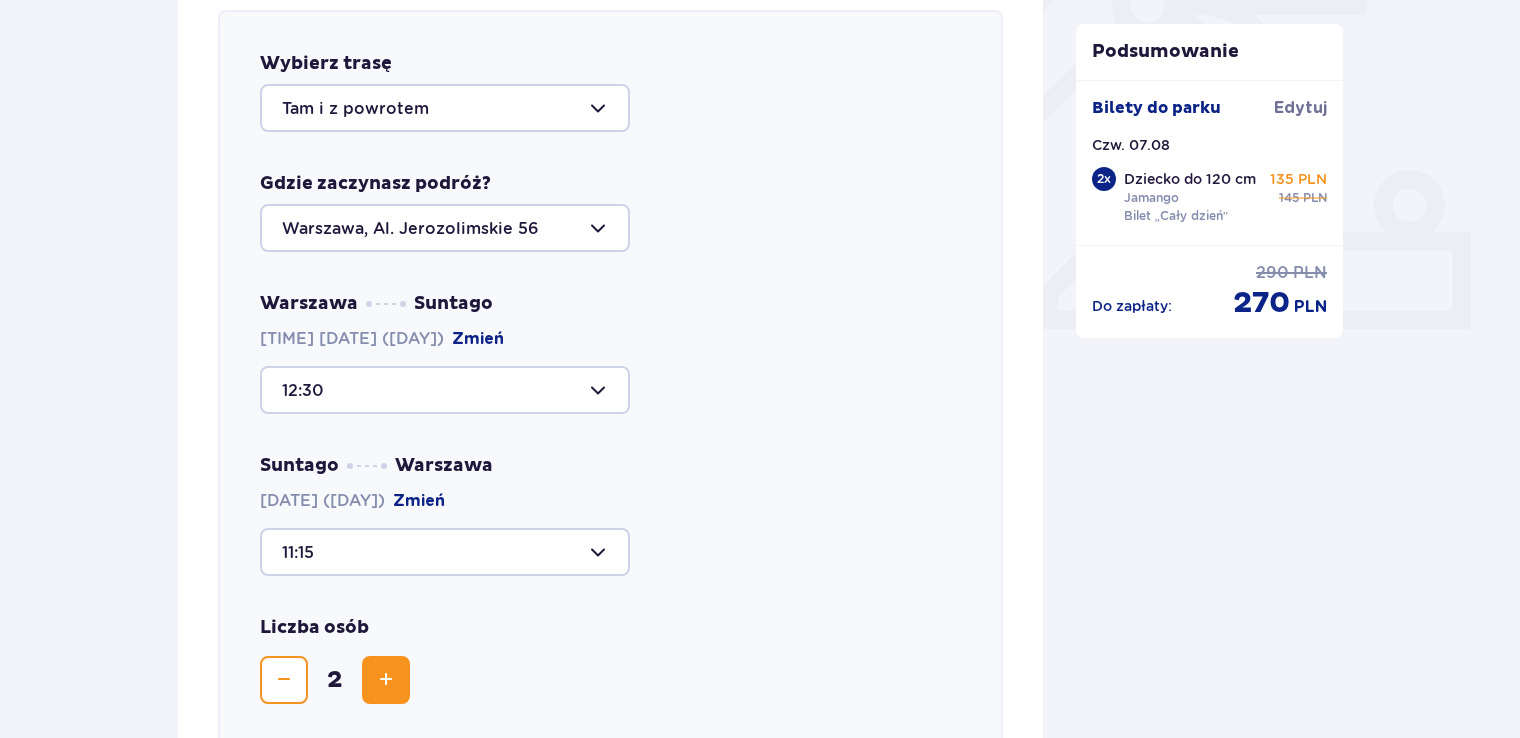 click on "Zmień" at bounding box center (419, 501) 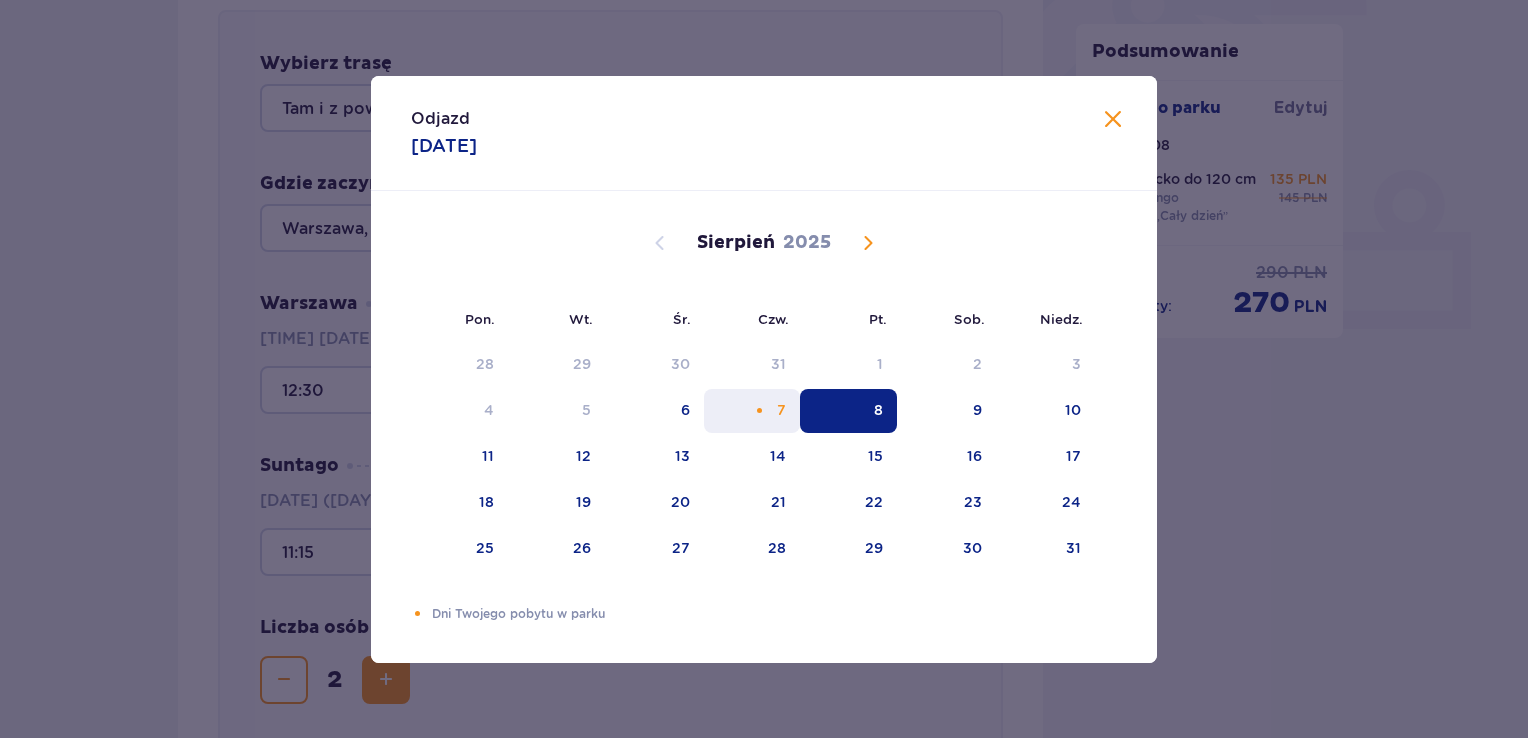 click on "7" at bounding box center (752, 411) 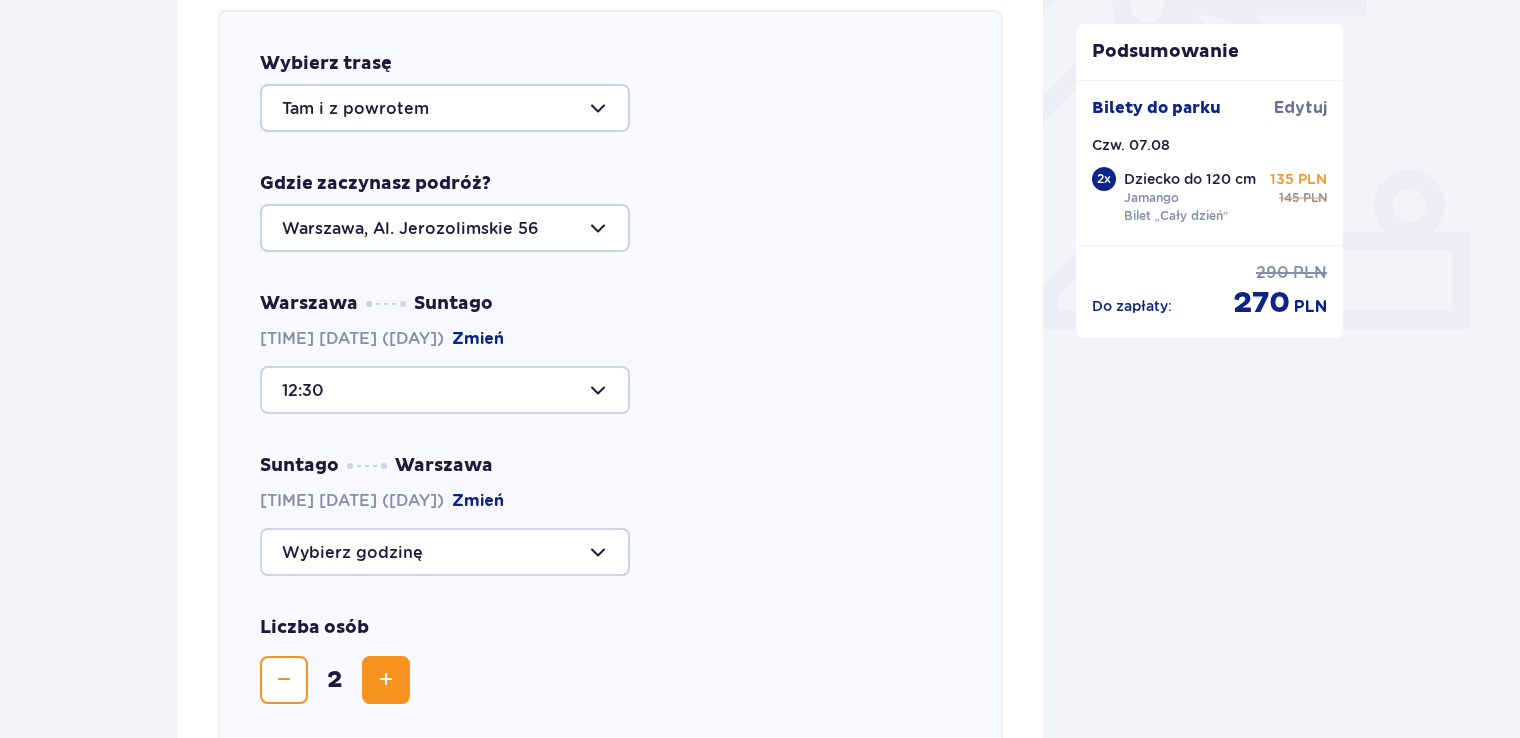 click at bounding box center (445, 552) 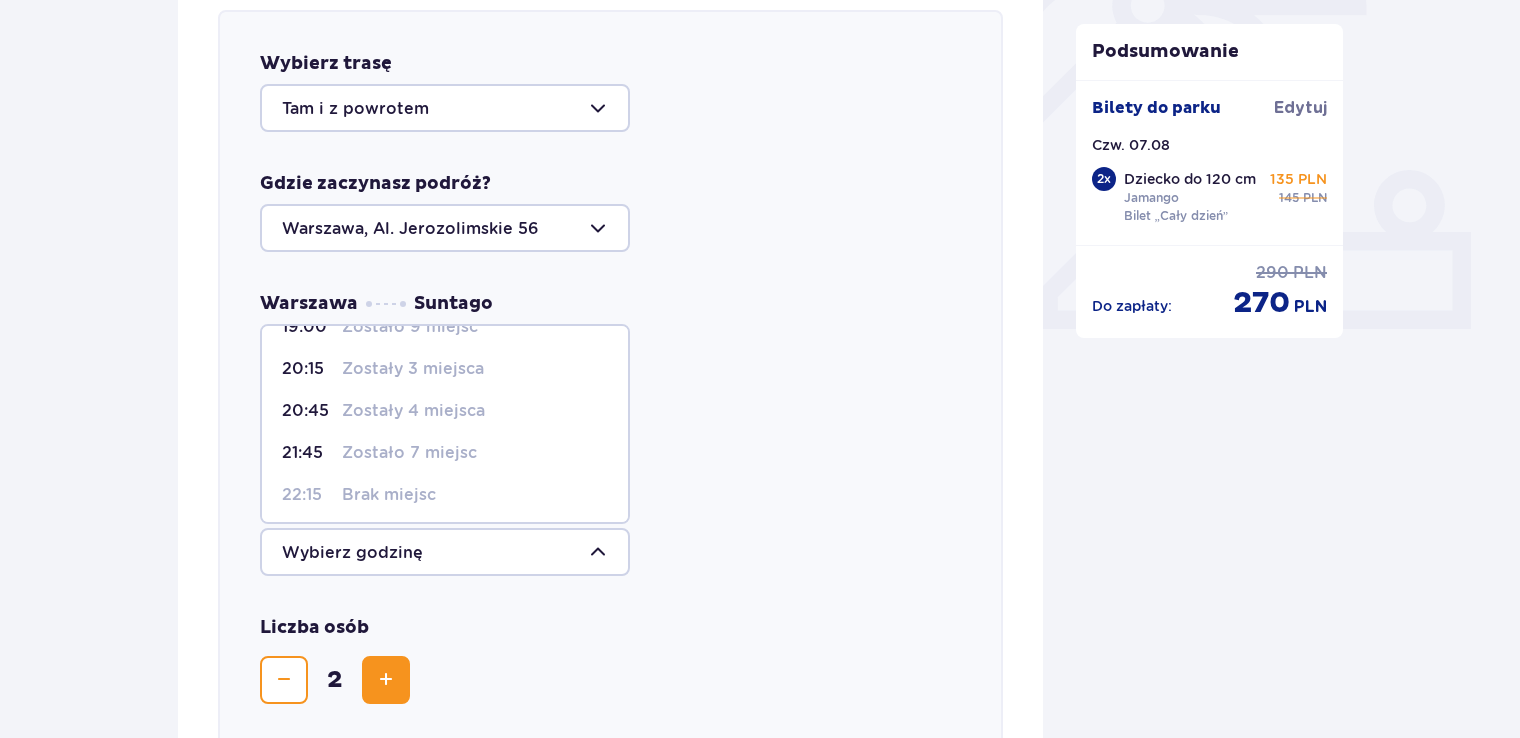 scroll, scrollTop: 200, scrollLeft: 0, axis: vertical 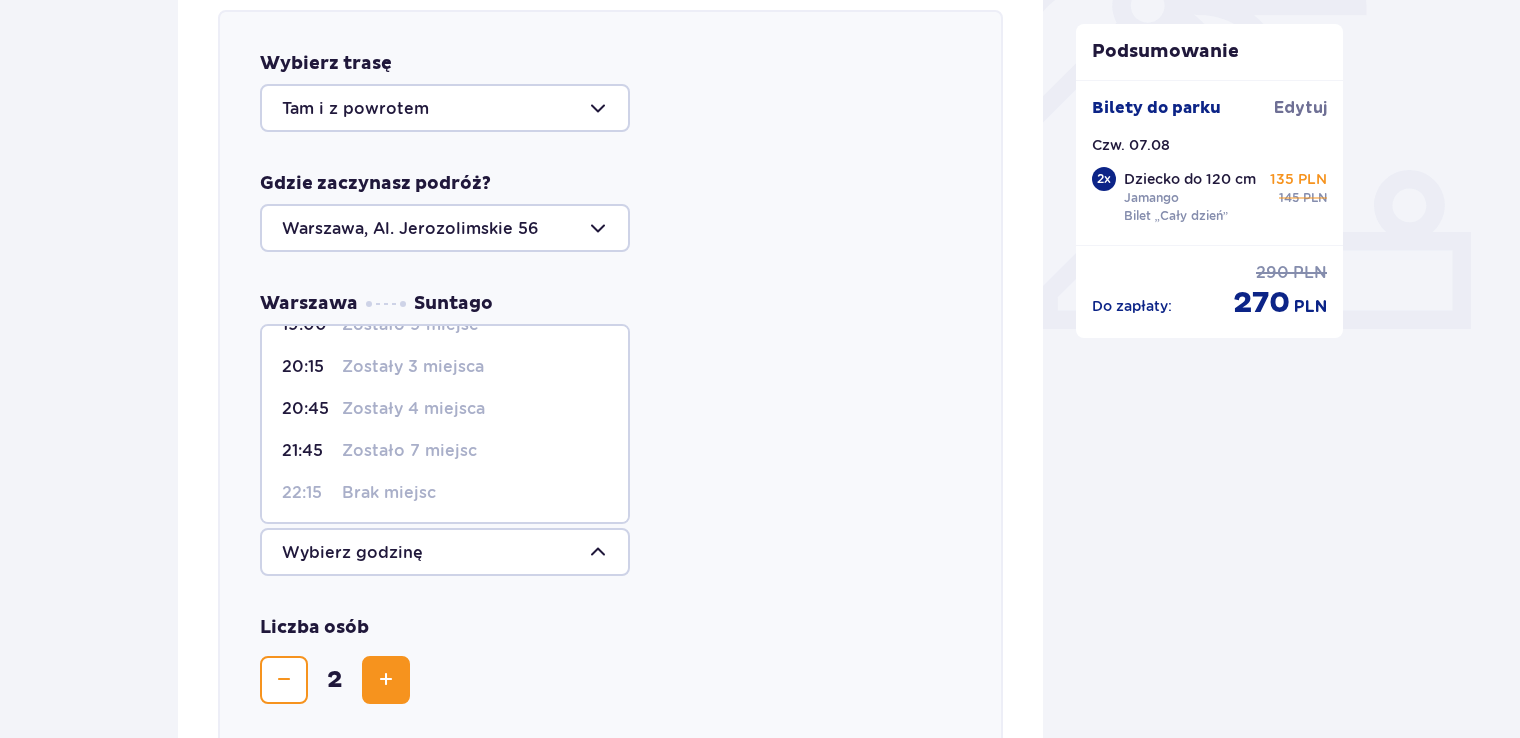 click on "Zostały 3 miejsca" at bounding box center [413, 367] 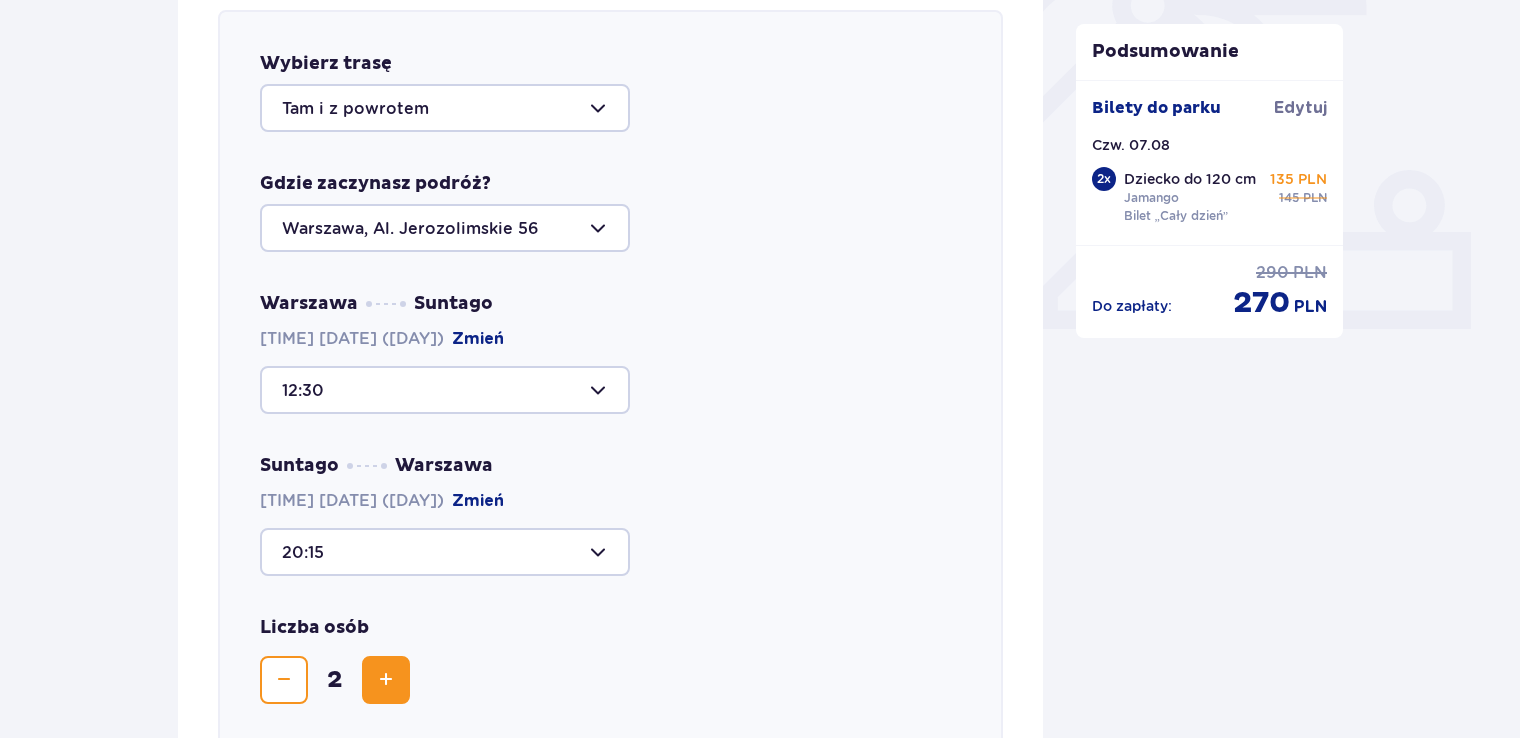 click at bounding box center (386, 680) 